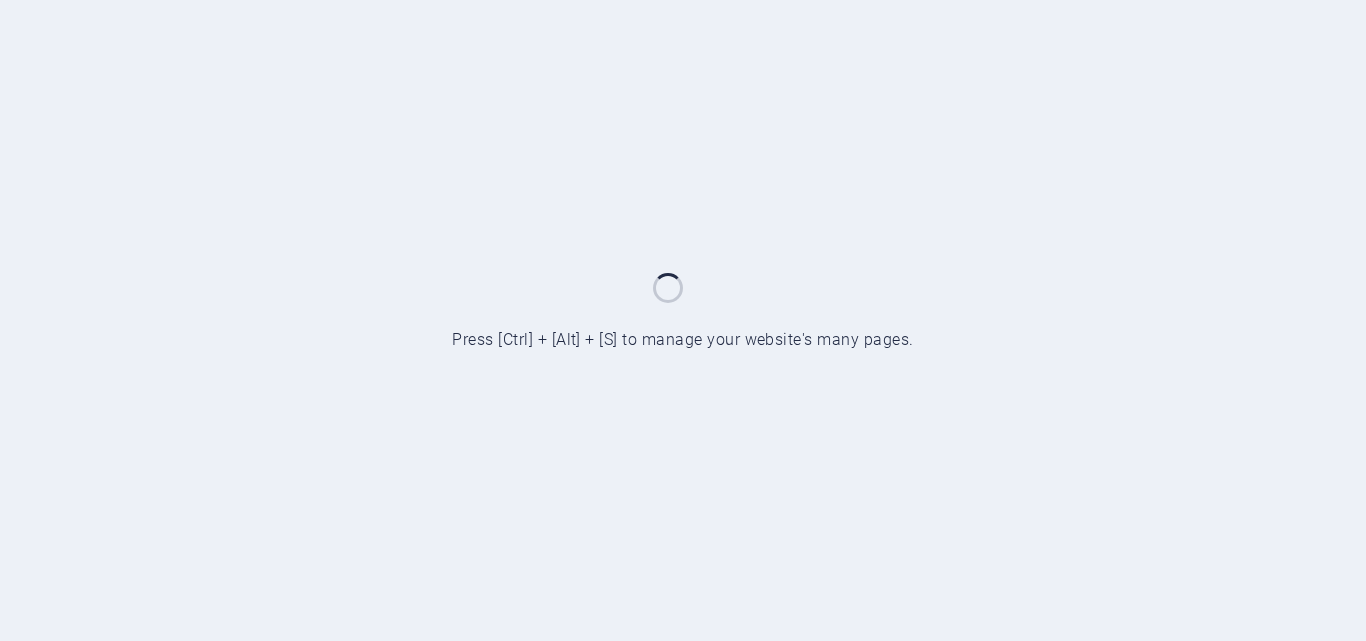 scroll, scrollTop: 0, scrollLeft: 0, axis: both 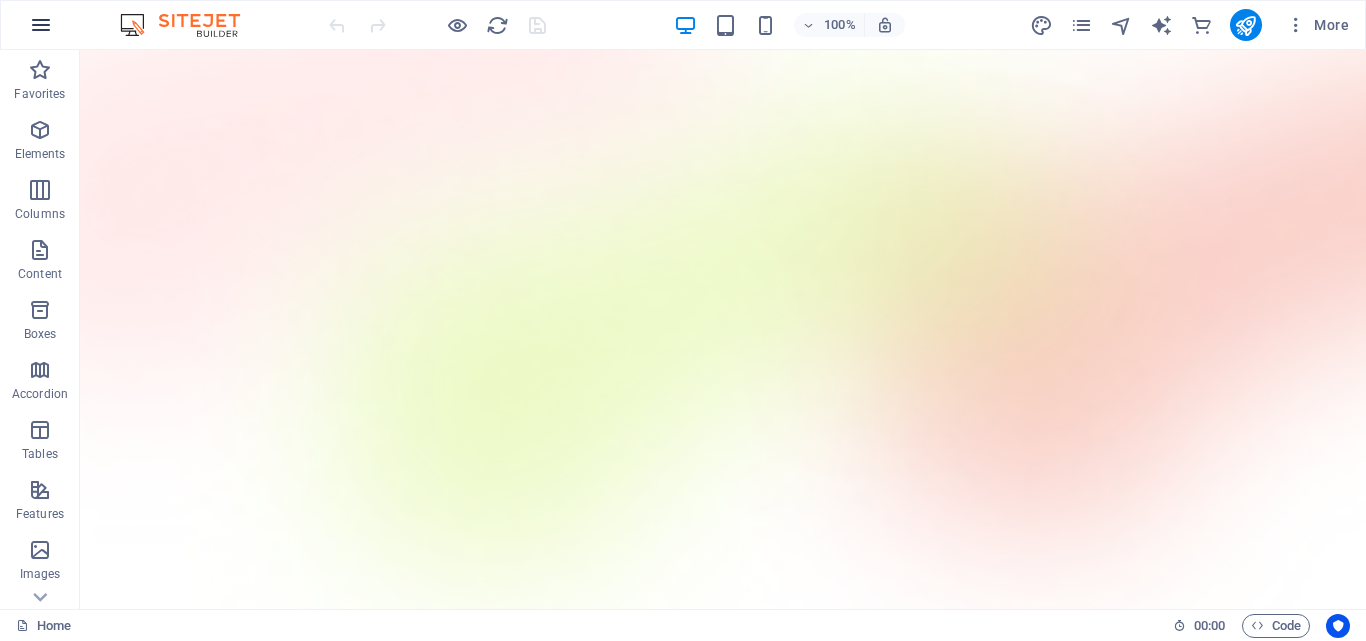 click at bounding box center [41, 25] 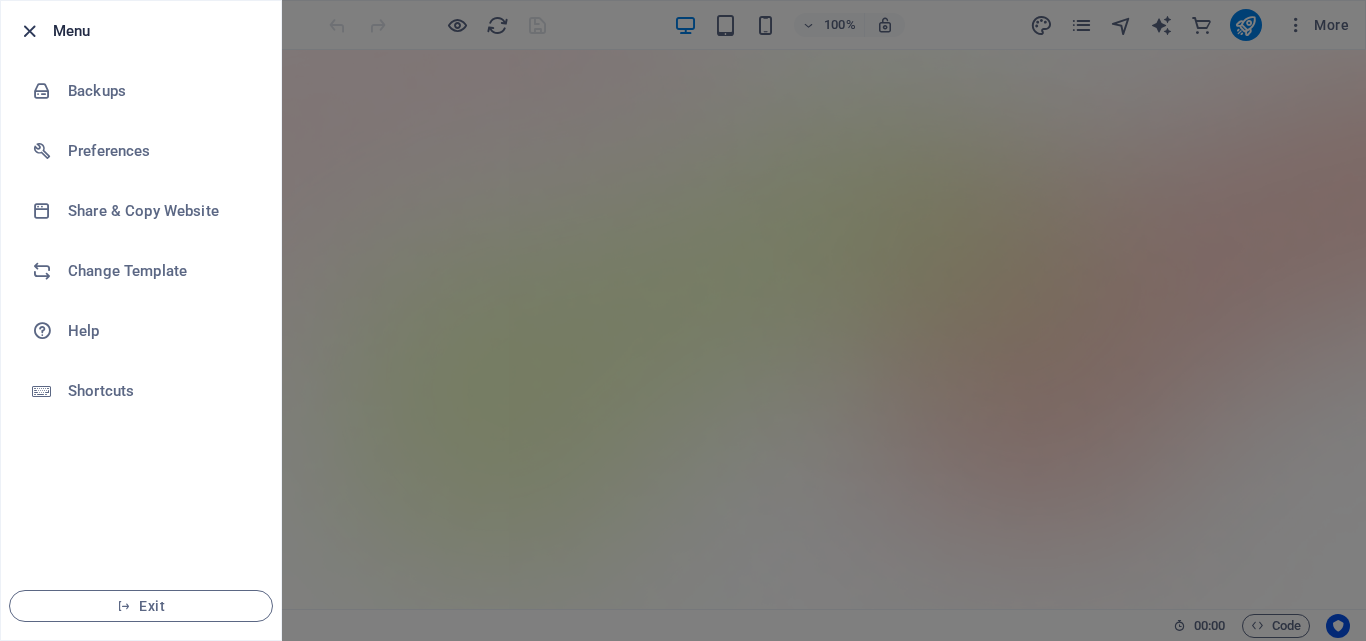 click at bounding box center [29, 31] 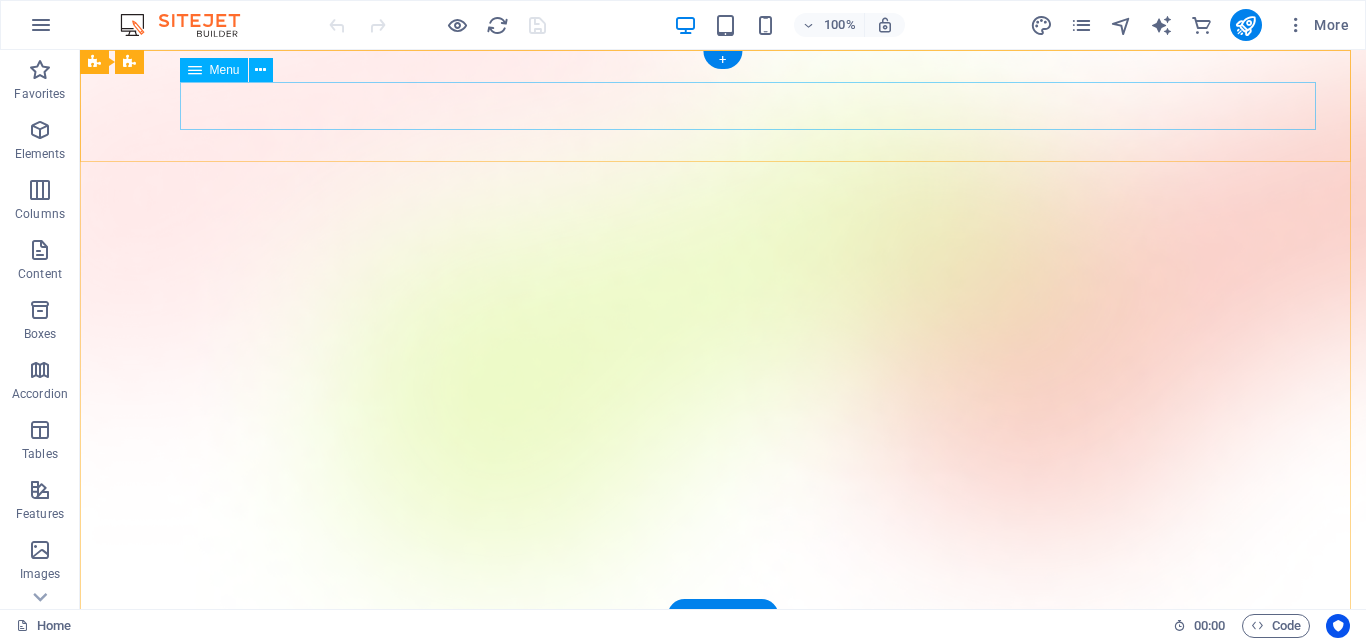 click on "HOME ABOUT US RECRUITMENT PRACTICUM TRAINING" at bounding box center (723, 728) 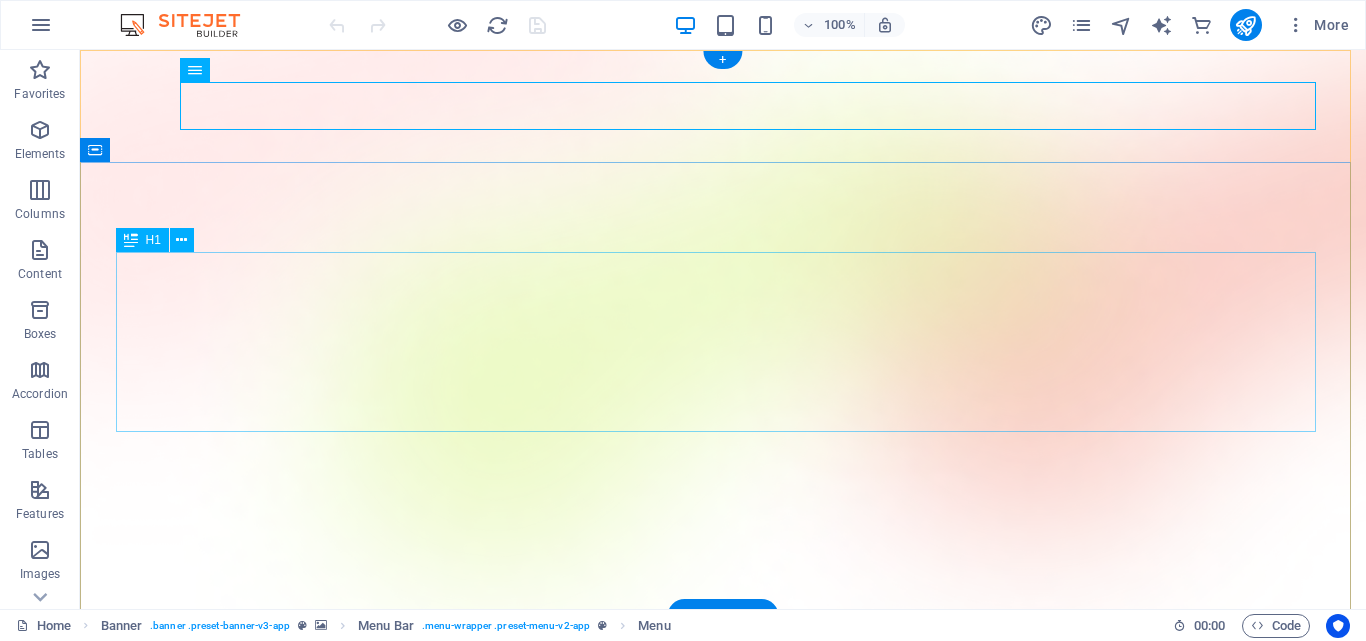 click on "LABORATORIUM OPTIMASI ANAITIK SISTEM INDUSTRI" at bounding box center [723, 956] 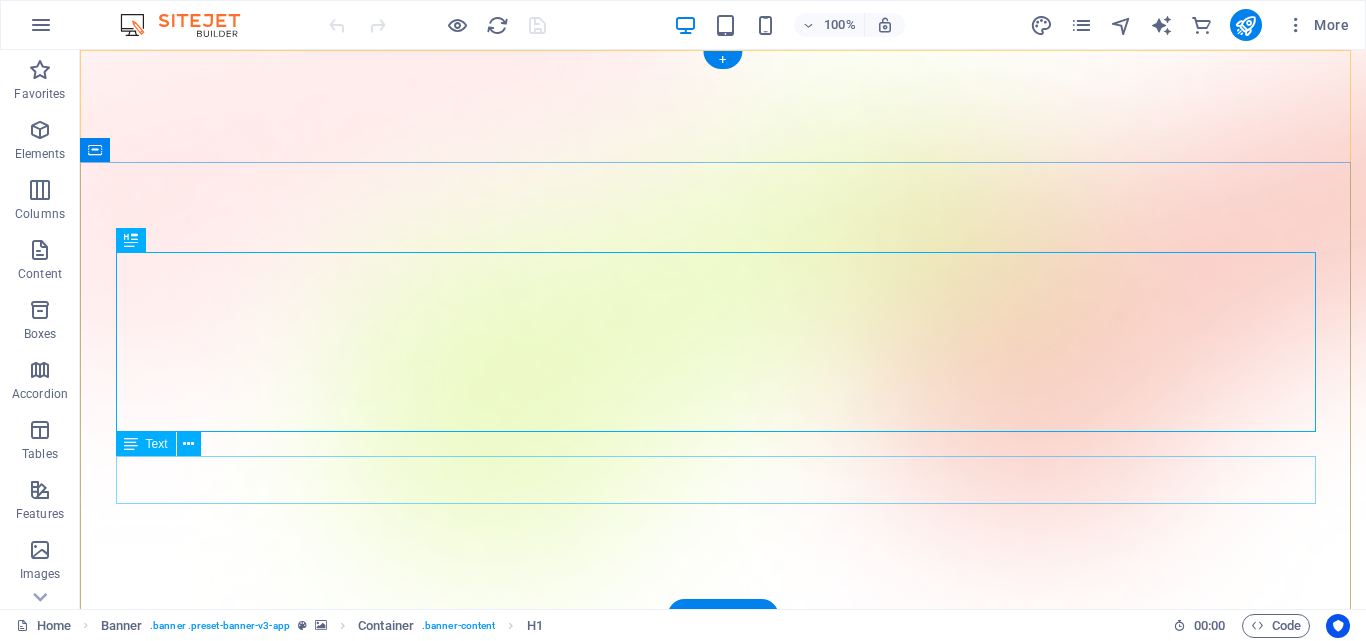 click on "LABORATORIUM OPTIMASI ANALITIK SISTEM INDUSTRI (OASI) MERUPAKAN SALAH SATU LABORATORIUM DIBAWAH KELOMPOK BIDANG KERJA MANEJEMEN & BISNIS PROGRAM STUDI TEKNIK INDUSTRI, UNIVERSITAS JENDERAL ACHMAD YANI ([CITY])" at bounding box center (723, 1094) 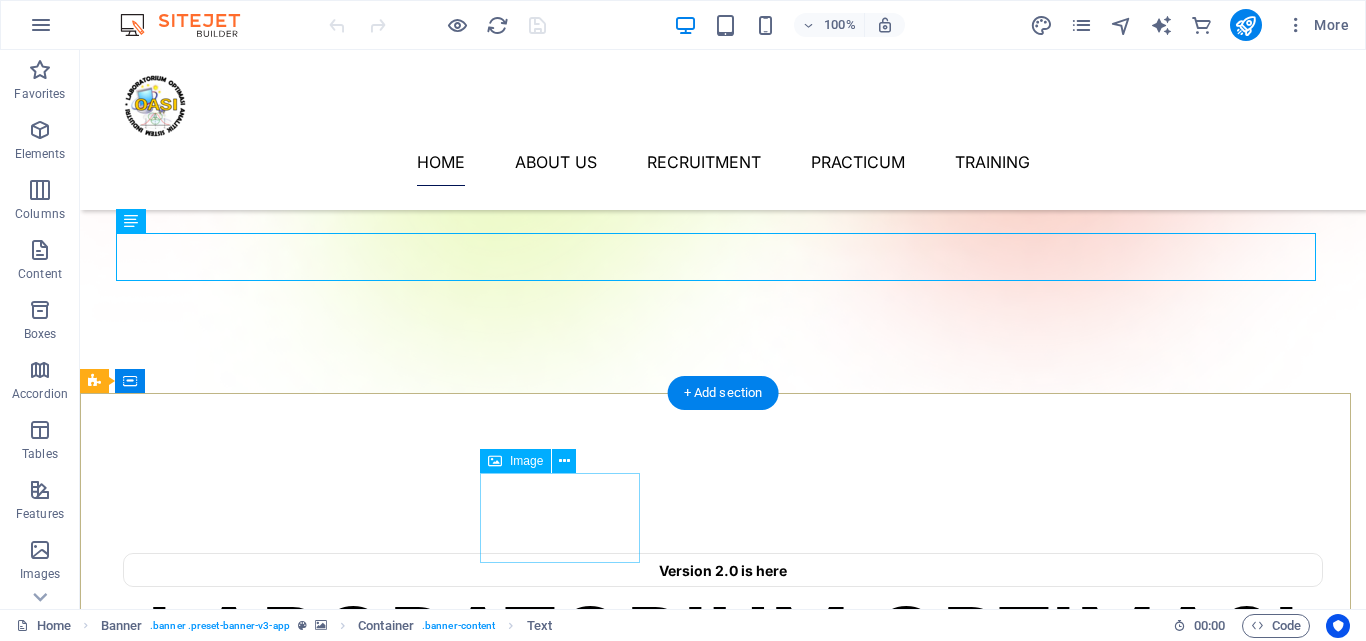 scroll, scrollTop: 279, scrollLeft: 0, axis: vertical 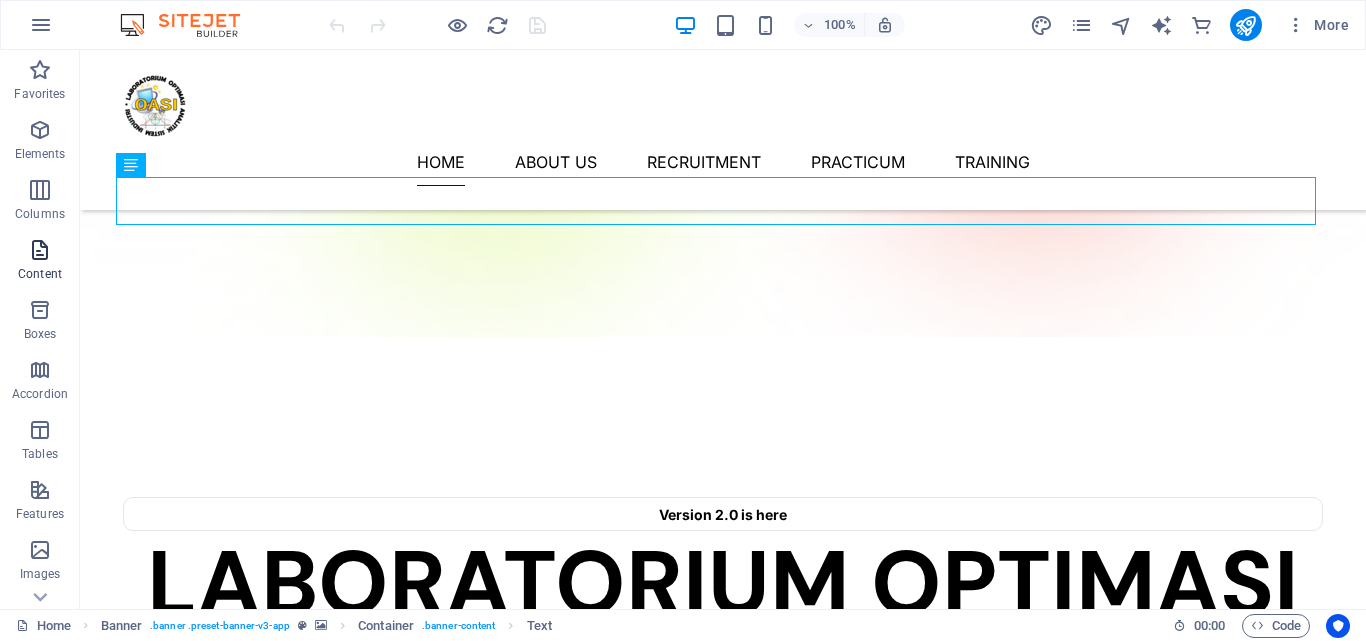 click at bounding box center [40, 250] 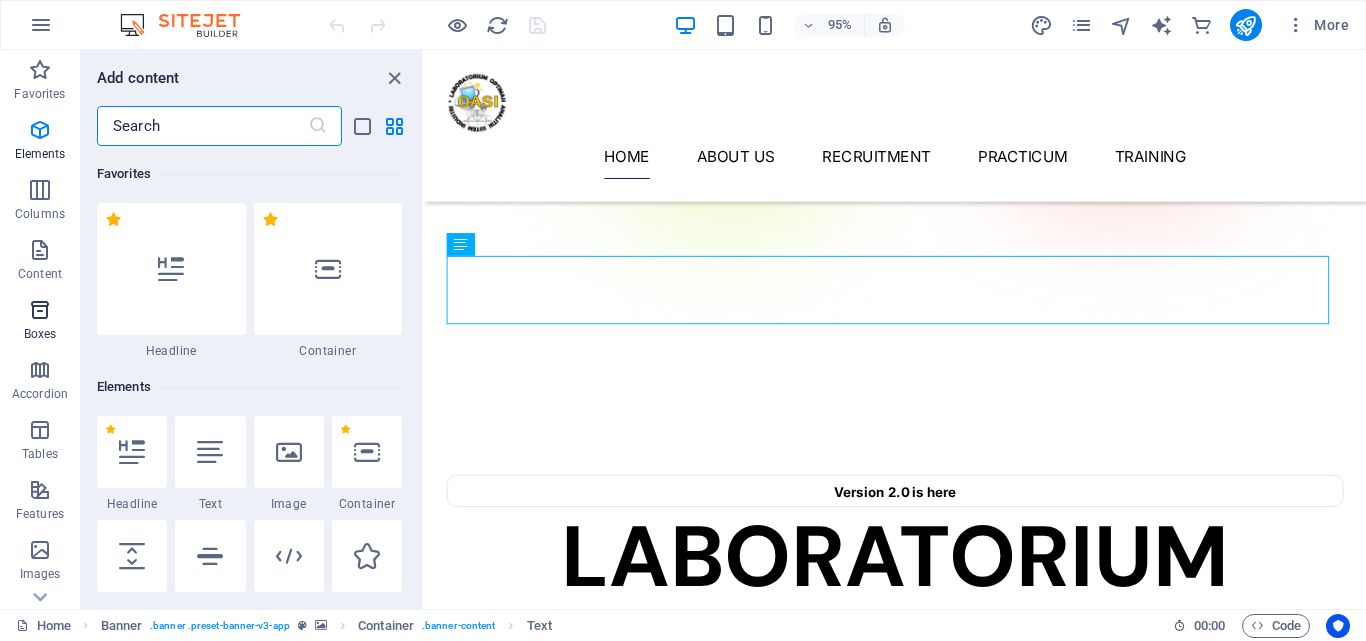 scroll, scrollTop: 3499, scrollLeft: 0, axis: vertical 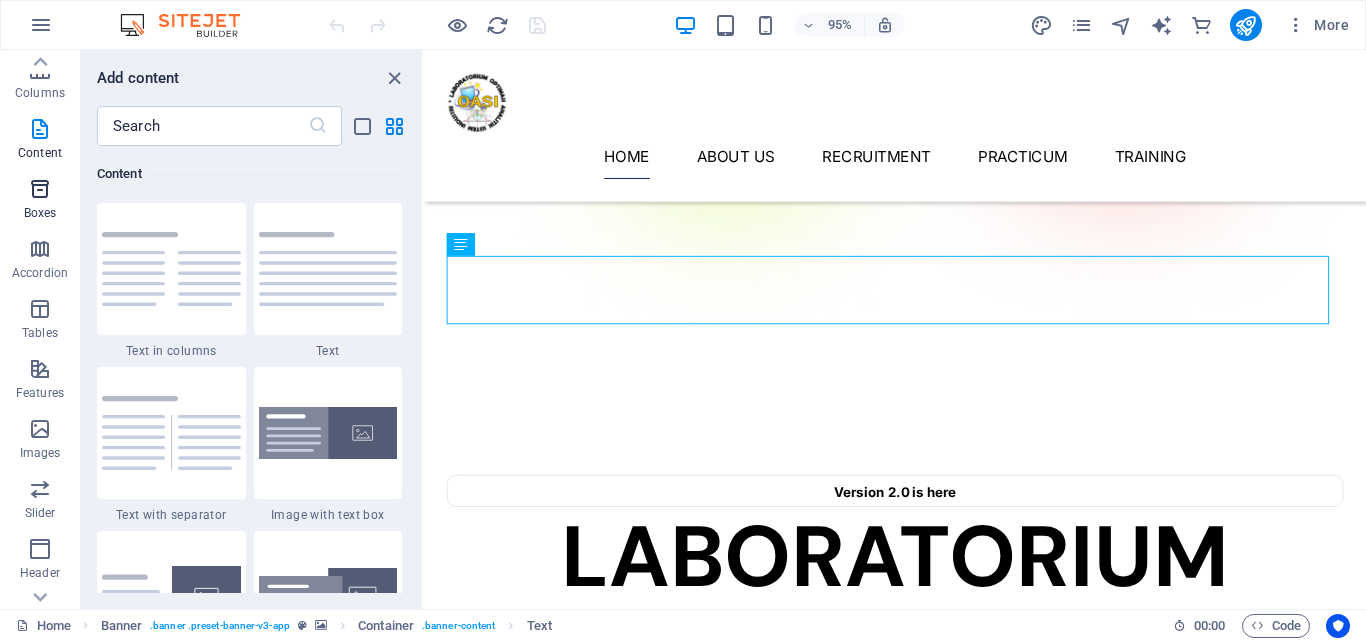 click at bounding box center (40, 309) 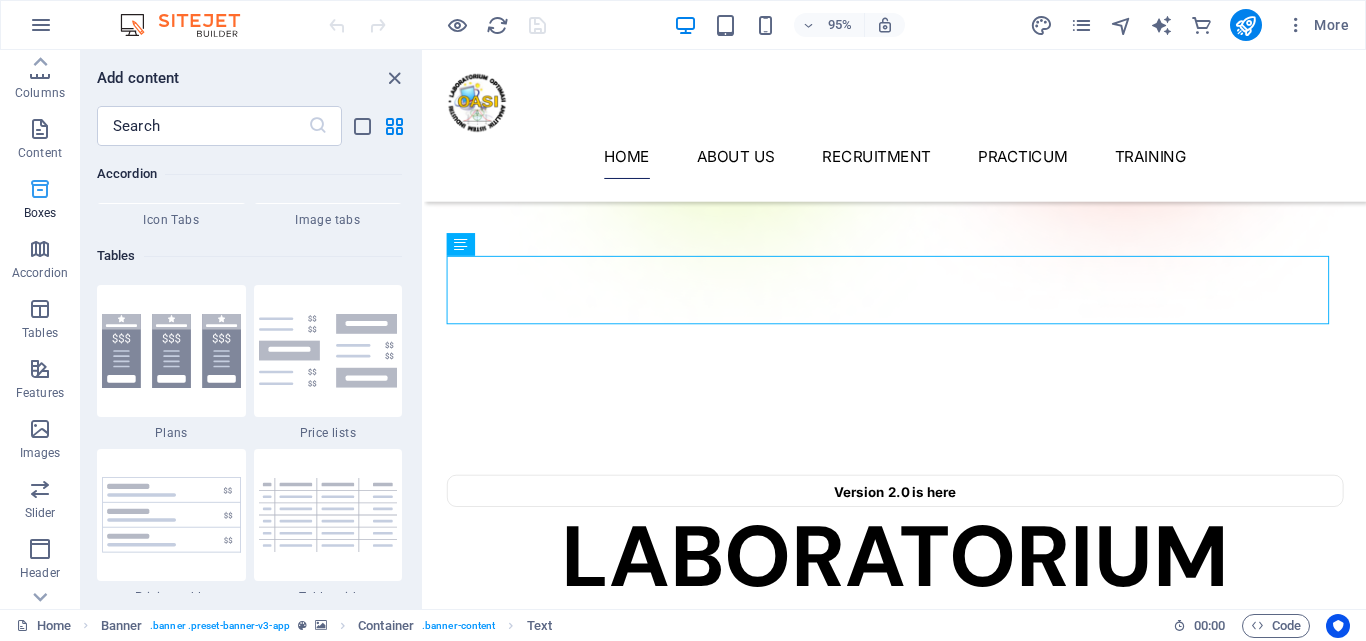 scroll, scrollTop: 6926, scrollLeft: 0, axis: vertical 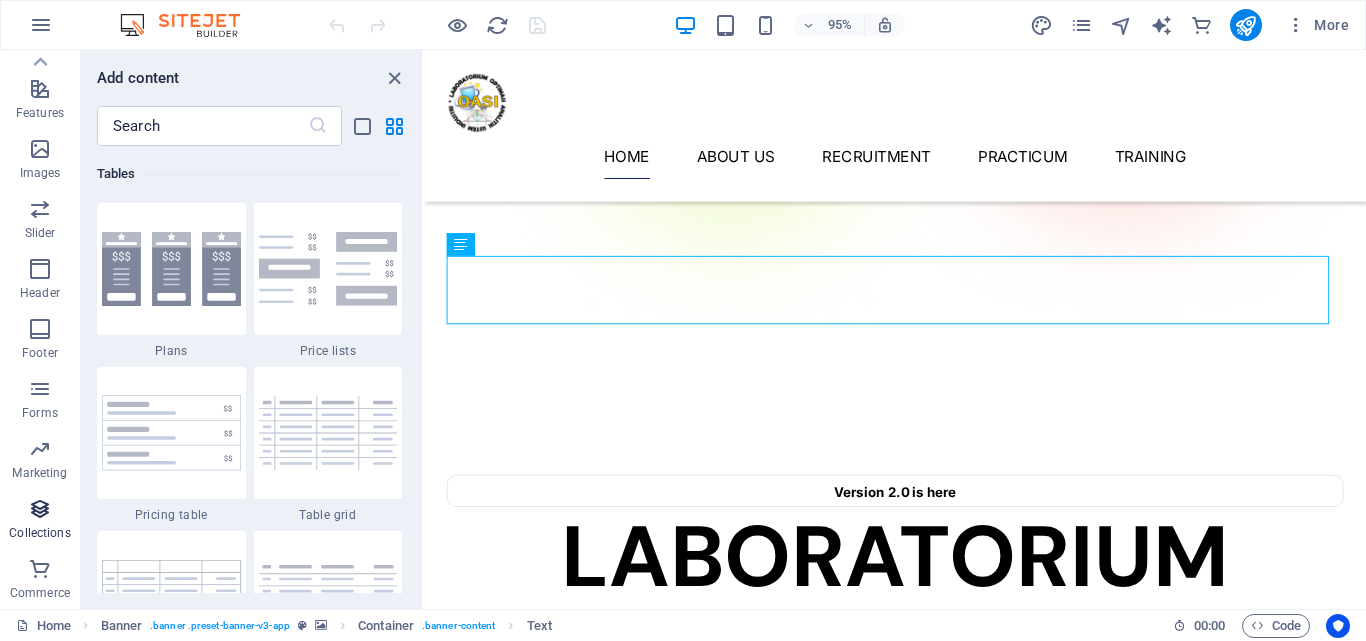 click at bounding box center (40, 509) 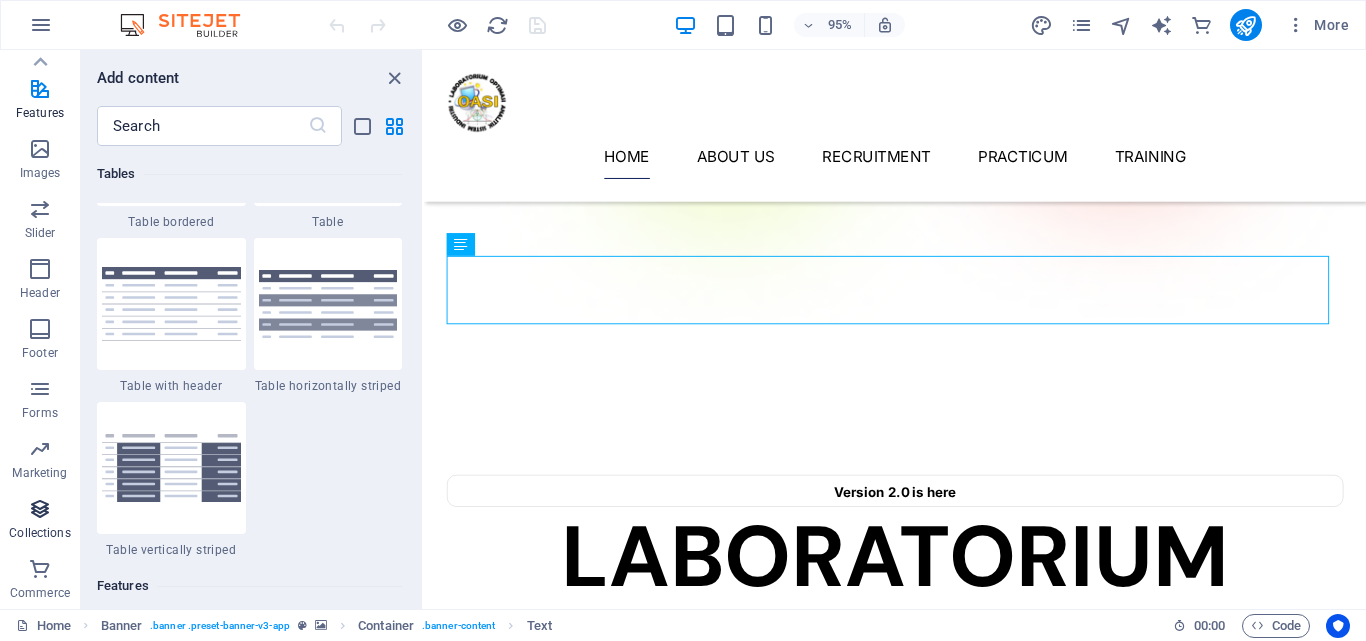 scroll, scrollTop: 18306, scrollLeft: 0, axis: vertical 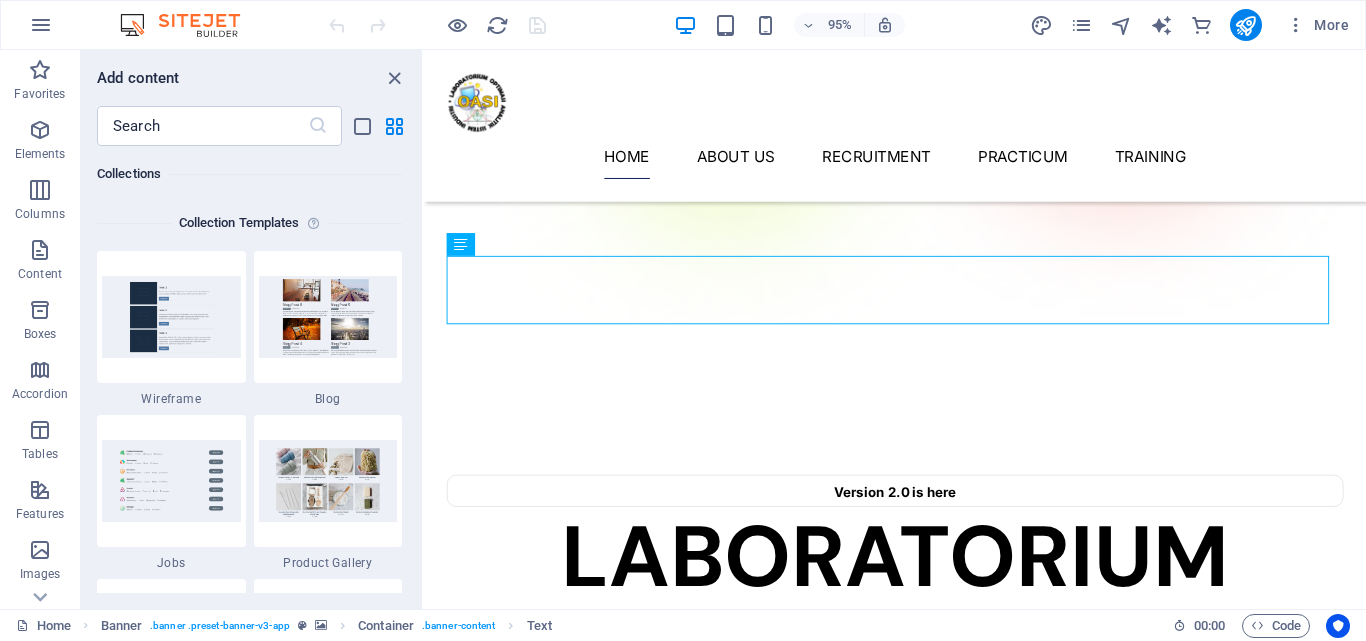 click on "​" at bounding box center [251, 126] 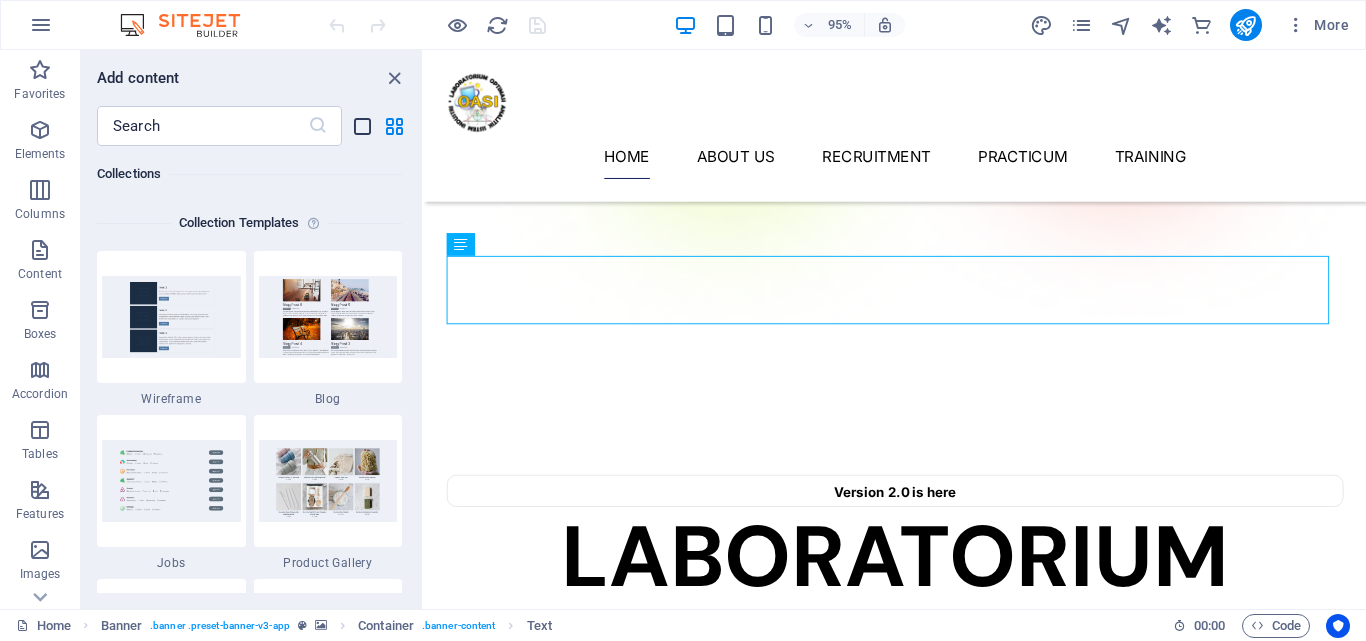 drag, startPoint x: 368, startPoint y: 138, endPoint x: 359, endPoint y: 130, distance: 12.0415945 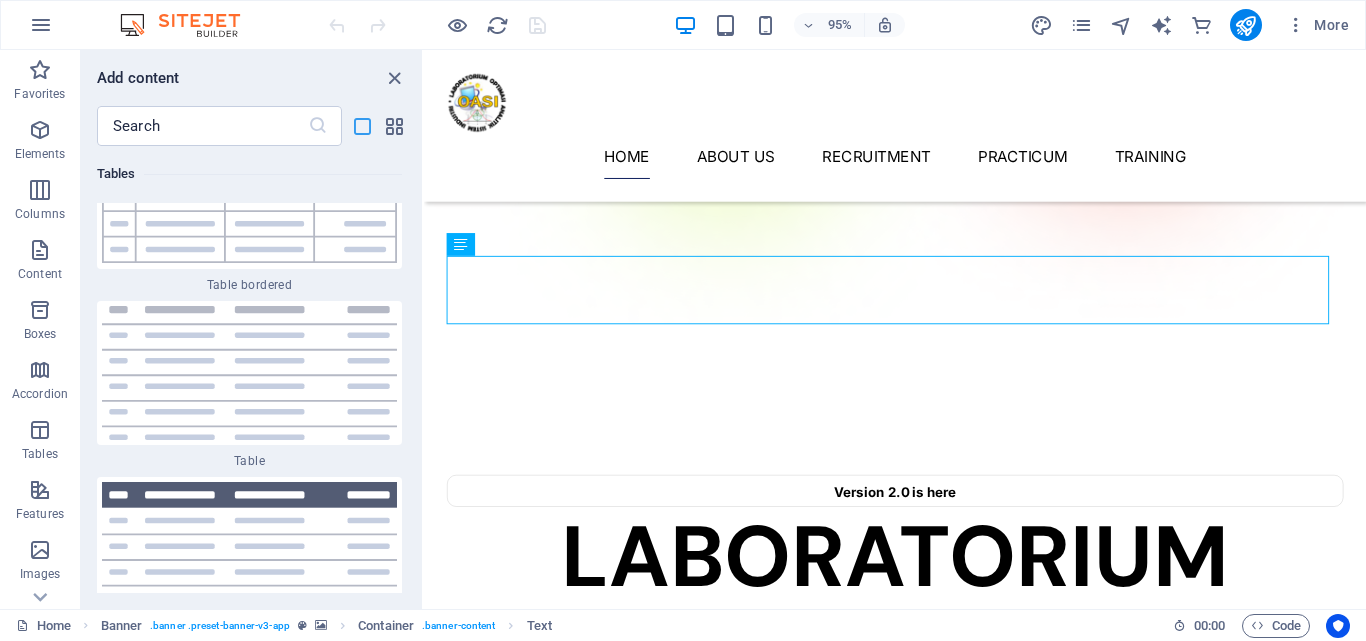 scroll, scrollTop: 41045, scrollLeft: 0, axis: vertical 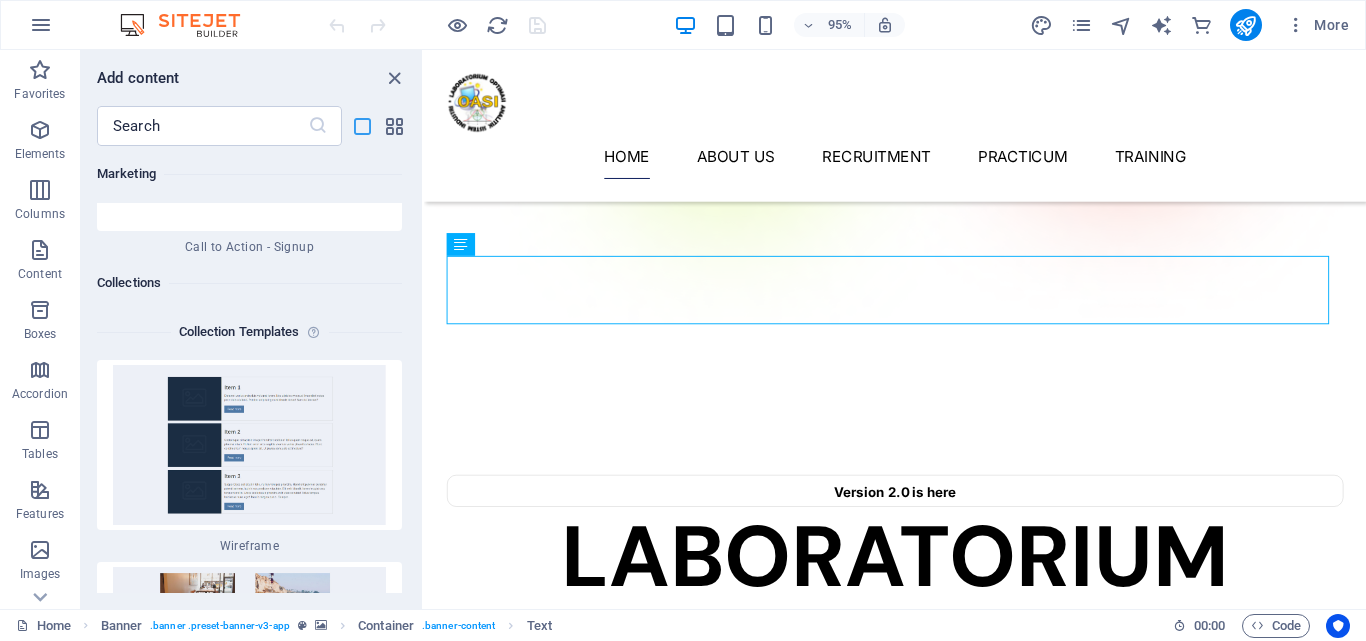click at bounding box center [362, 126] 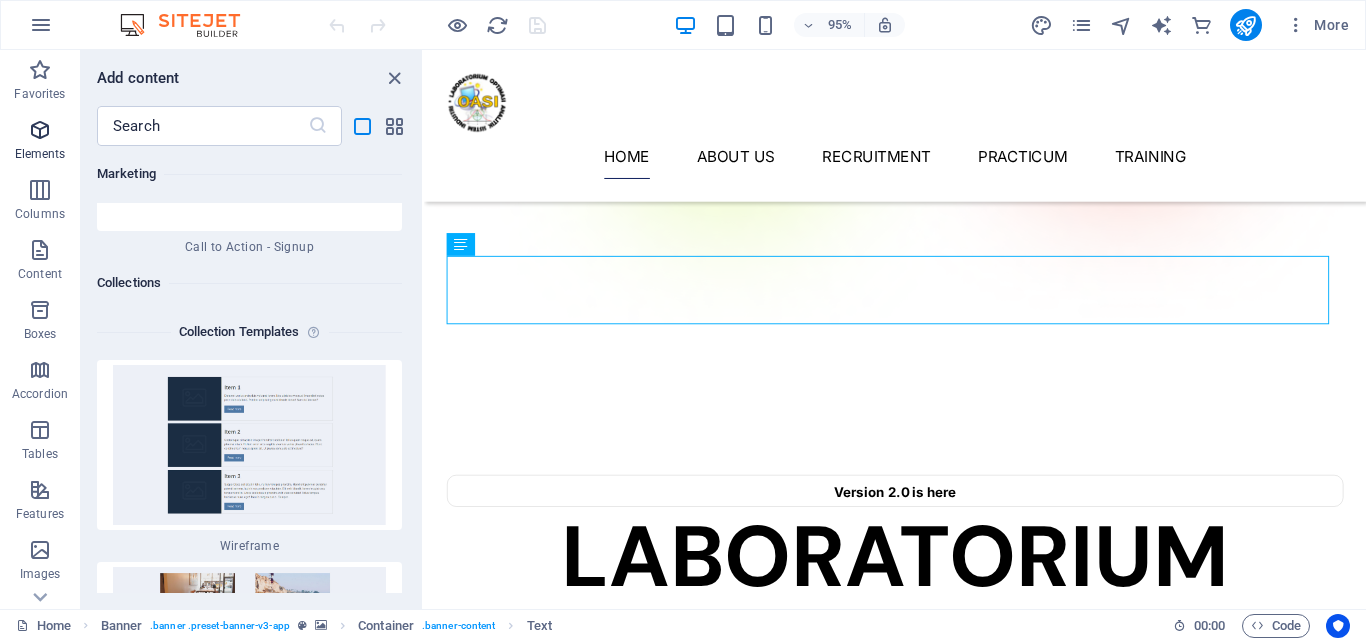 click on "Elements" at bounding box center [40, 142] 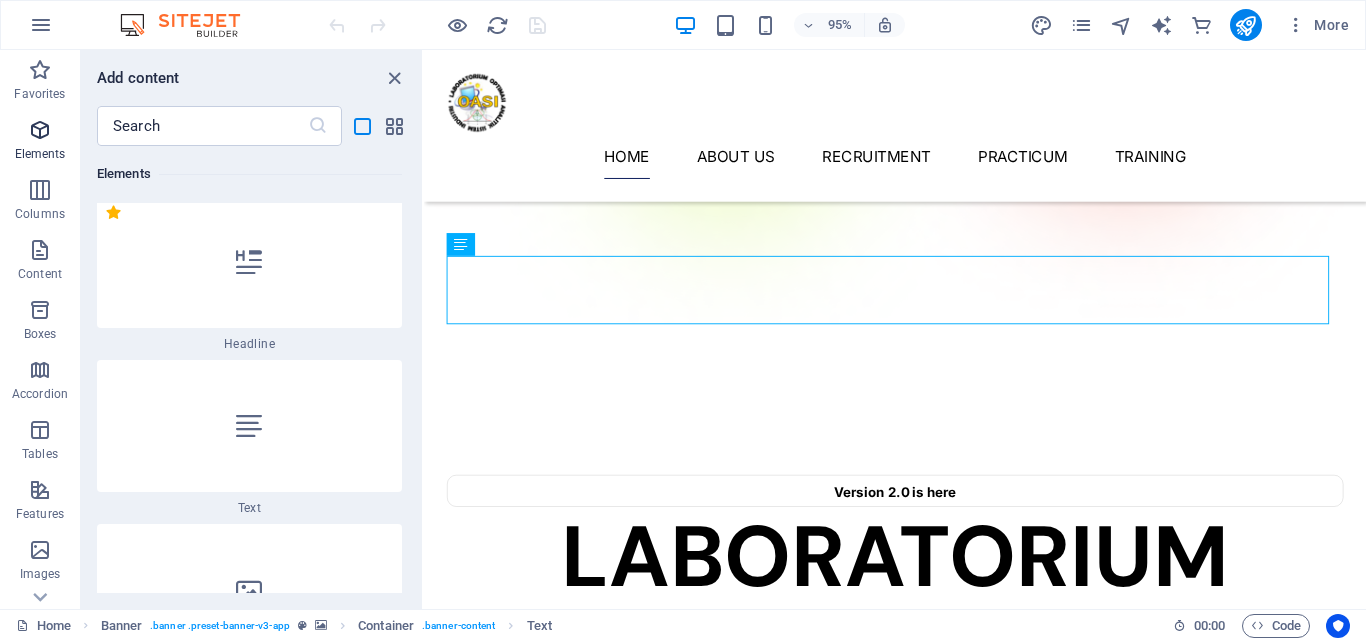 scroll, scrollTop: 377, scrollLeft: 0, axis: vertical 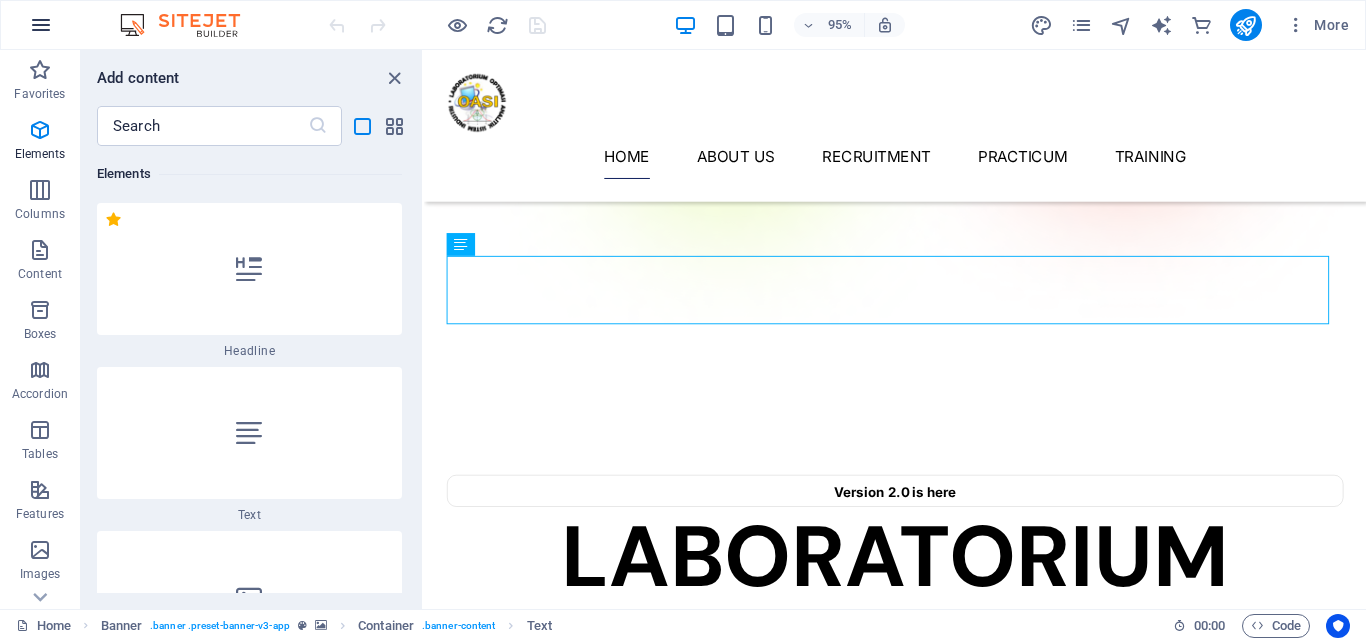 click at bounding box center (41, 25) 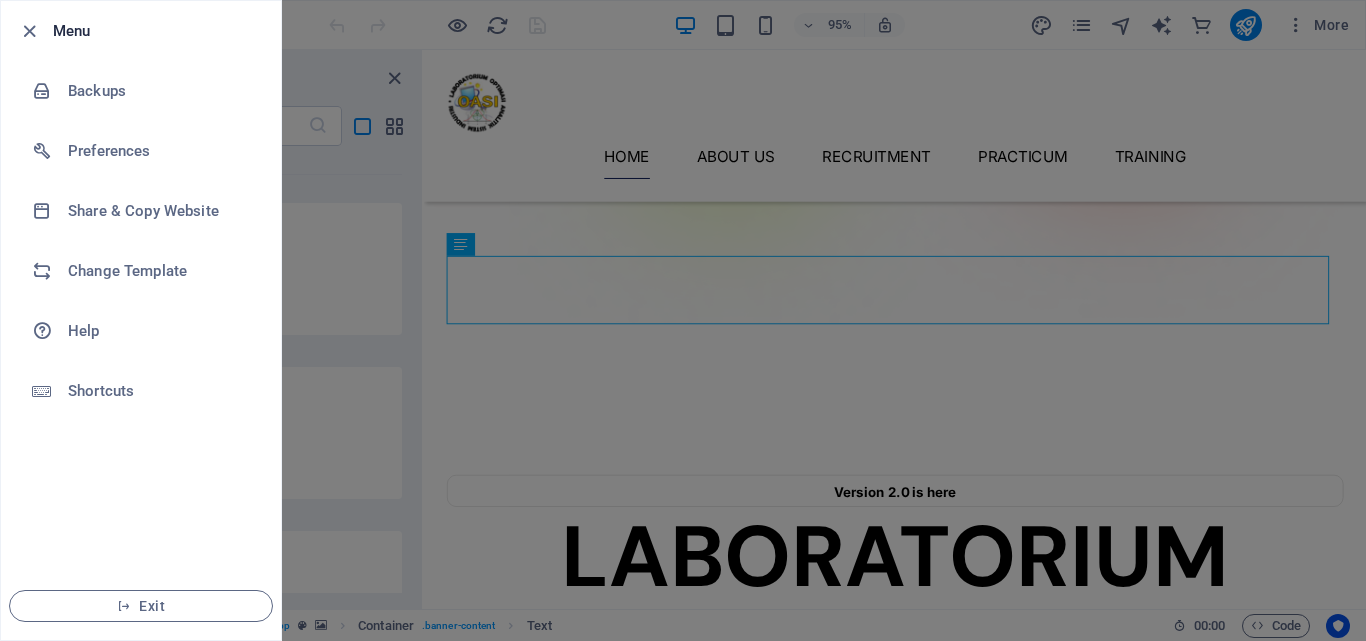 click at bounding box center (683, 320) 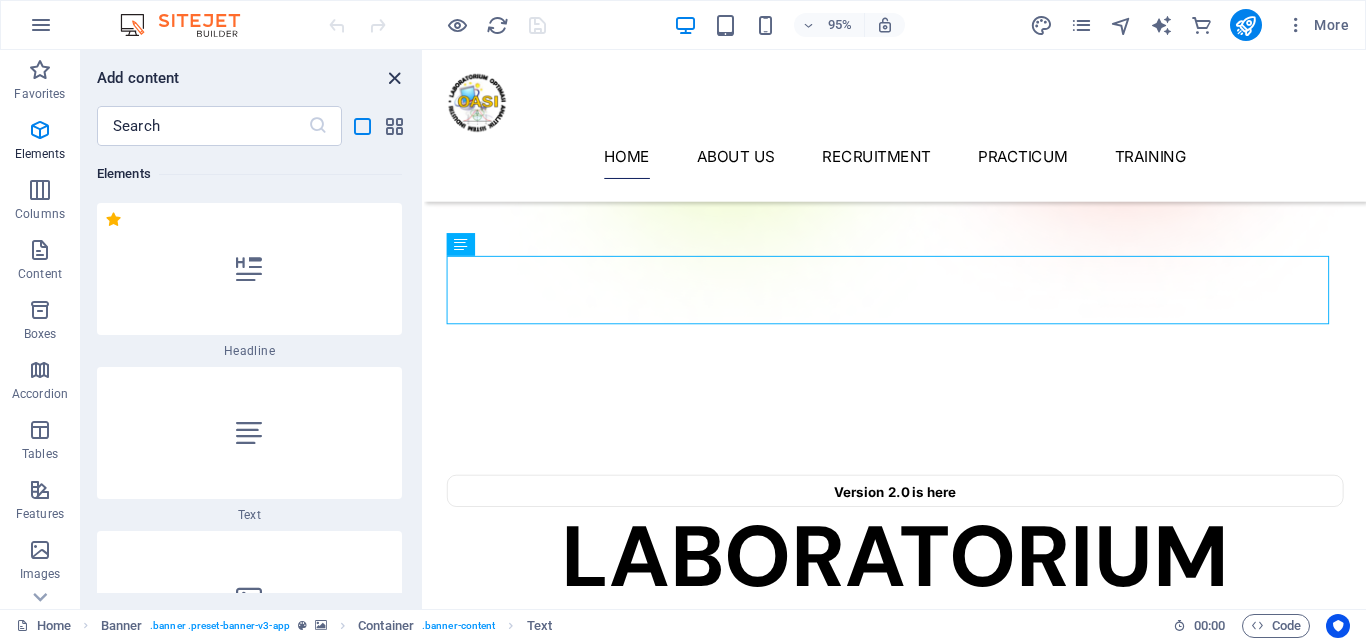 click at bounding box center [394, 78] 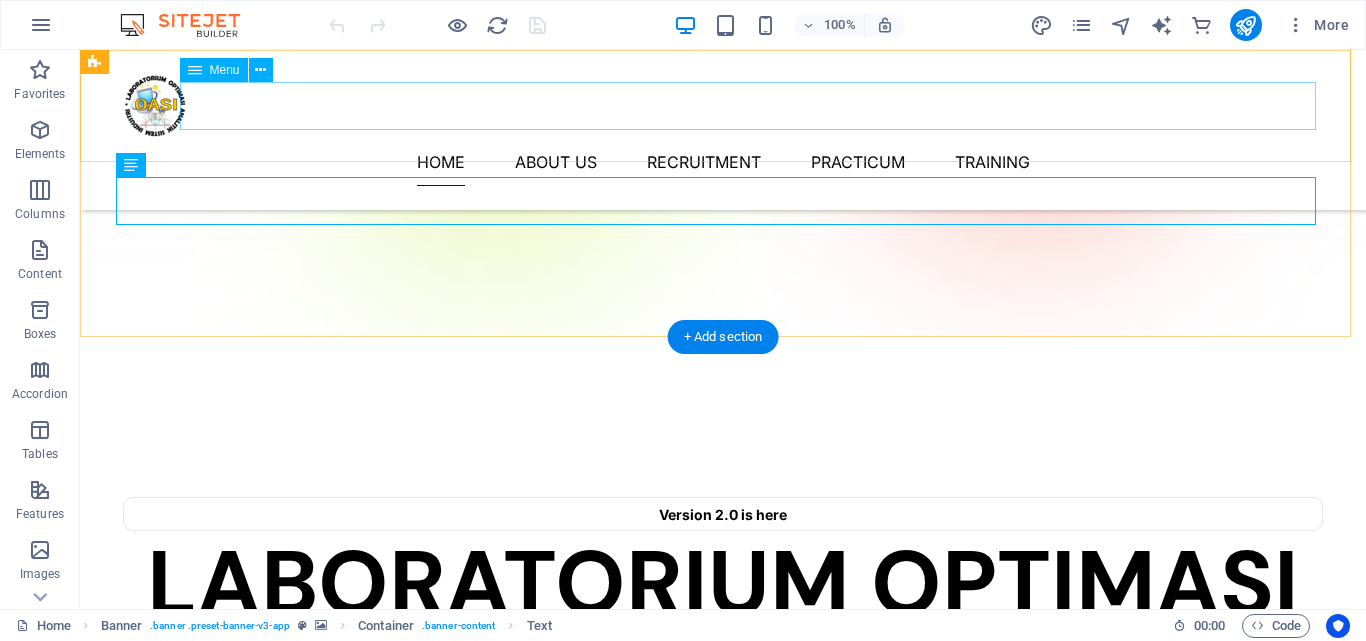 click on "HOME ABOUT US RECRUITMENT PRACTICUM TRAINING" at bounding box center [723, 162] 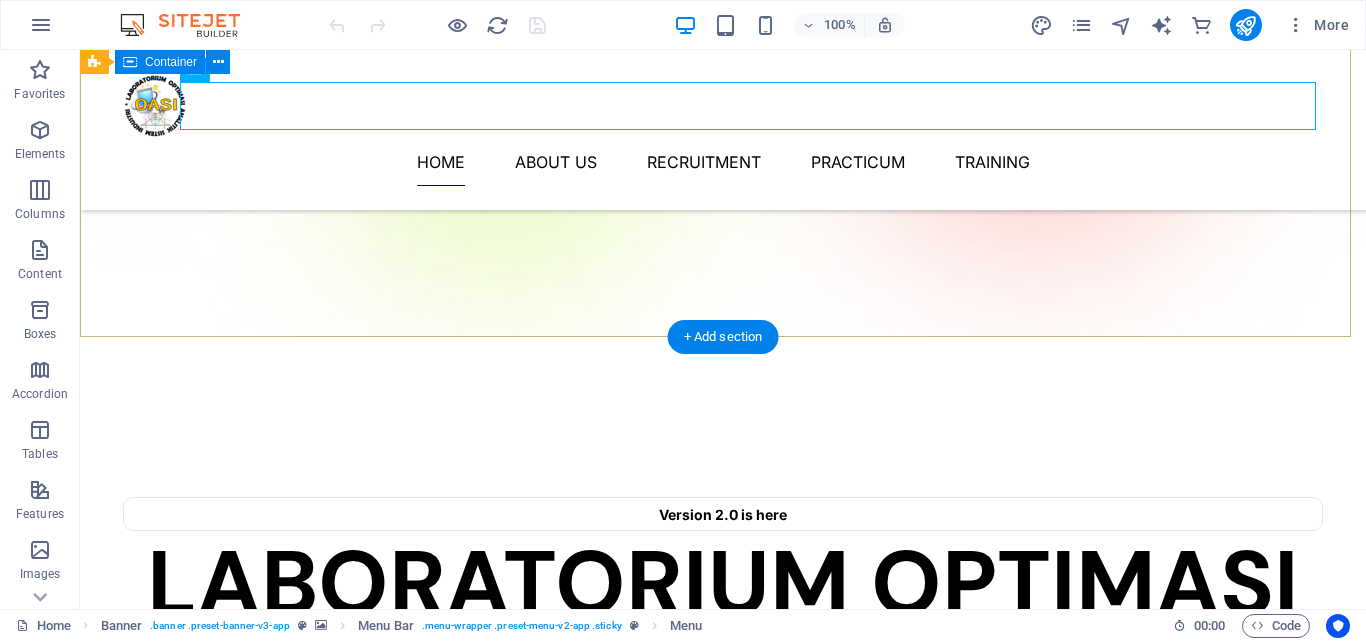 click on "Version 2.0 is here LABORATORIUM OPTIMASI ANAITIK SISTEM INDUSTRI LABORATORIUM OPTIMASI ANALITIK SISTEM INDUSTRI (OASI) MERUPAKAN SALAH SATU LABORATORIUM DIBAWAH KELOMPOK BIDANG KERJA MANEJEMEN & BISNIS PROGRAM STUDI TEKNIK INDUSTRI, UNIVERSITAS JENDERAL ACHMAD YANI ([CITY])" at bounding box center [723, 620] 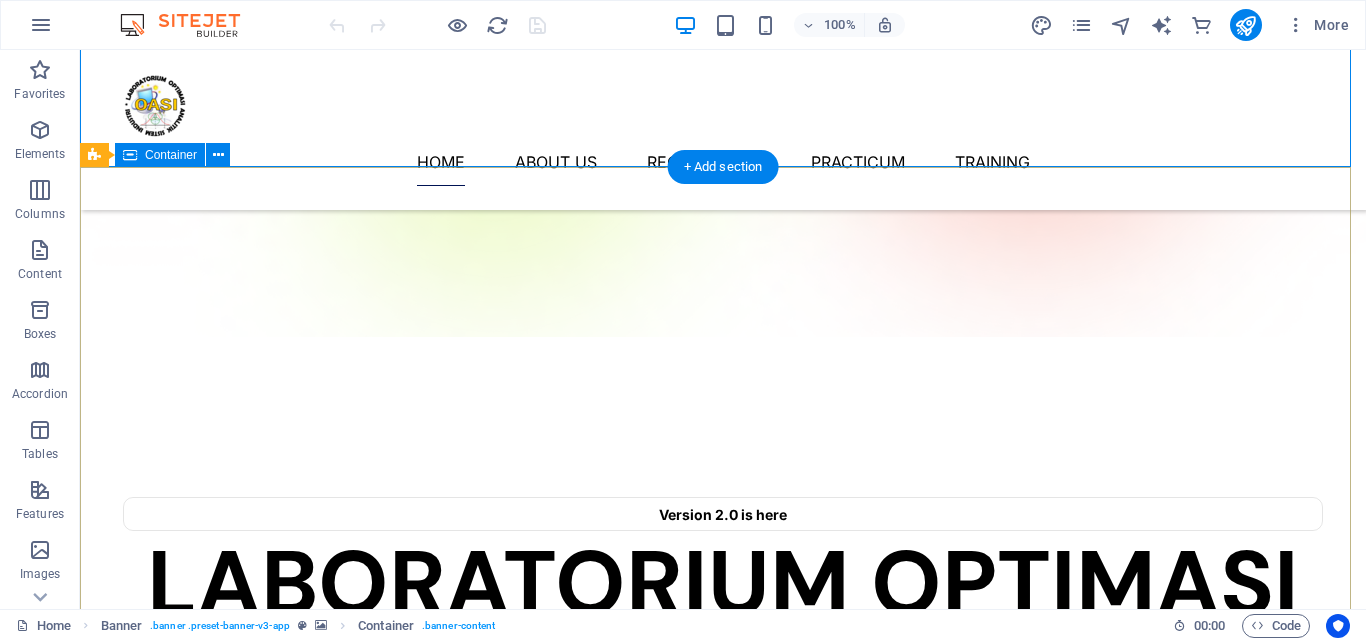 scroll, scrollTop: 464, scrollLeft: 0, axis: vertical 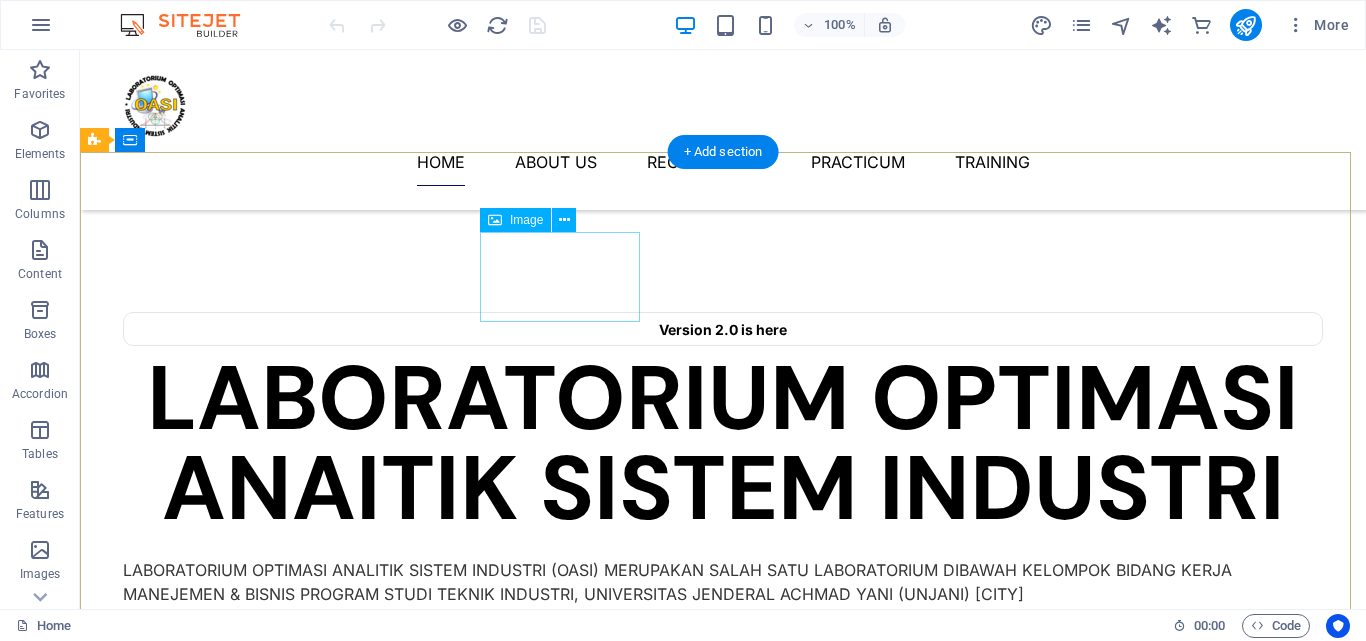 click at bounding box center [240, 1013] 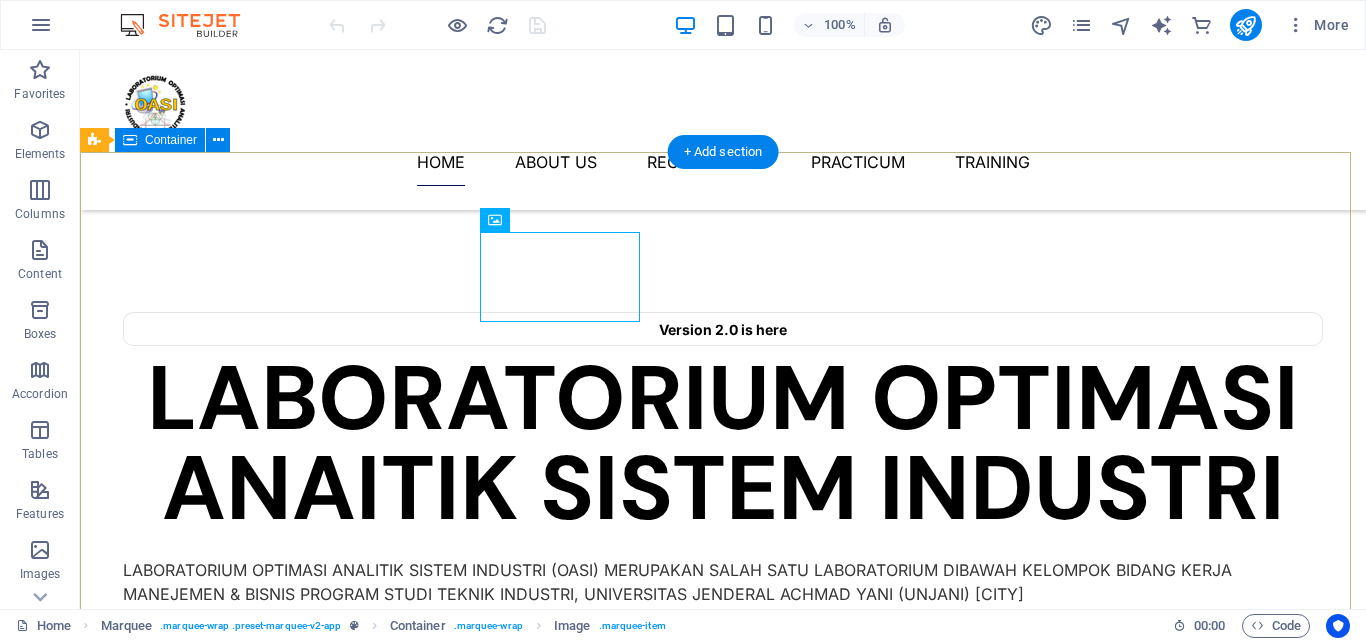 click at bounding box center [723, 1438] 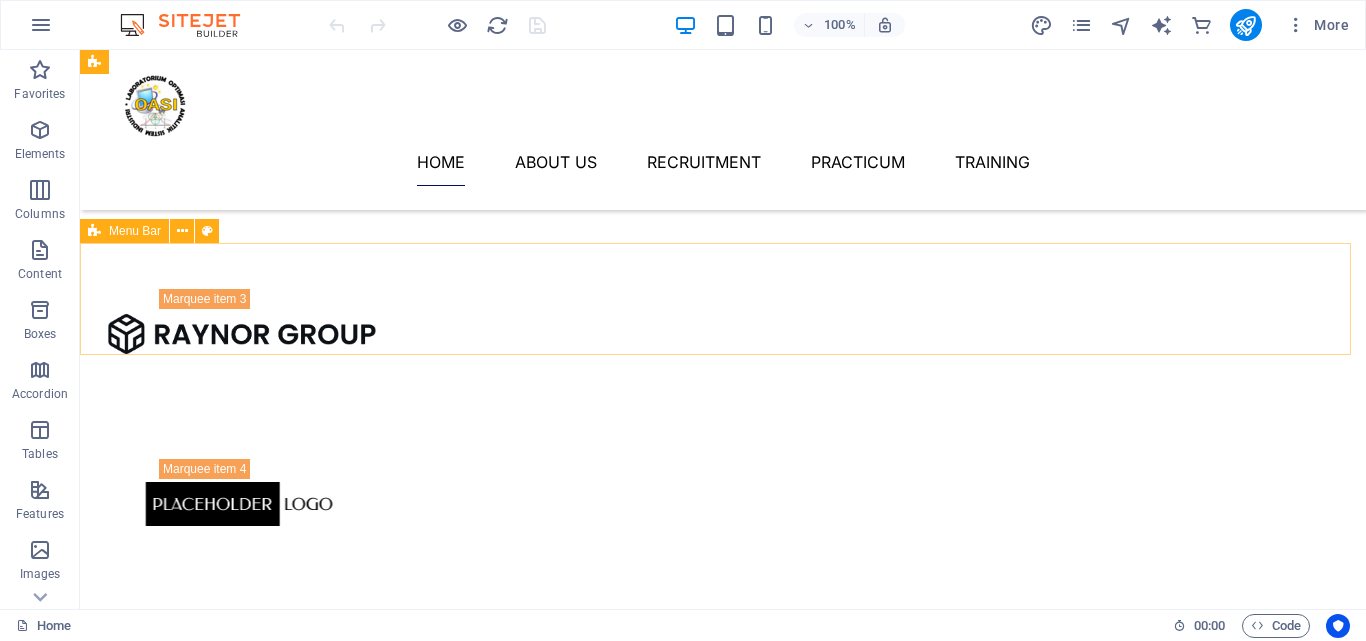scroll, scrollTop: 1309, scrollLeft: 0, axis: vertical 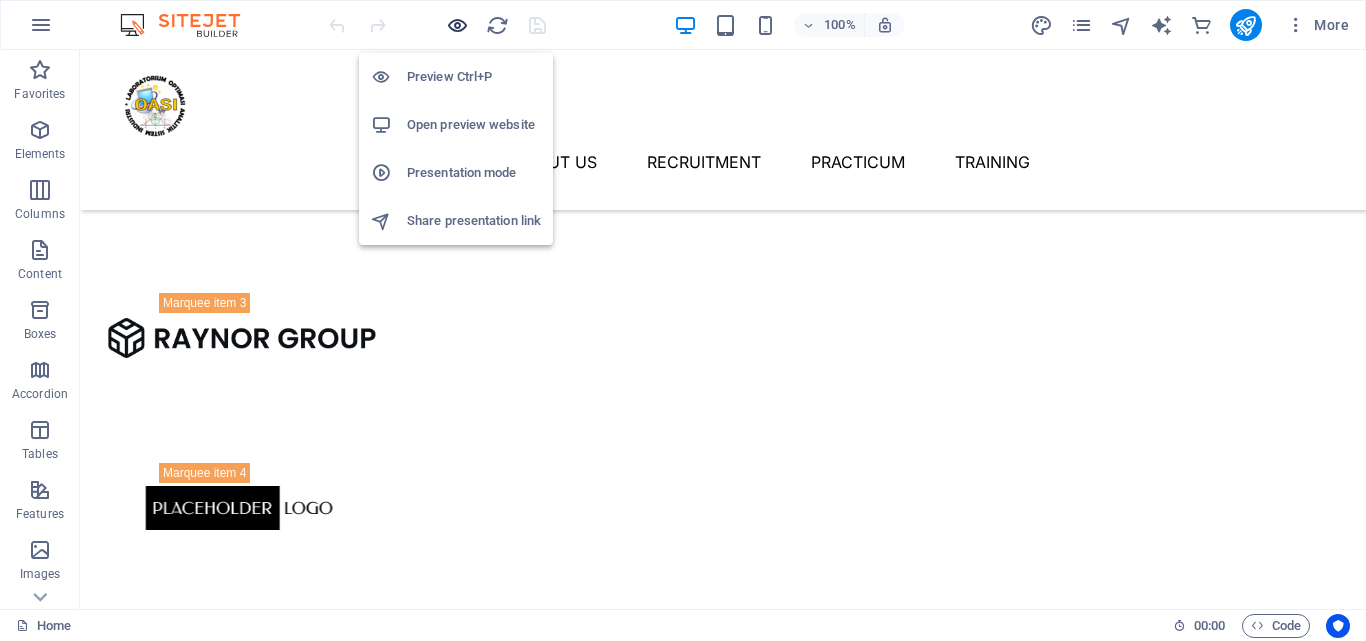 click at bounding box center [457, 25] 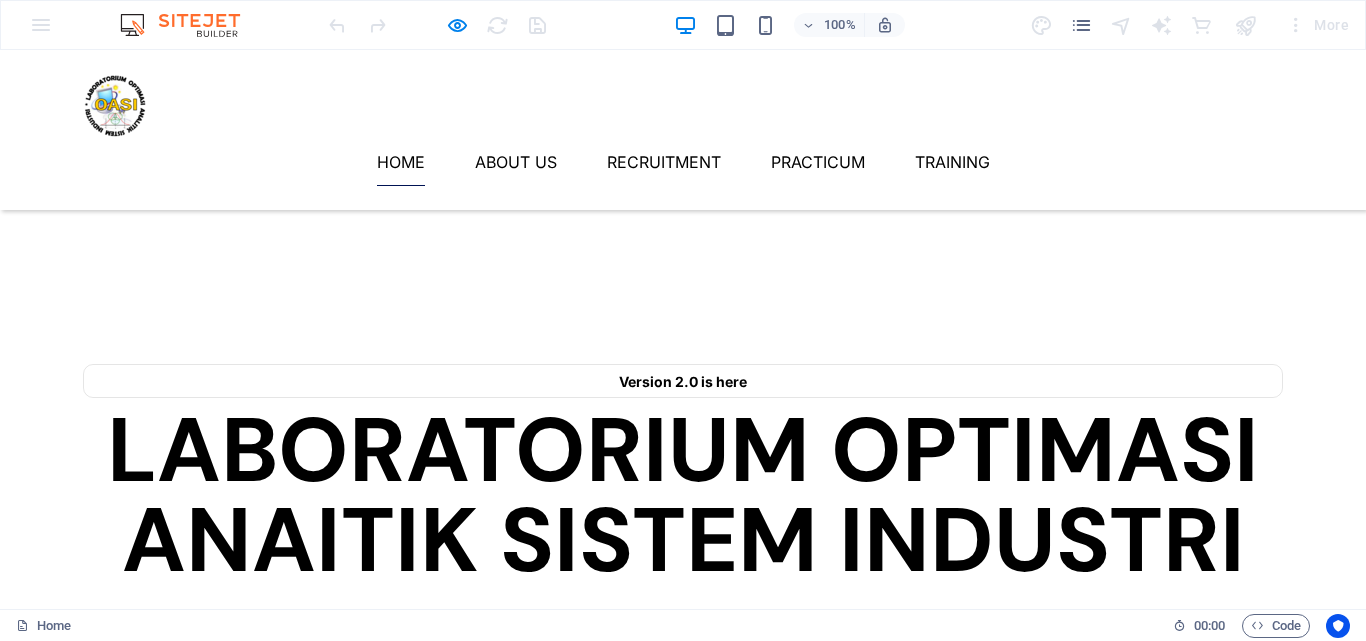 scroll, scrollTop: 413, scrollLeft: 0, axis: vertical 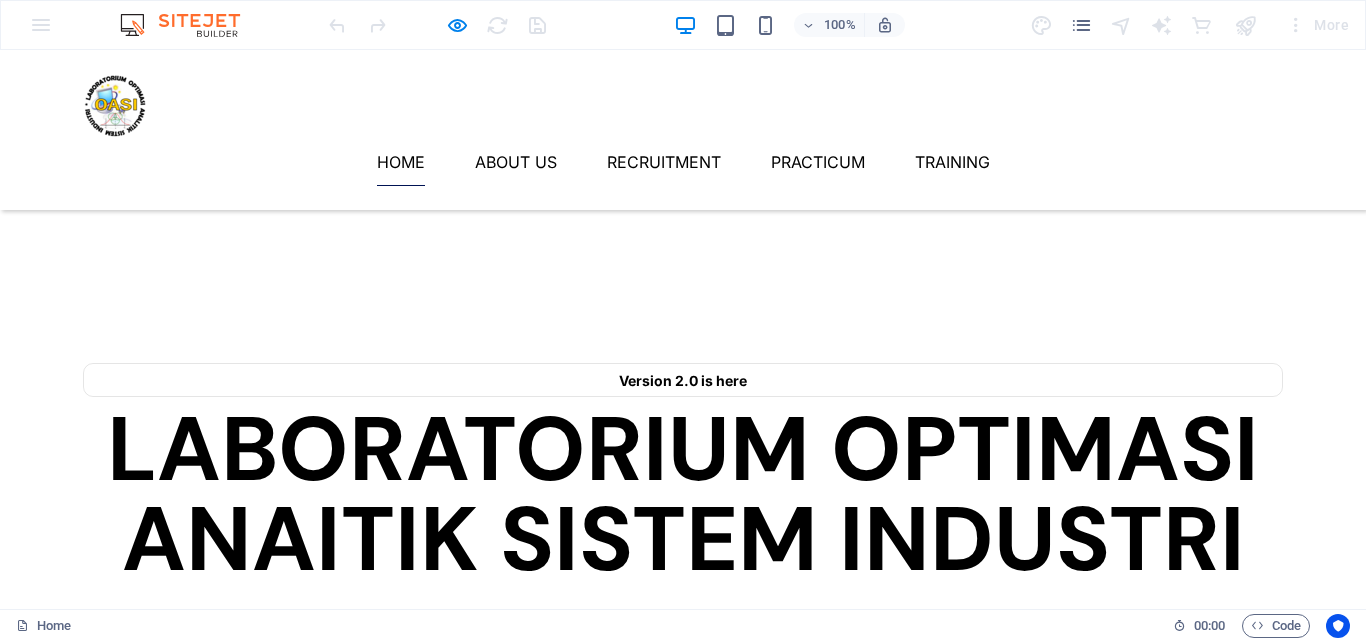 click on "Our features" at bounding box center [683, 1026] 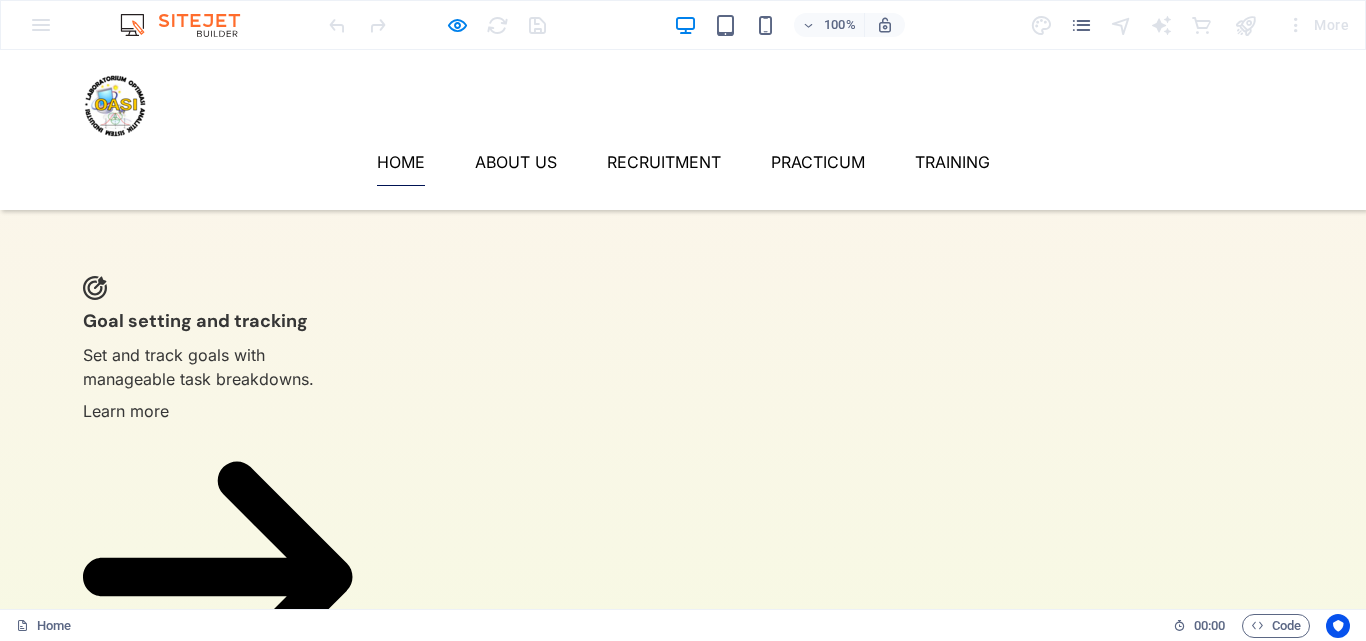 scroll, scrollTop: 1987, scrollLeft: 0, axis: vertical 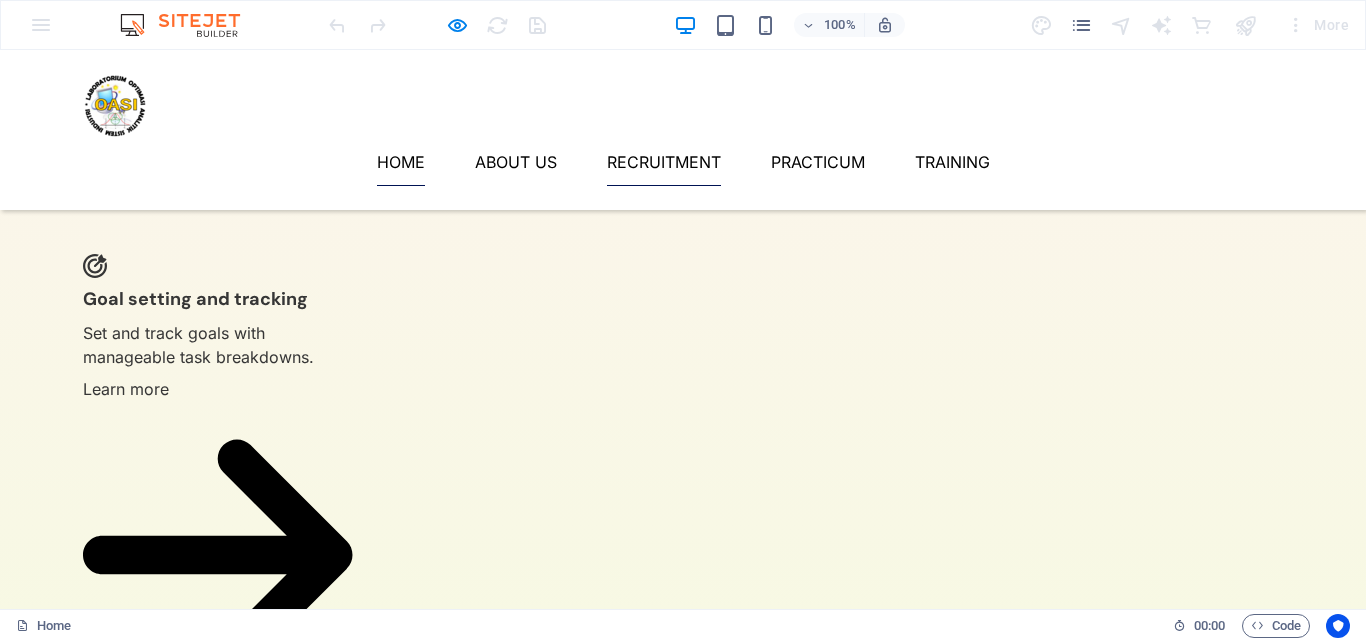 click on "RECRUITMENT" at bounding box center (664, 162) 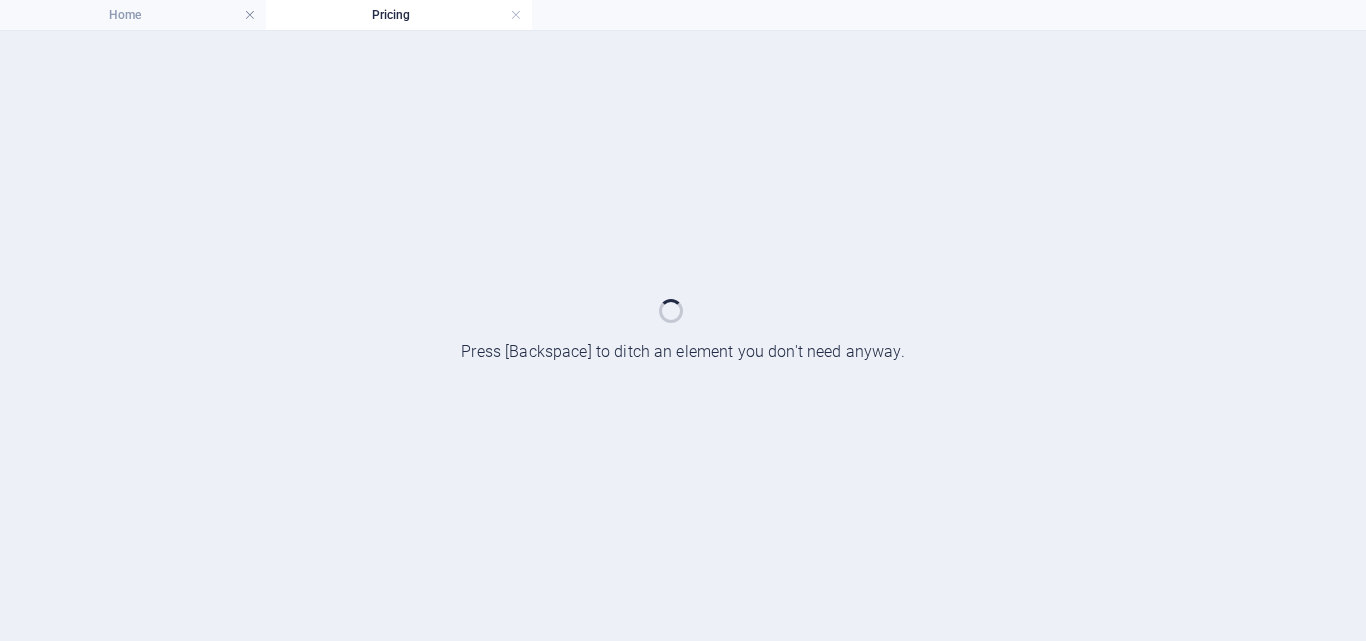 scroll, scrollTop: 0, scrollLeft: 0, axis: both 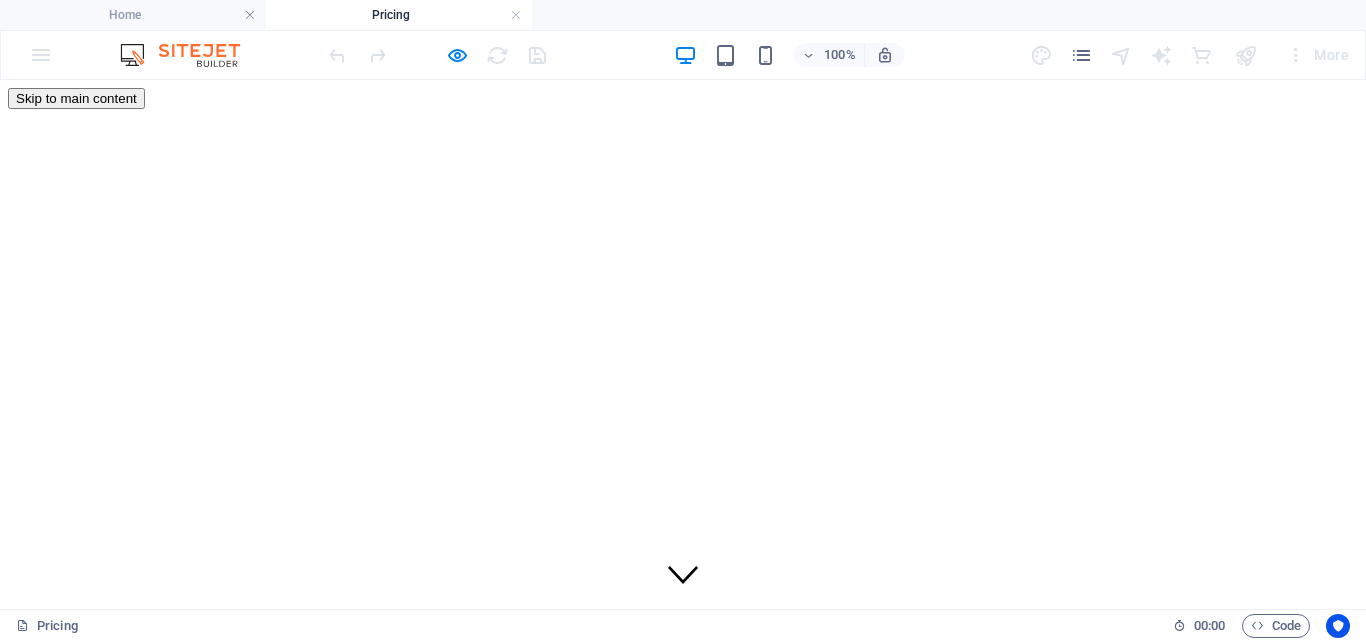 click on "HOME ABOUT US RECRUITMENT PRACTICUM TRAINING" at bounding box center (683, 812) 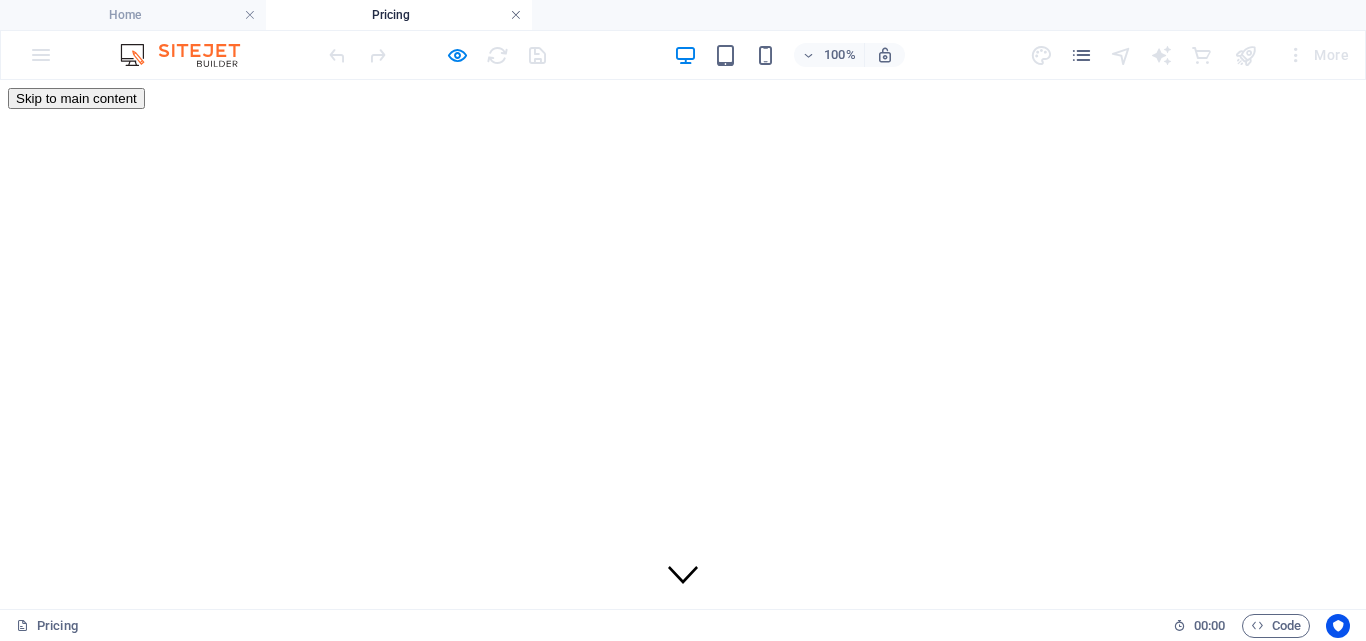 click at bounding box center (516, 15) 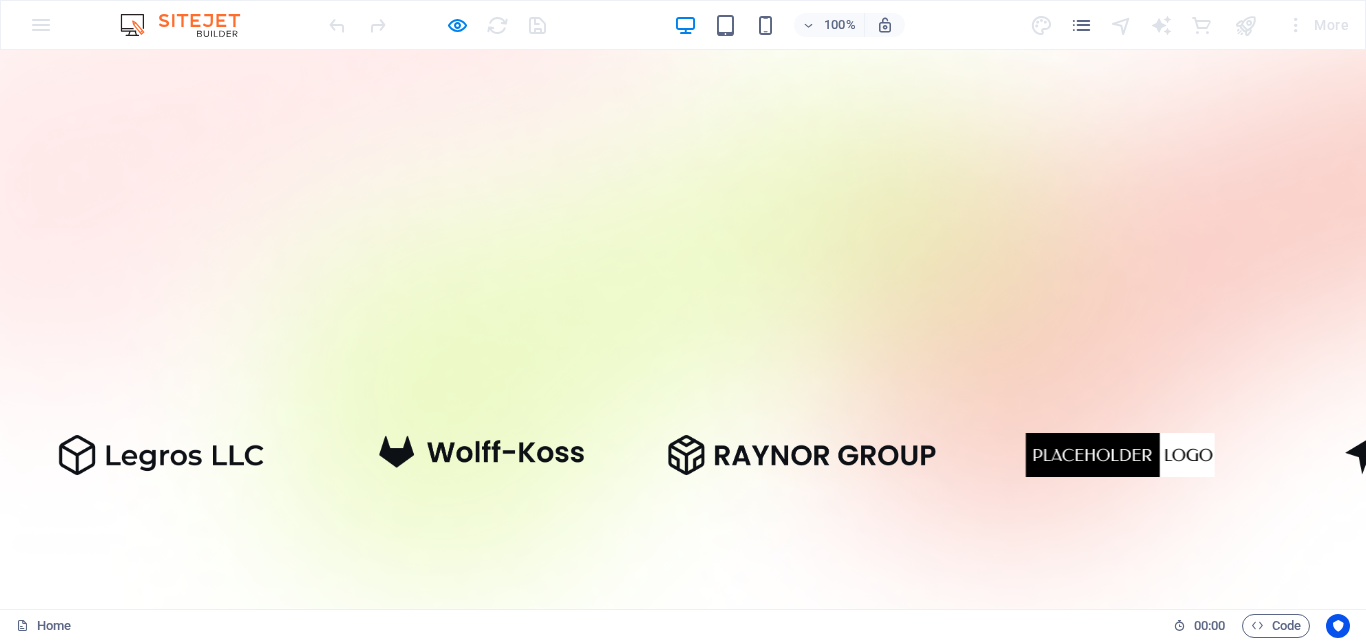 scroll, scrollTop: 1987, scrollLeft: 0, axis: vertical 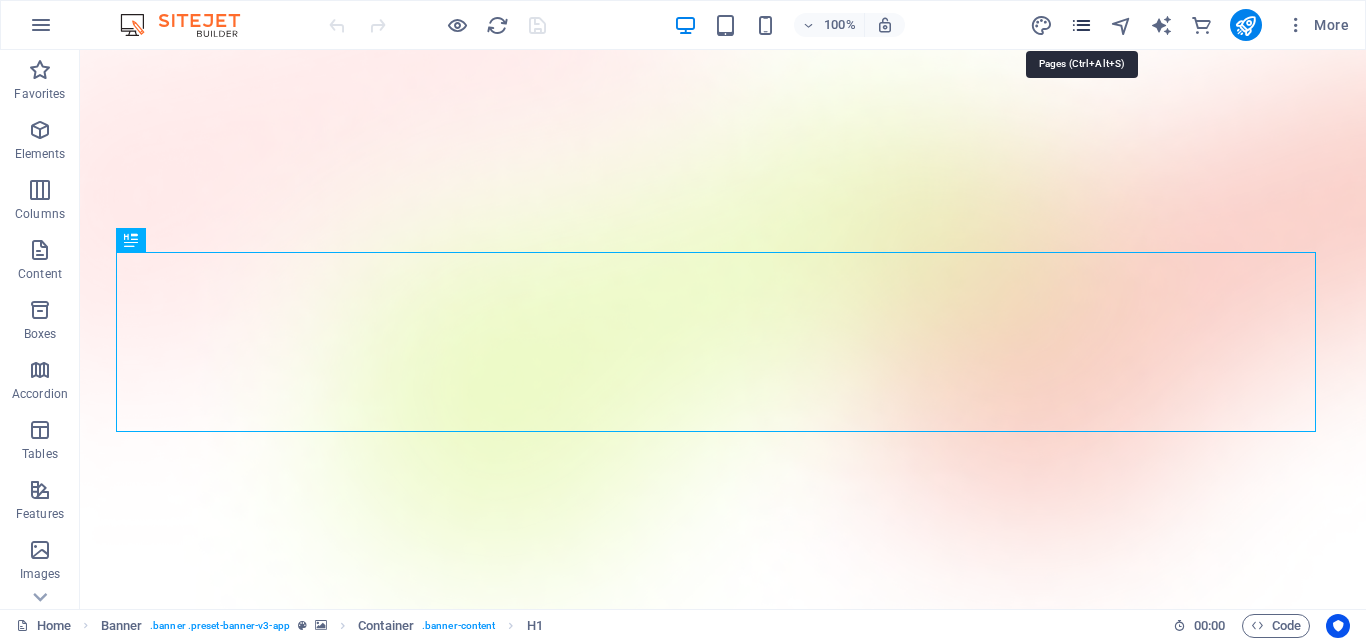 click at bounding box center (1081, 25) 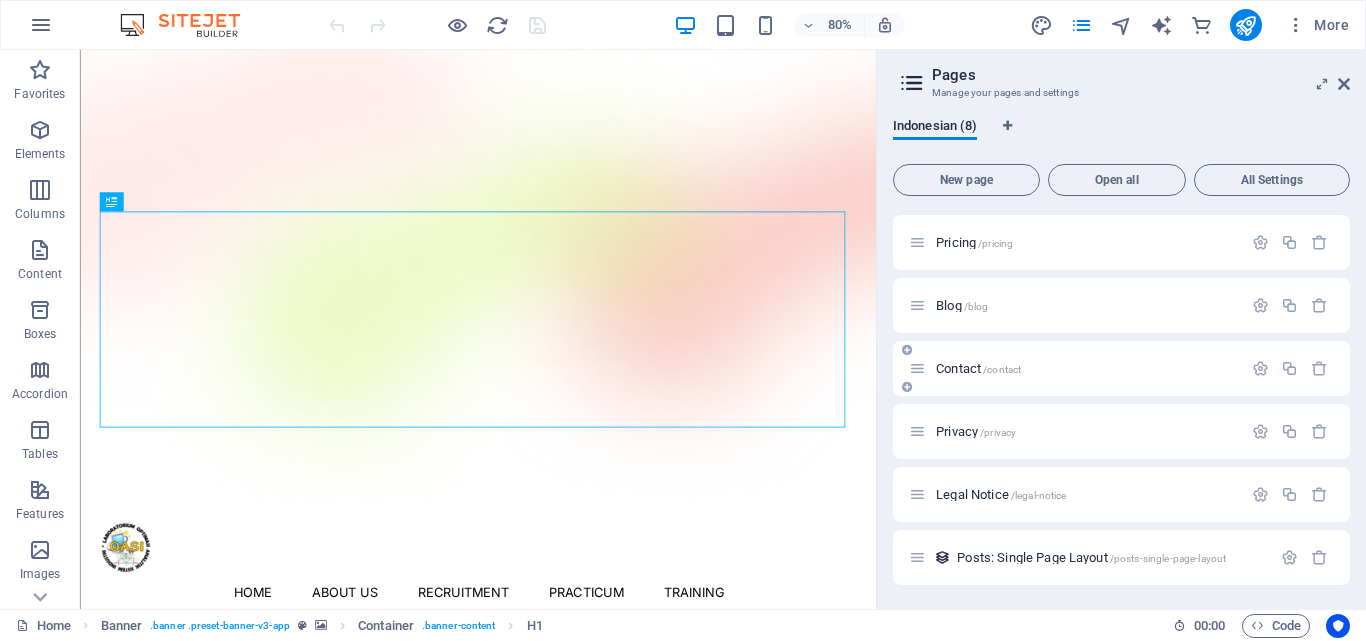scroll, scrollTop: 0, scrollLeft: 0, axis: both 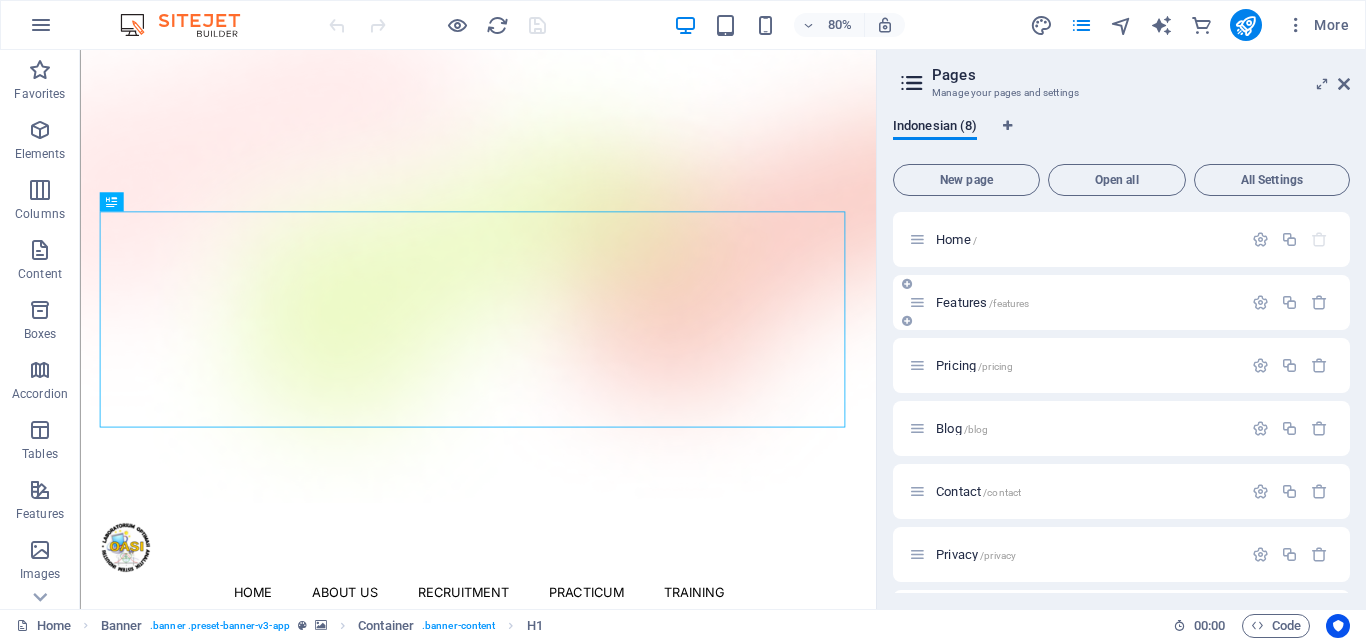 click on "Features /features" at bounding box center [1075, 302] 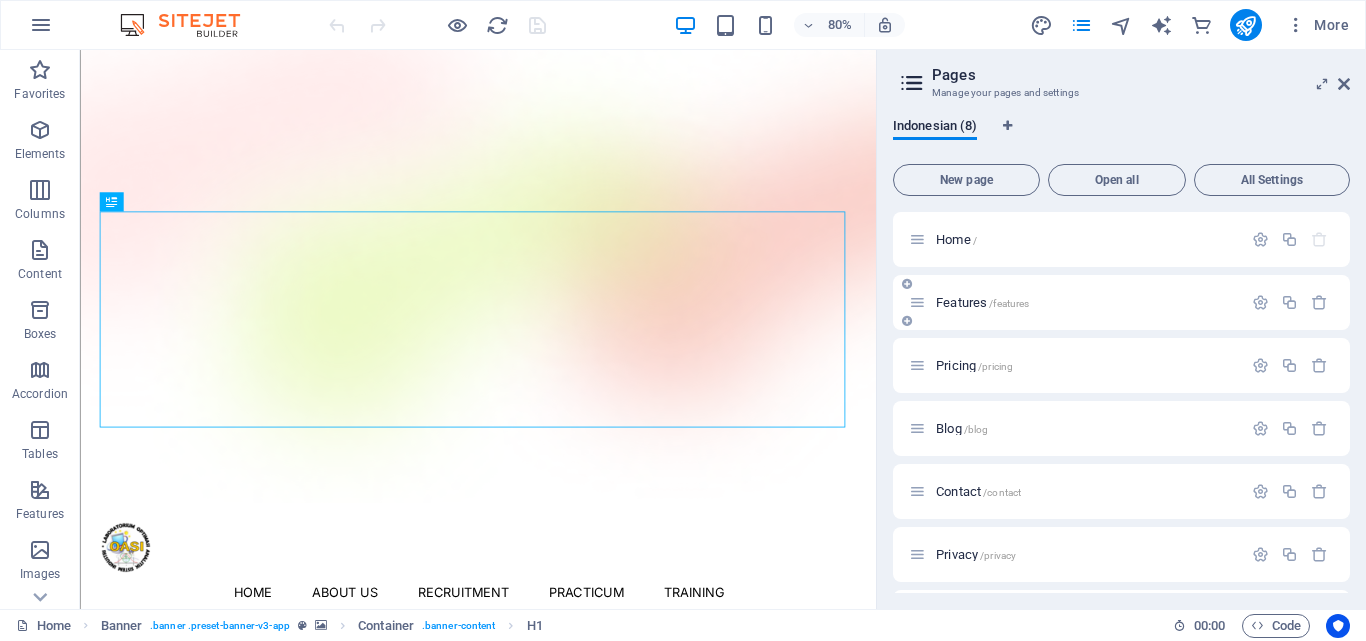 click on "Features /features" at bounding box center [1086, 302] 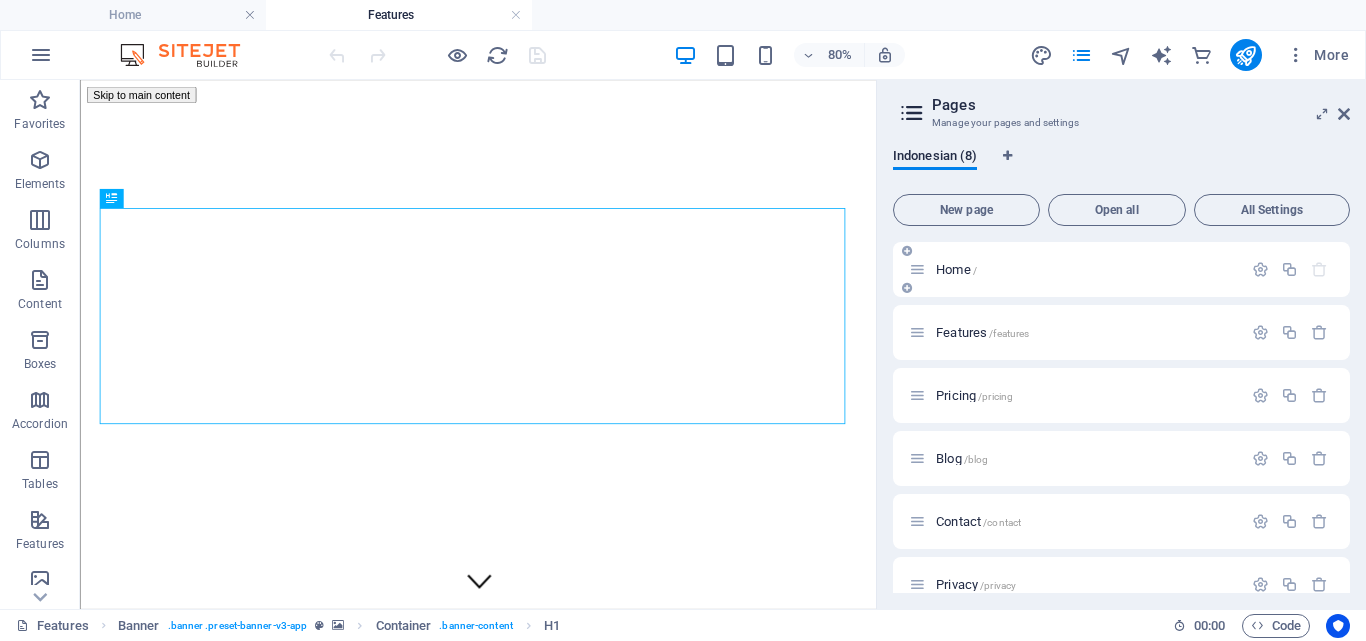 scroll, scrollTop: 0, scrollLeft: 0, axis: both 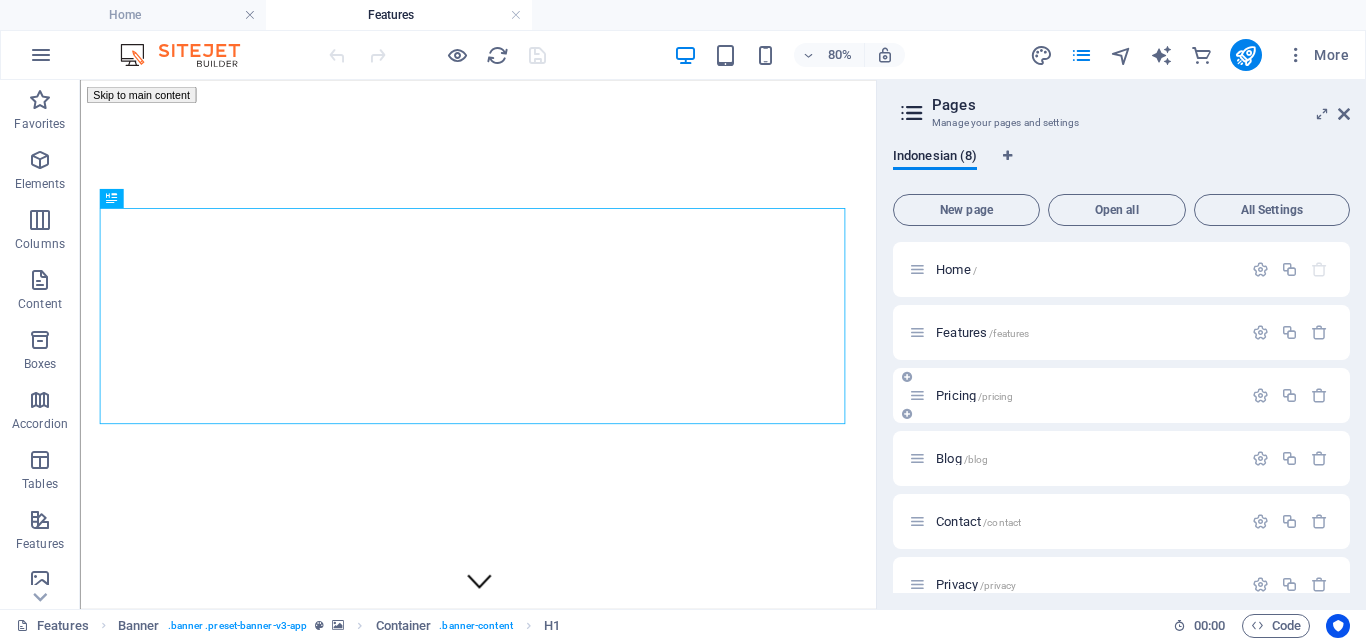 click on "Pricing /pricing" at bounding box center [1121, 395] 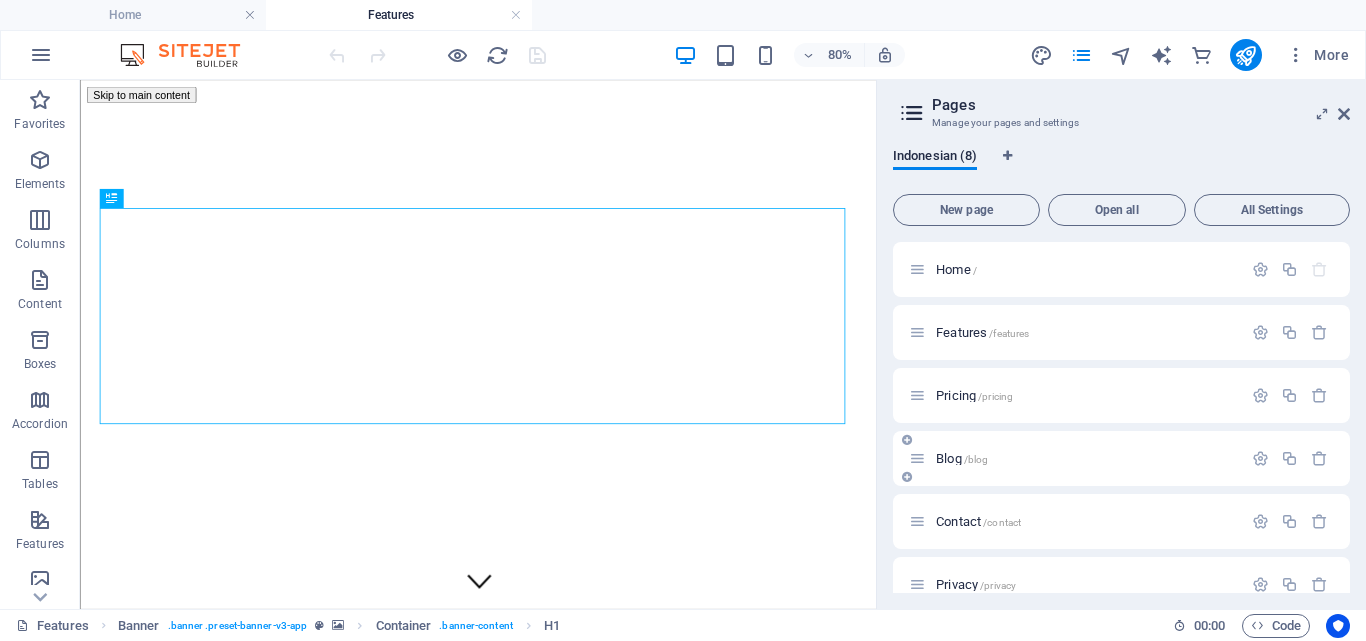 click on "Blog /blog" at bounding box center [1086, 458] 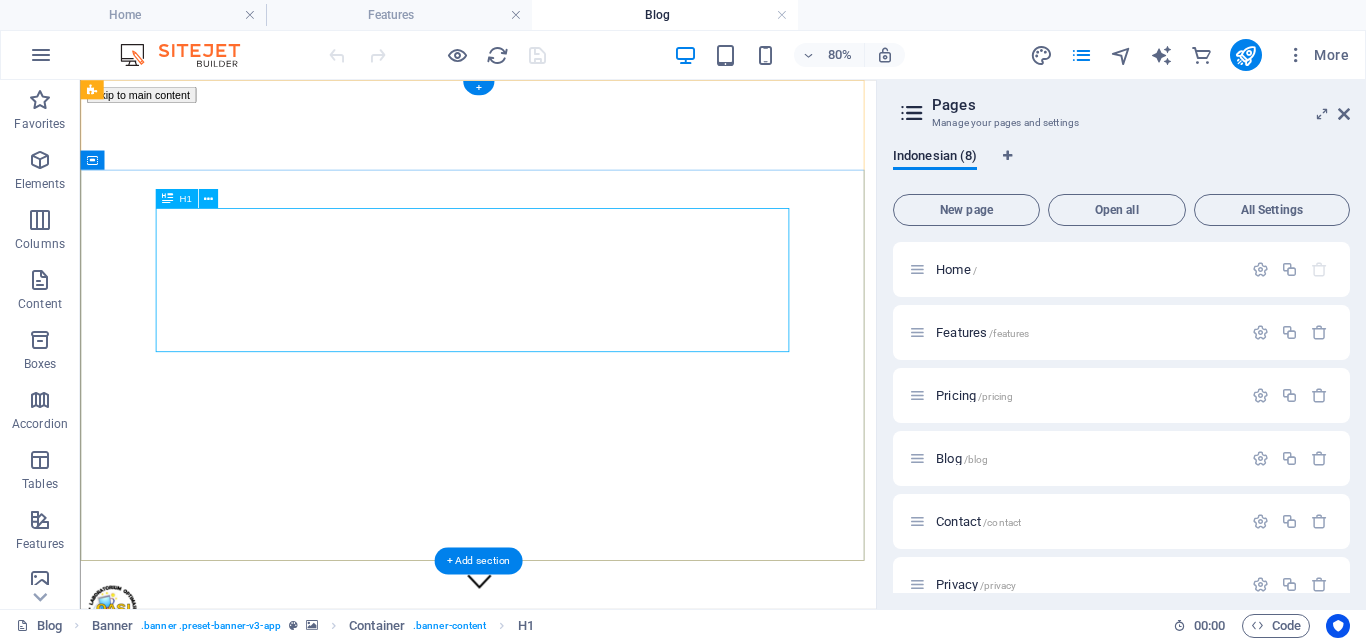 scroll, scrollTop: 0, scrollLeft: 0, axis: both 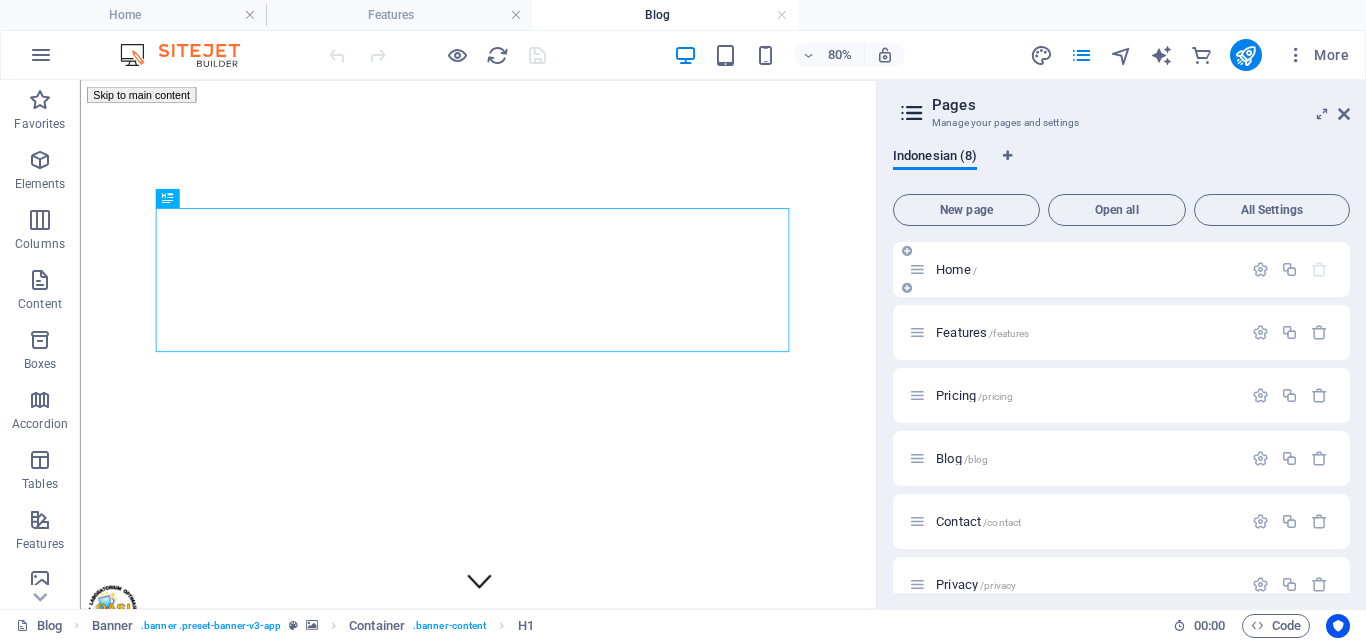click on "Home /" at bounding box center (1075, 269) 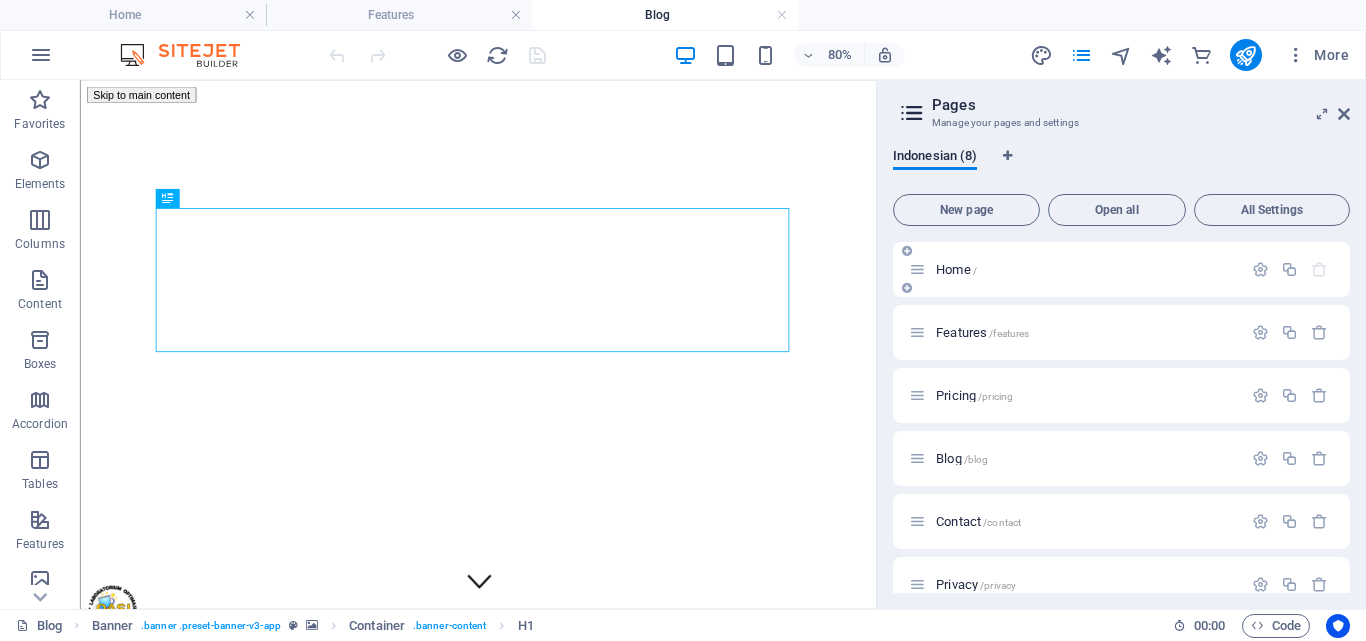 click on "Home /" at bounding box center (1075, 269) 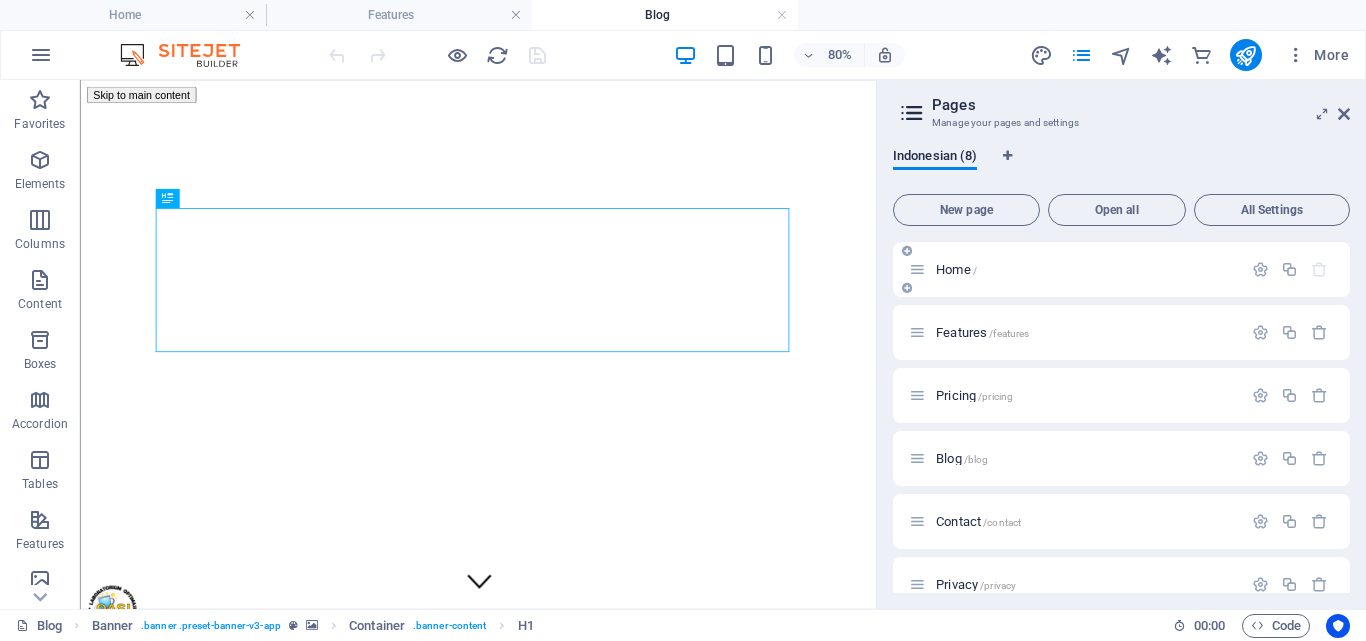 click on "Home /" at bounding box center (1075, 269) 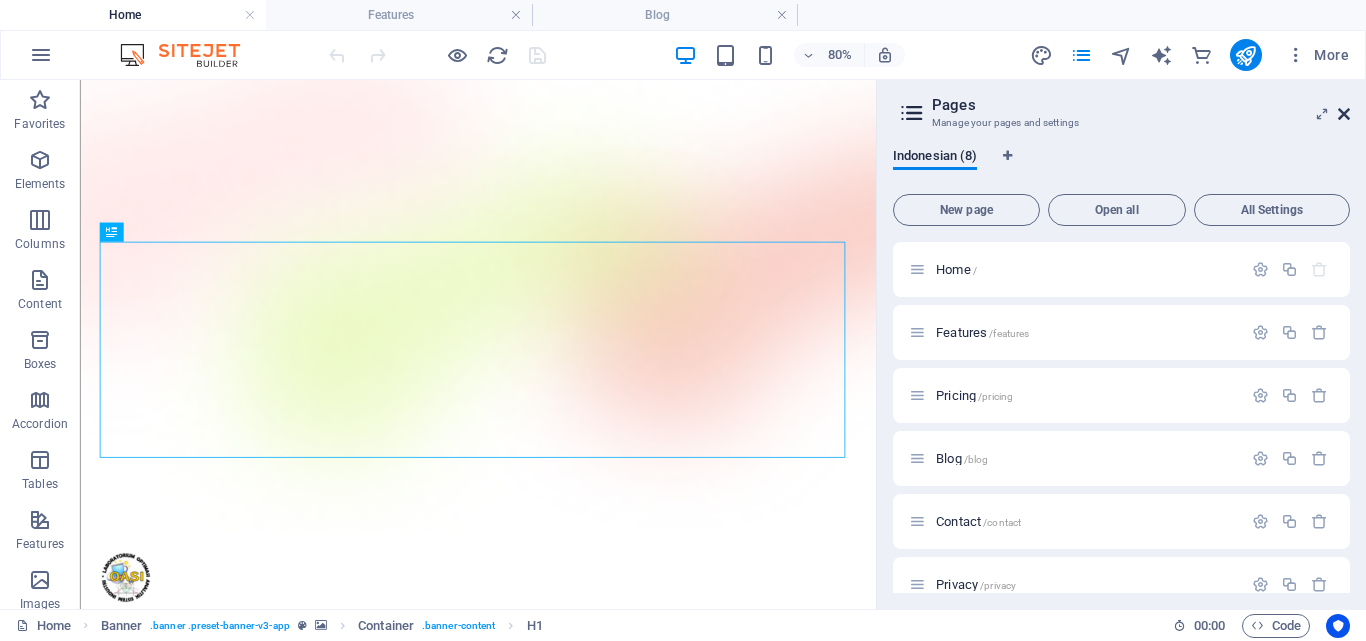 click at bounding box center [1344, 114] 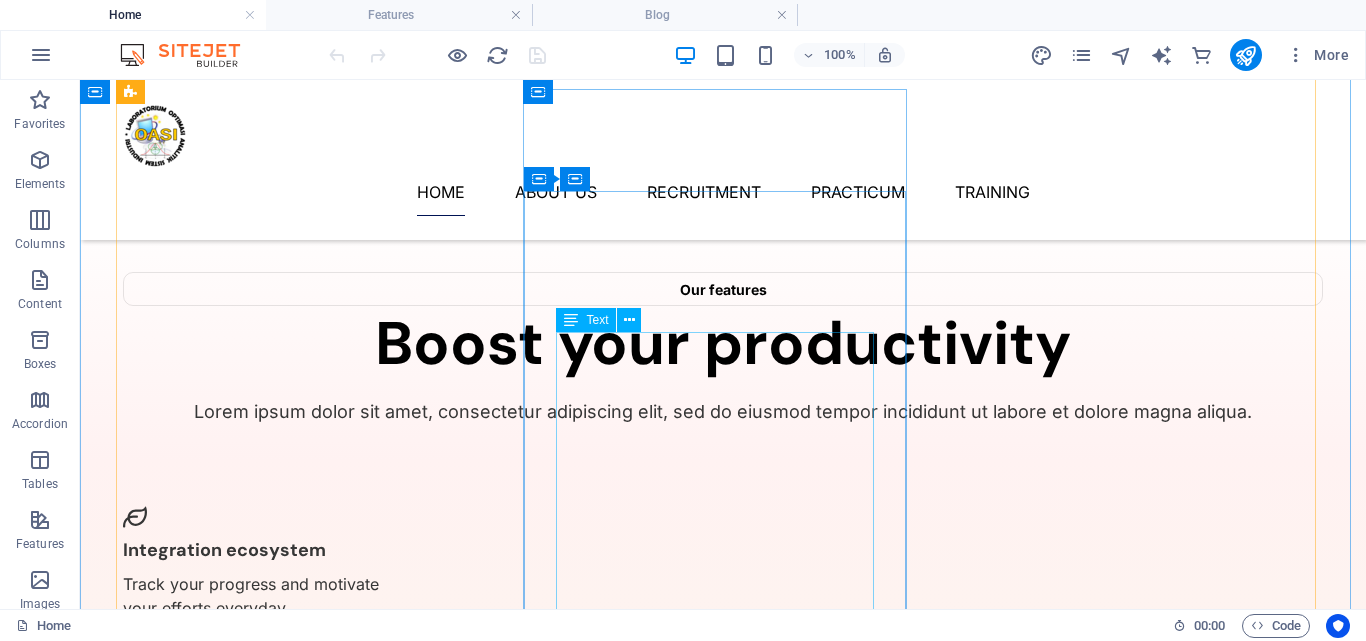 scroll, scrollTop: 2337, scrollLeft: 0, axis: vertical 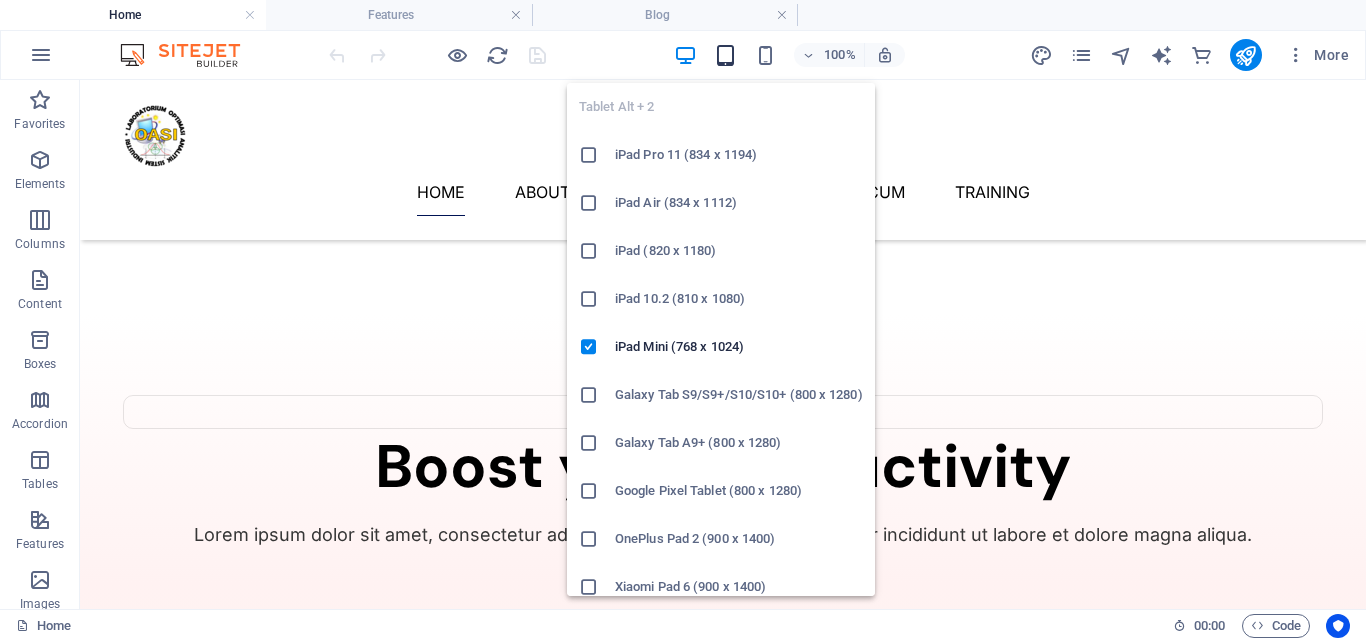 click at bounding box center [725, 55] 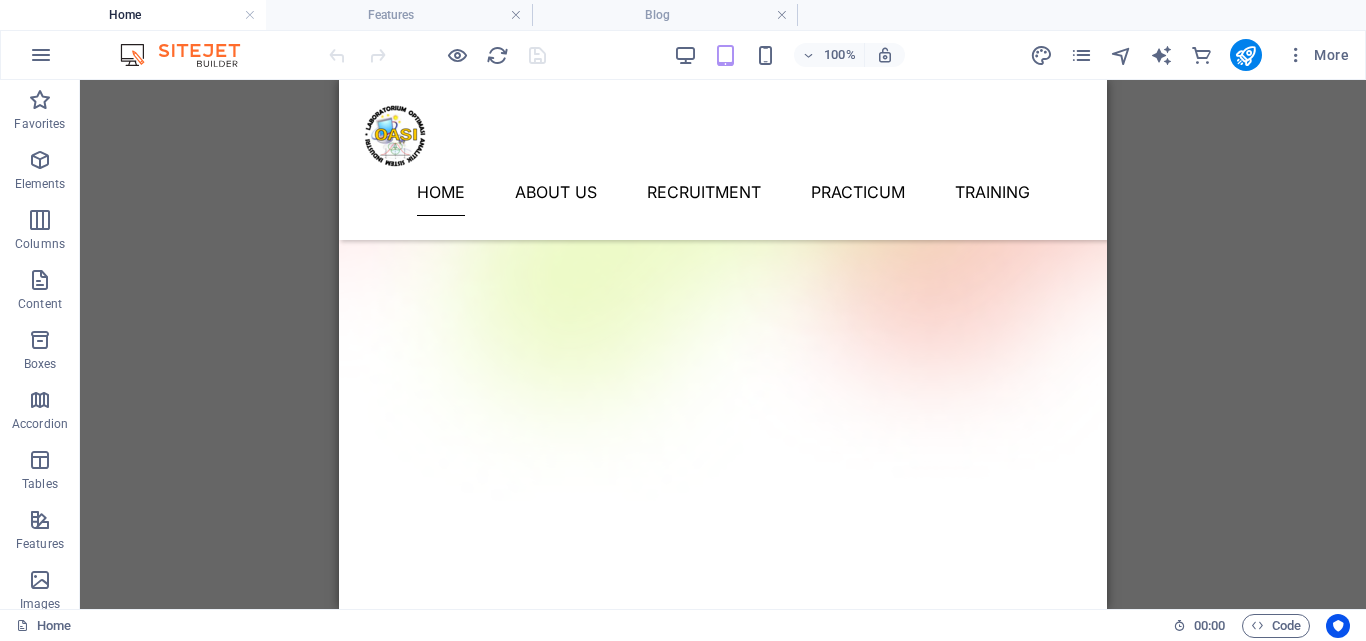 scroll, scrollTop: 0, scrollLeft: 0, axis: both 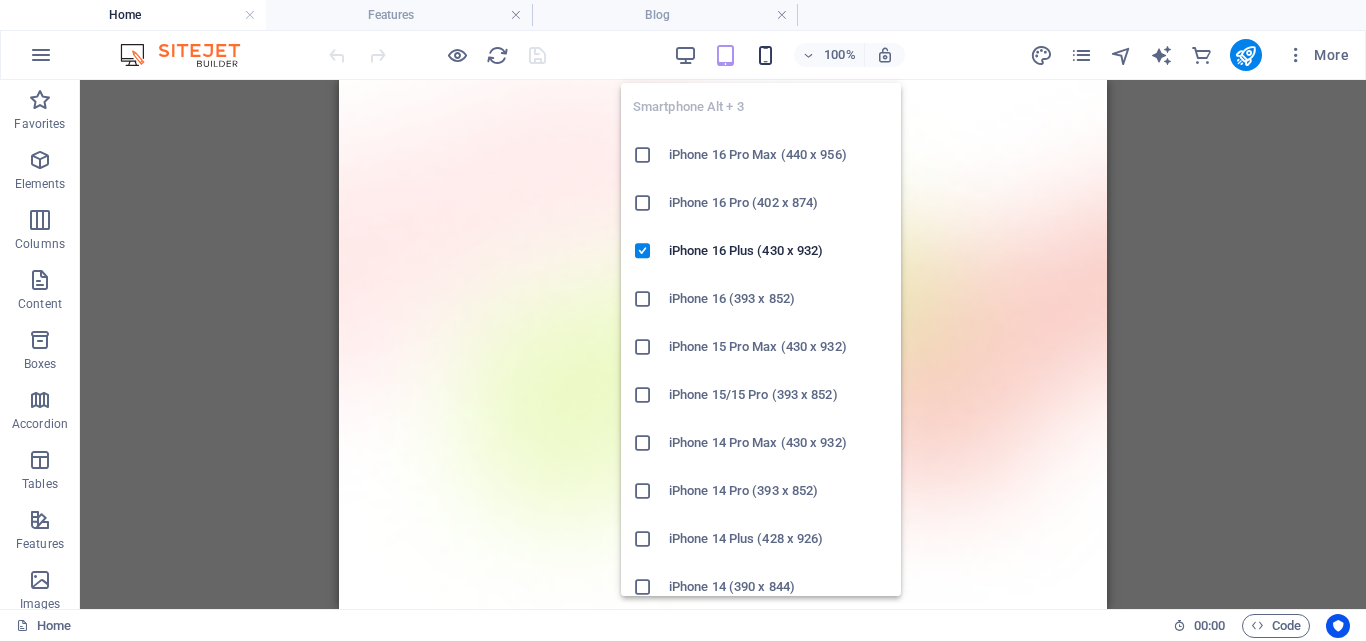 click at bounding box center (765, 55) 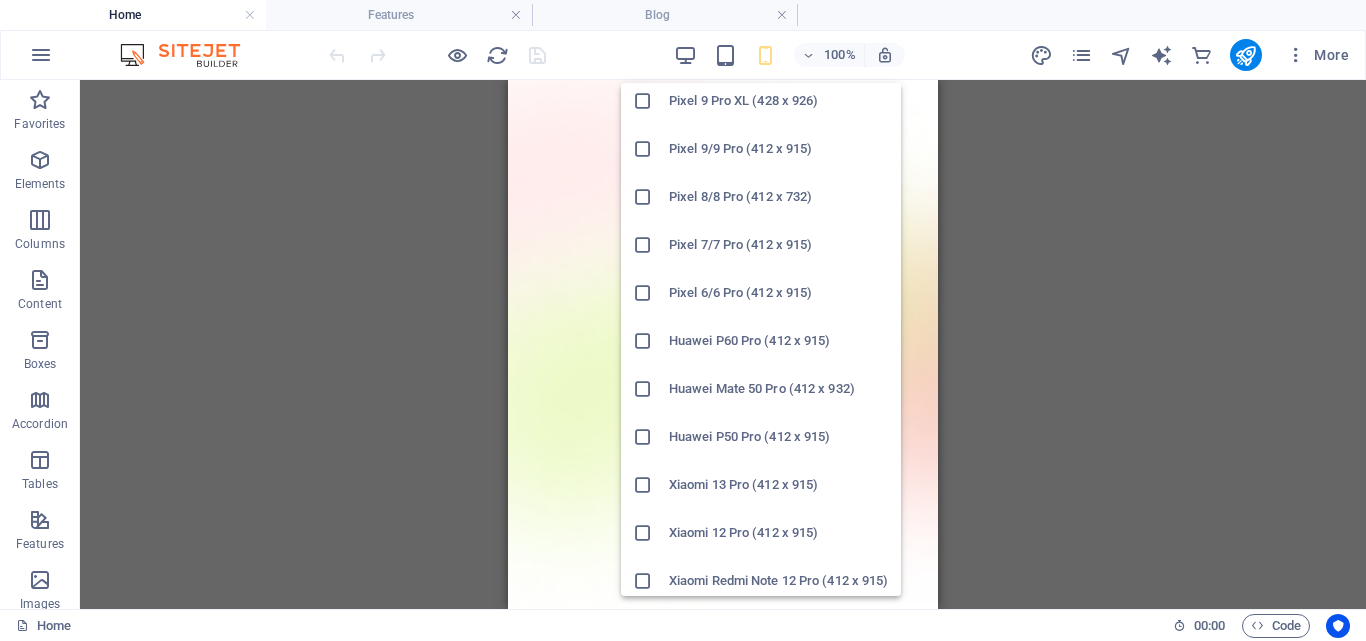scroll, scrollTop: 1071, scrollLeft: 0, axis: vertical 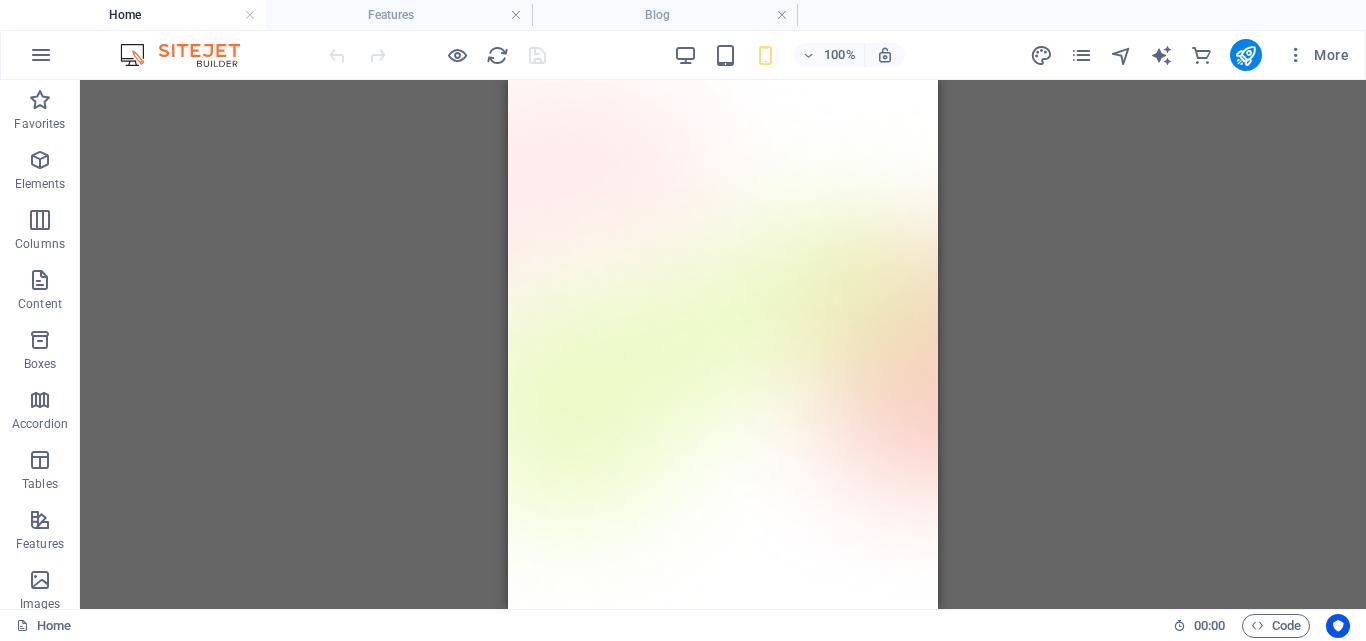 click on "Drag here to replace the existing content. Press “Ctrl” if you want to create a new element.
H1   Banner   Container   Menu   Banner   Menu Bar   Text   Spacer   Text   Spacer   Marquee   Container   Marquee   Container   Image   Image   Image   Spacer   Image   Container   Boxes   Text   Container   Container   Spacer   H2   Spacer   Text   Spacer   Plans   Text   Container   Container   Container   Button   Text   Text   Container   Container   Text   Container   Container   Container   Container   Text   Container   Button   Spacer   Text   Spacer   Spacer   3 columns   Container   Image   3 columns   3 columns   Container   Spacer   Text   Text   Spacer   Text   Container   H2   Spacer   Button   Footer Thrud   Container   Container   Container   Container   Logo   Separator   Container   Container   Text   Container   Container   Container   Container   Spacer   Text   Container" at bounding box center [723, 344] 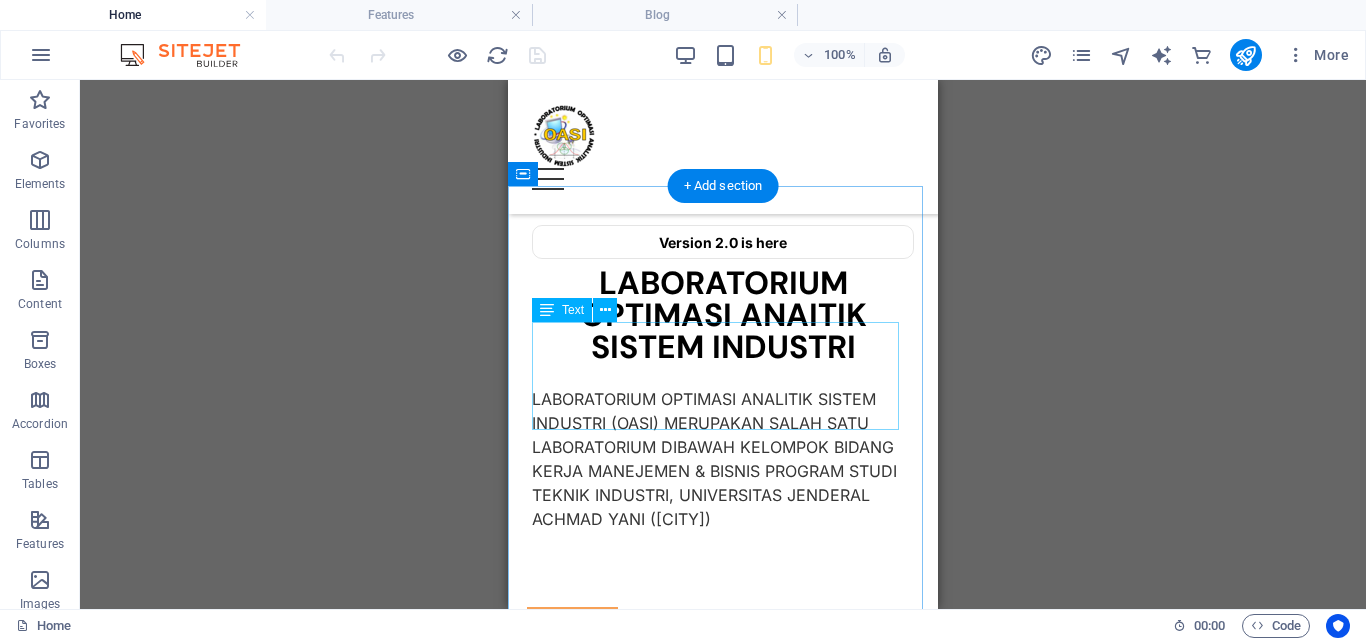 scroll, scrollTop: 1019, scrollLeft: 0, axis: vertical 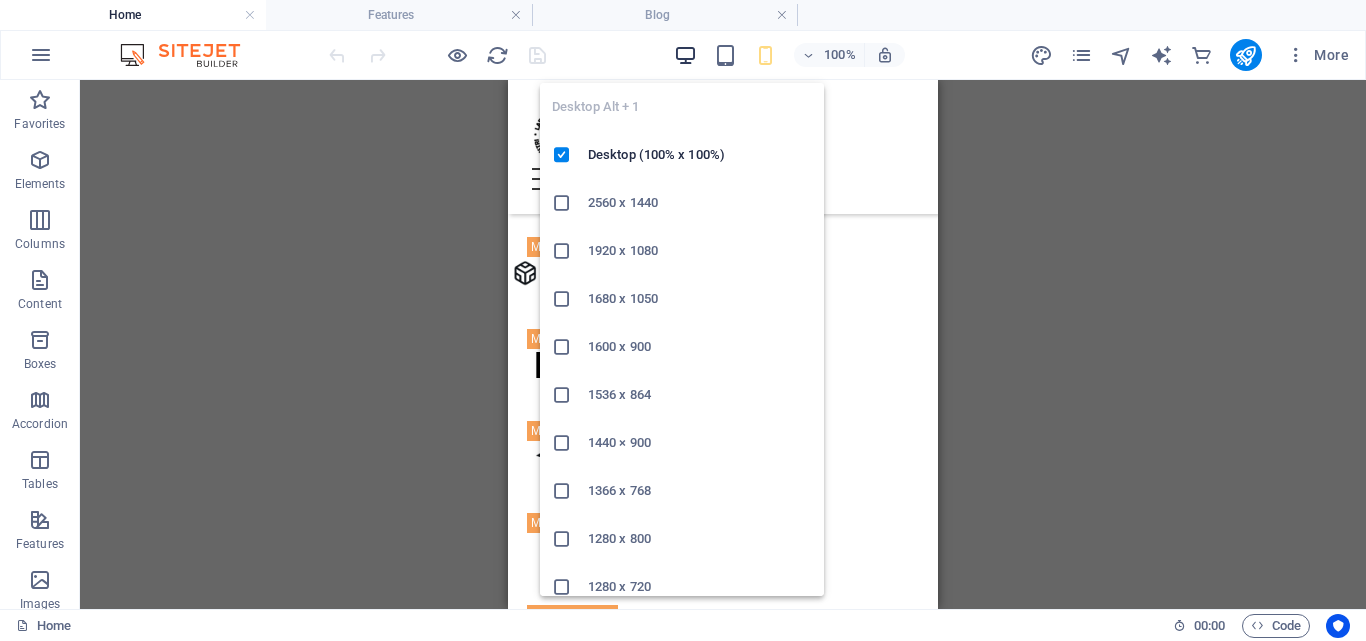click at bounding box center [685, 55] 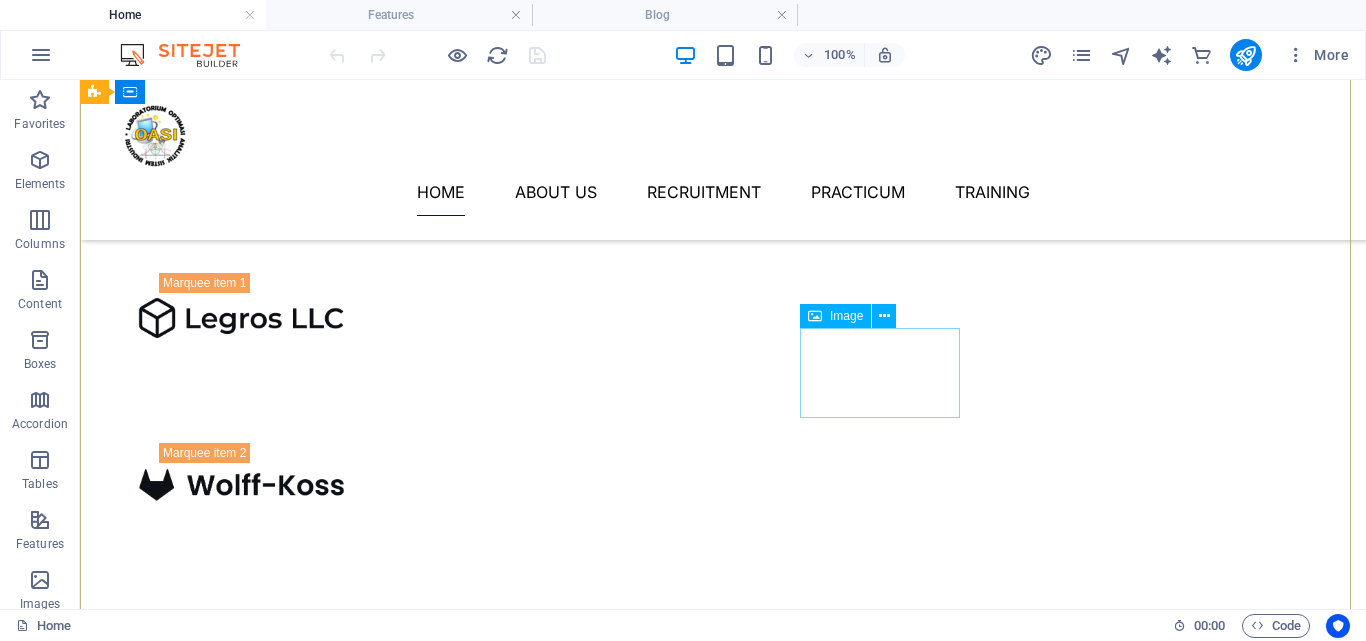 scroll, scrollTop: 636, scrollLeft: 0, axis: vertical 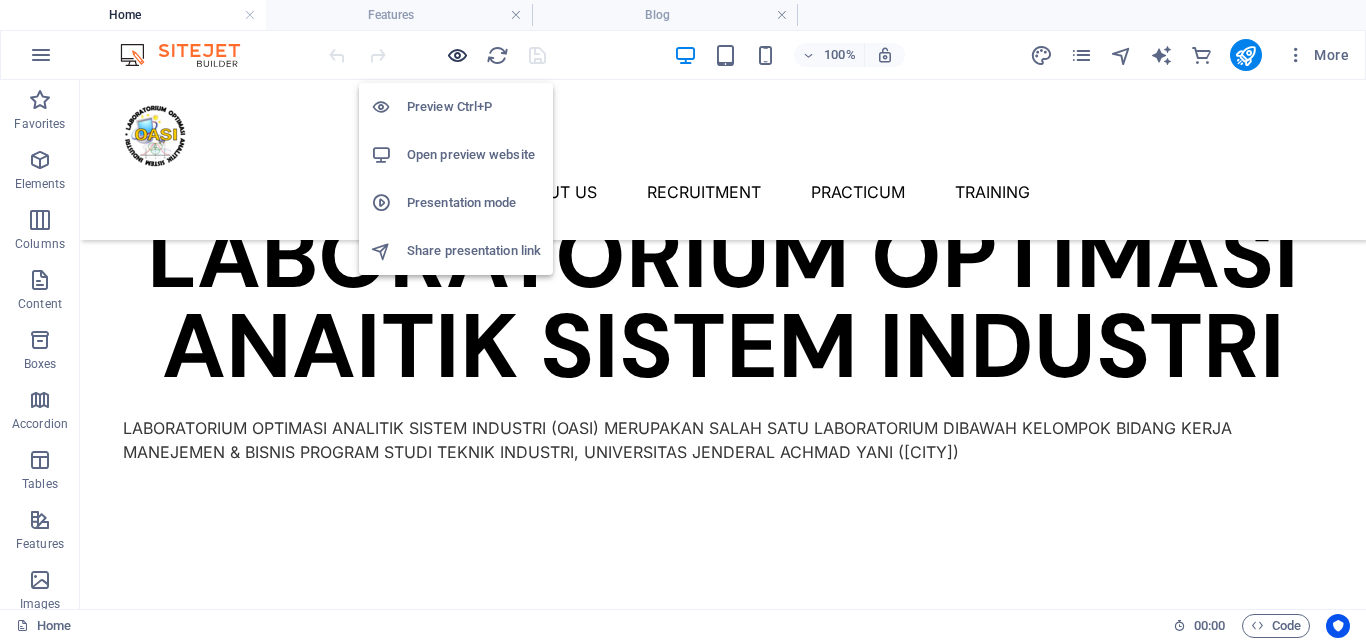 click at bounding box center (457, 55) 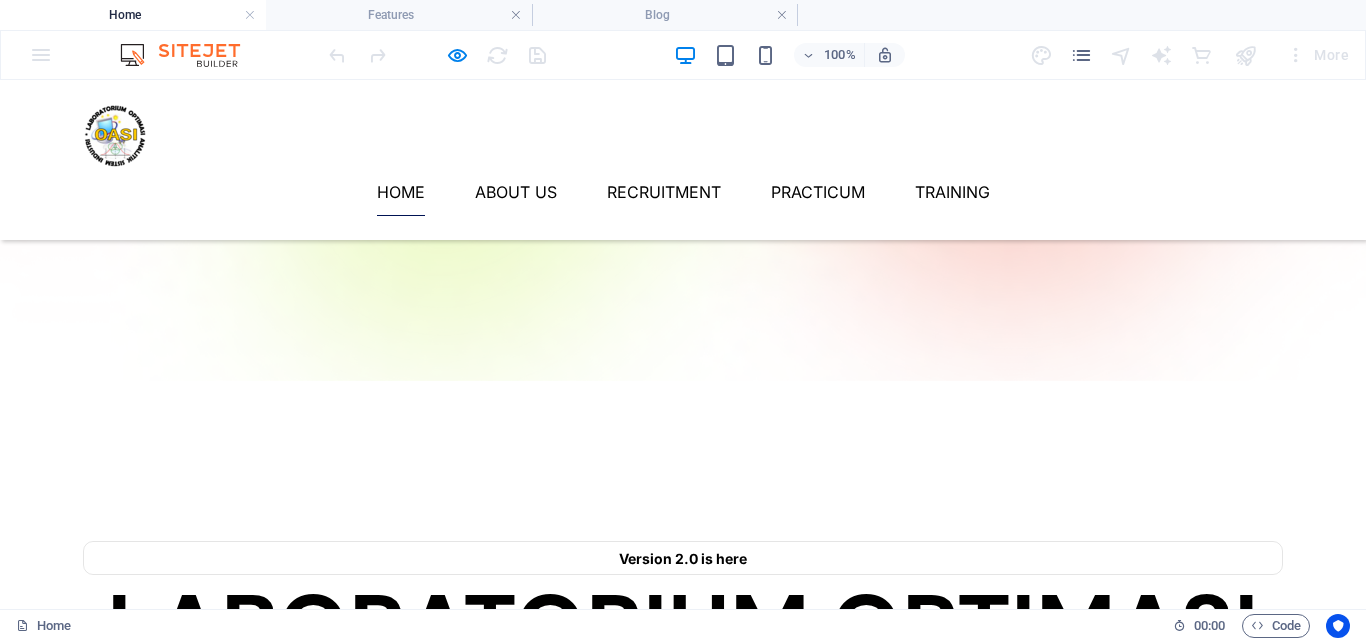 scroll, scrollTop: 264, scrollLeft: 0, axis: vertical 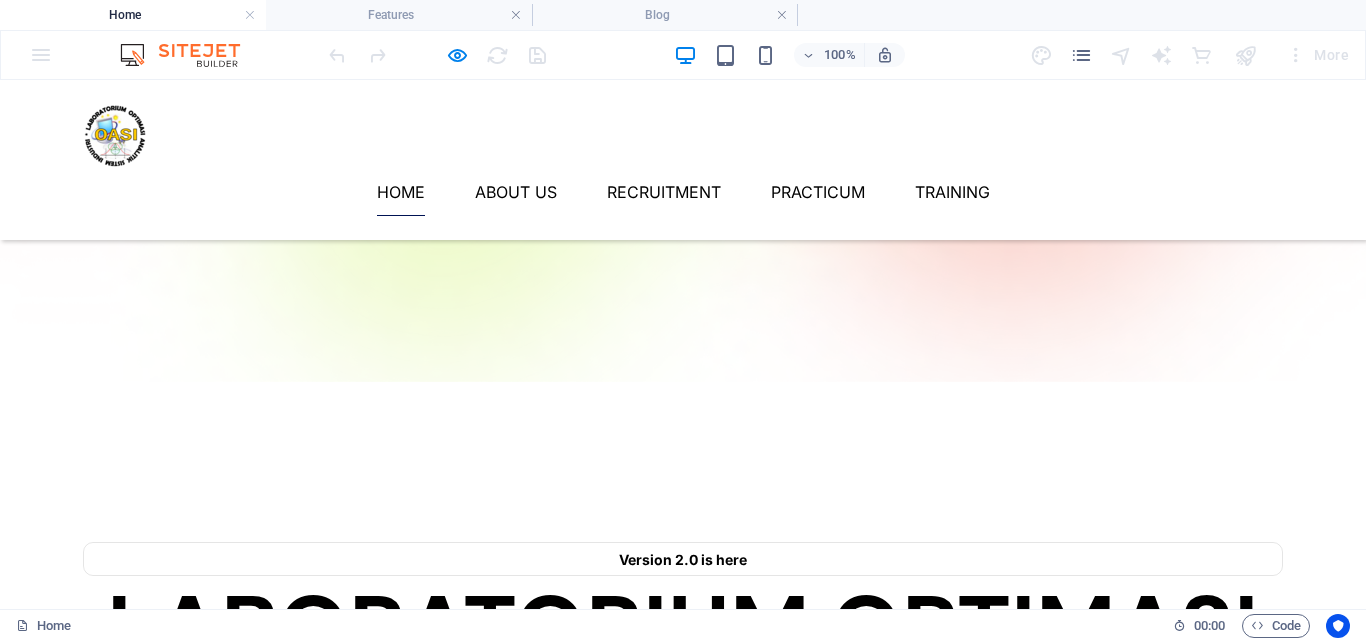 click at bounding box center [1117, 81] 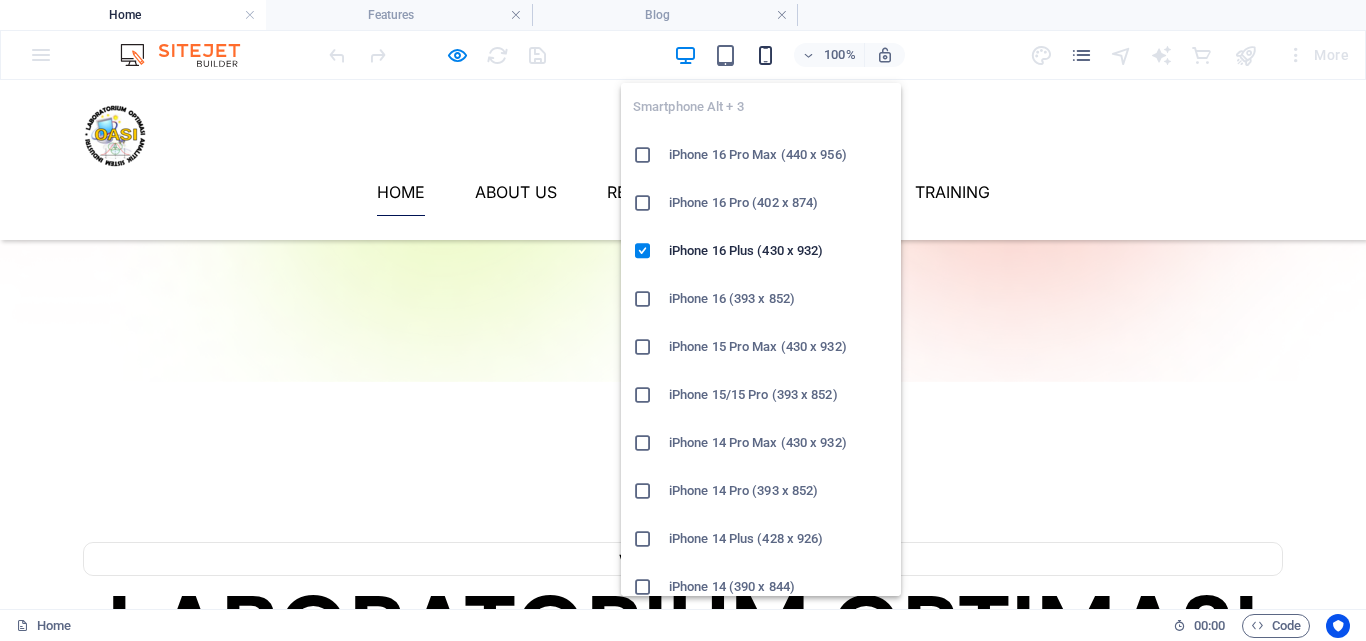 click at bounding box center [765, 55] 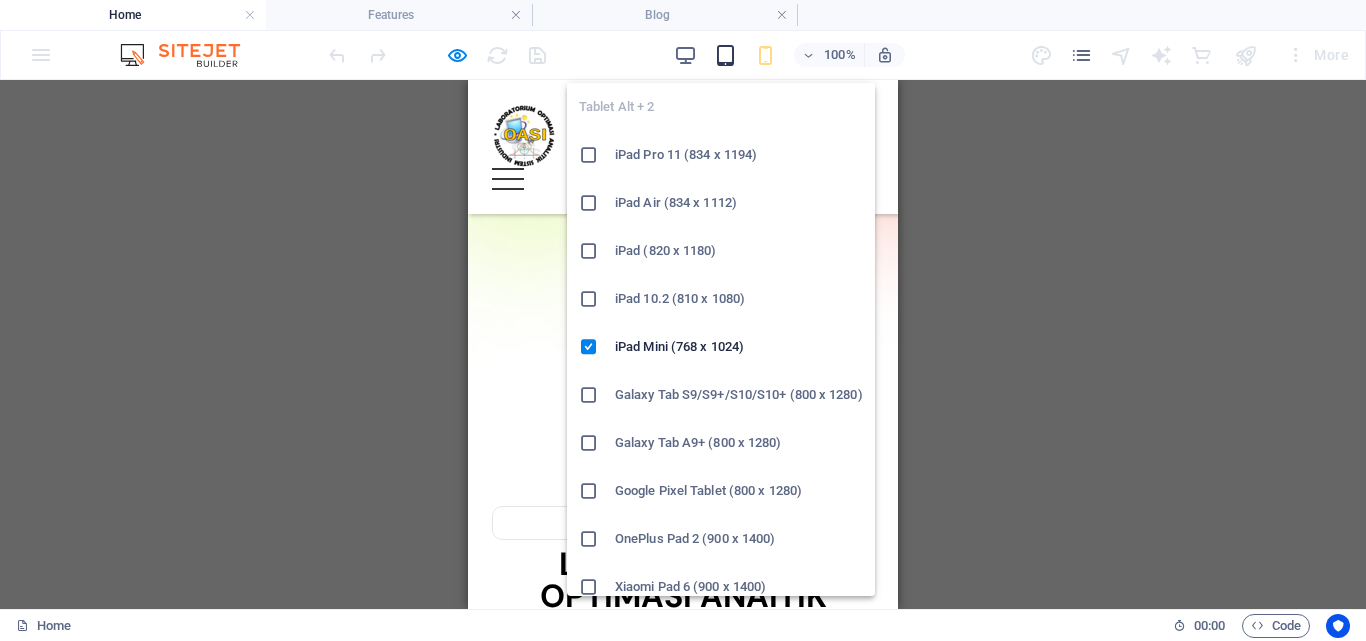 click at bounding box center (725, 55) 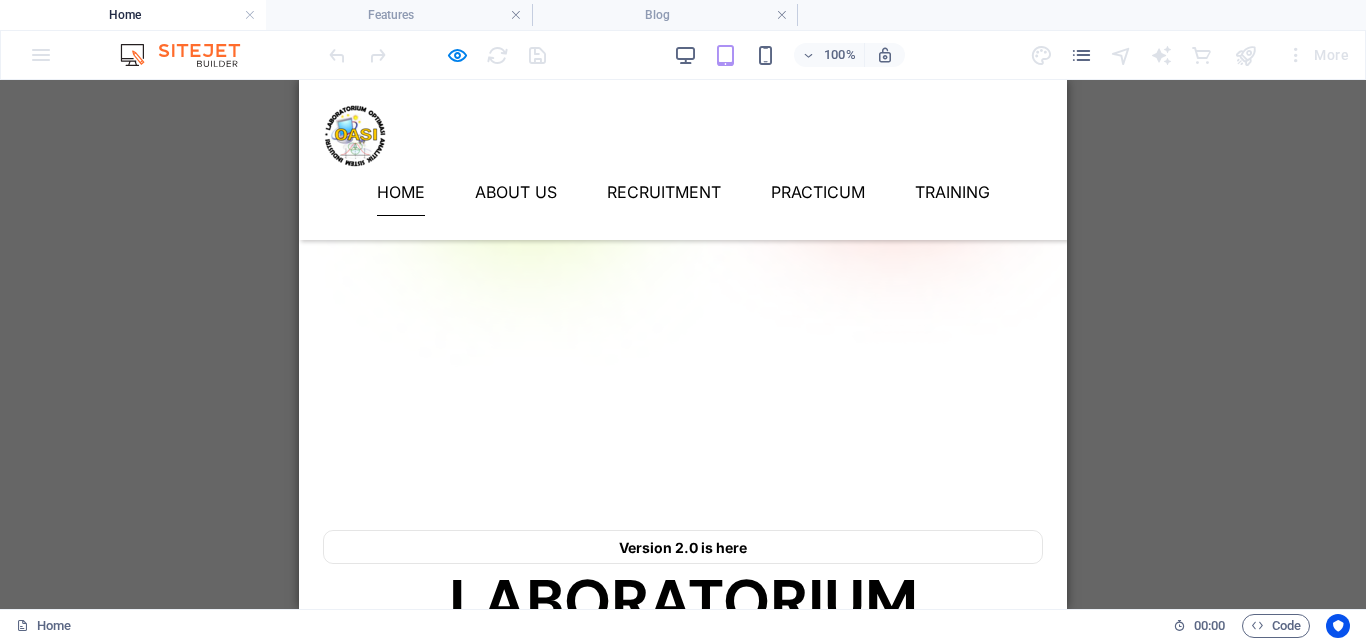 click at bounding box center [449, 81] 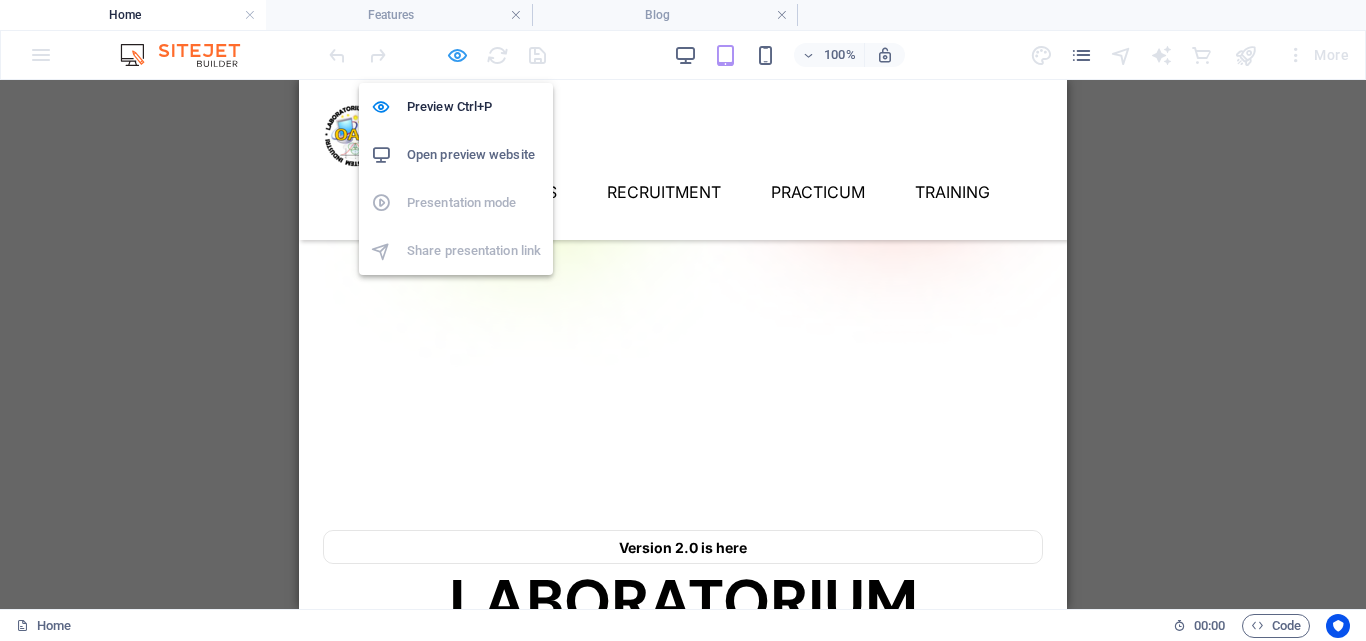 click at bounding box center [457, 55] 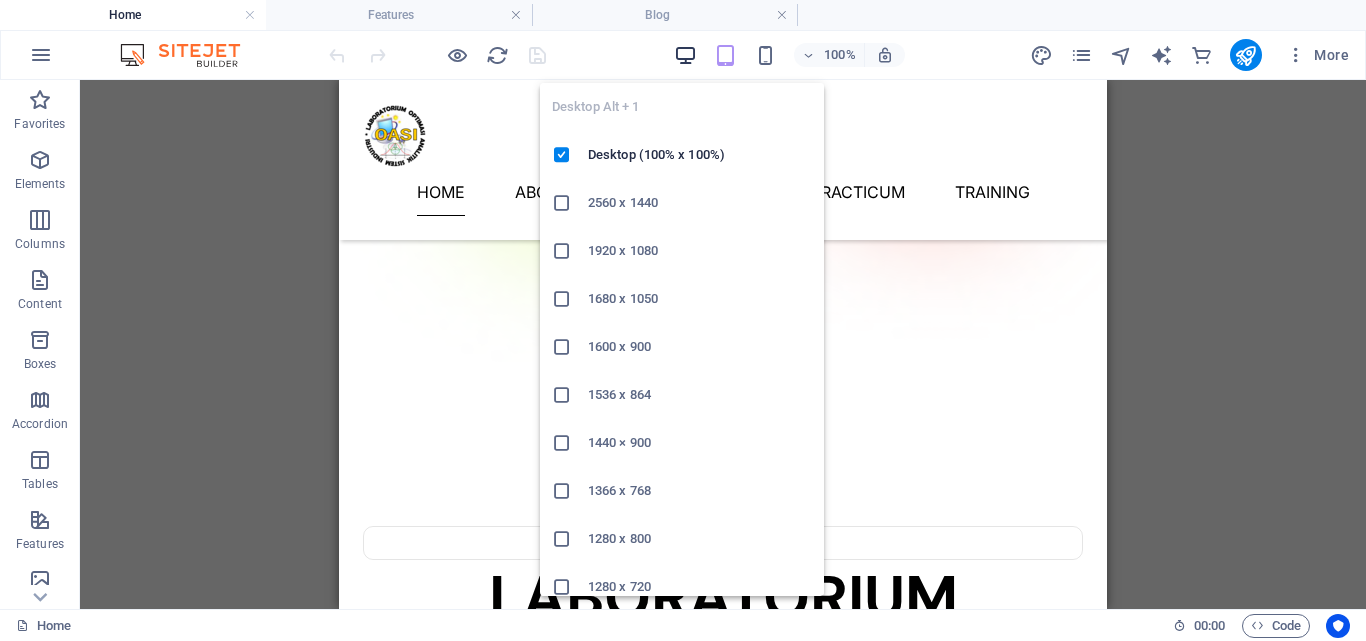 click at bounding box center [685, 55] 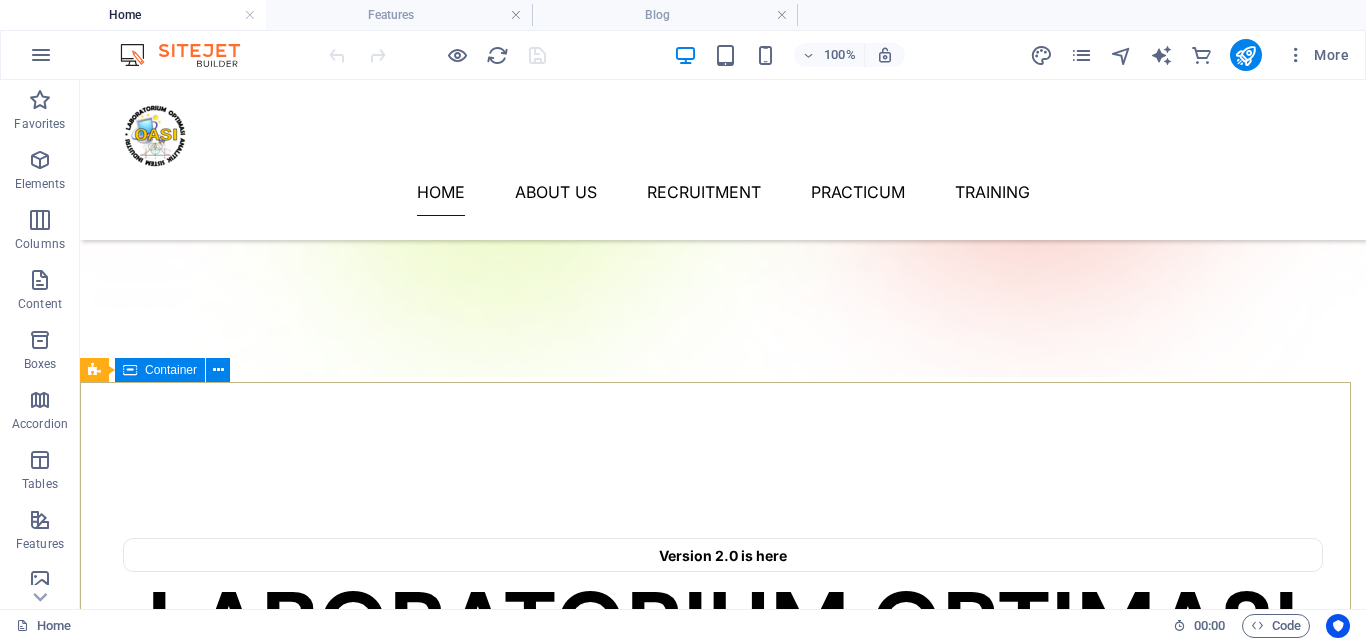 click on "Container" at bounding box center (160, 370) 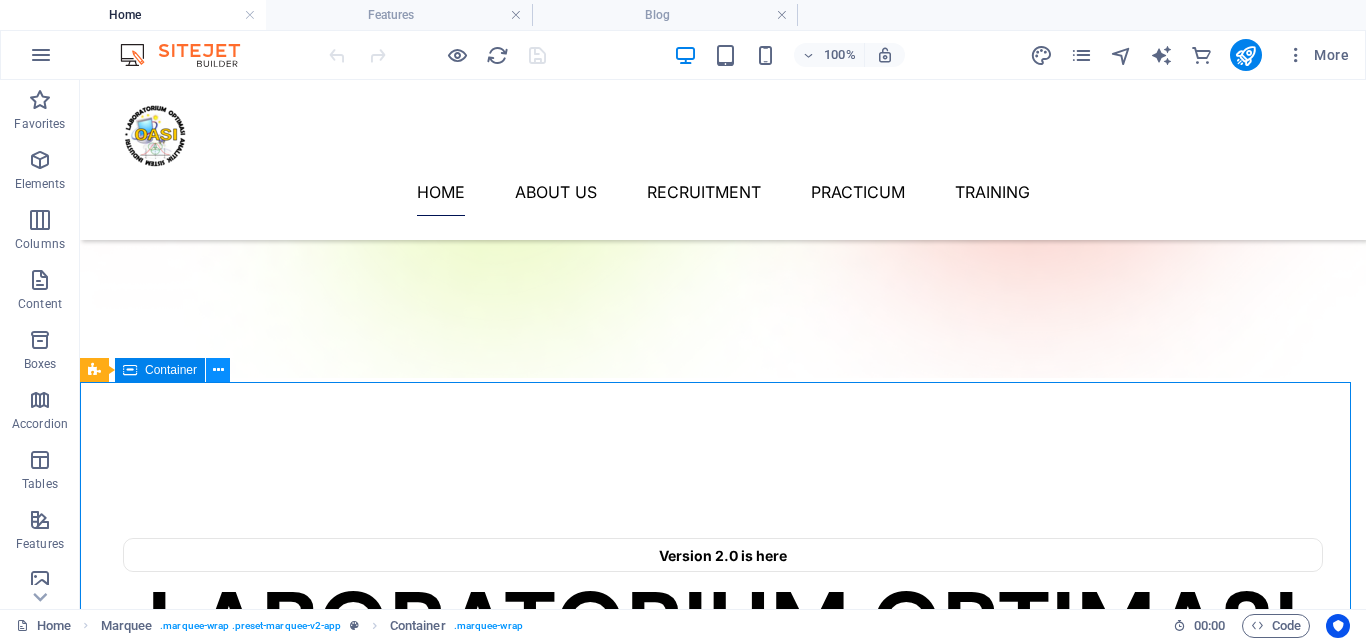 click at bounding box center [218, 370] 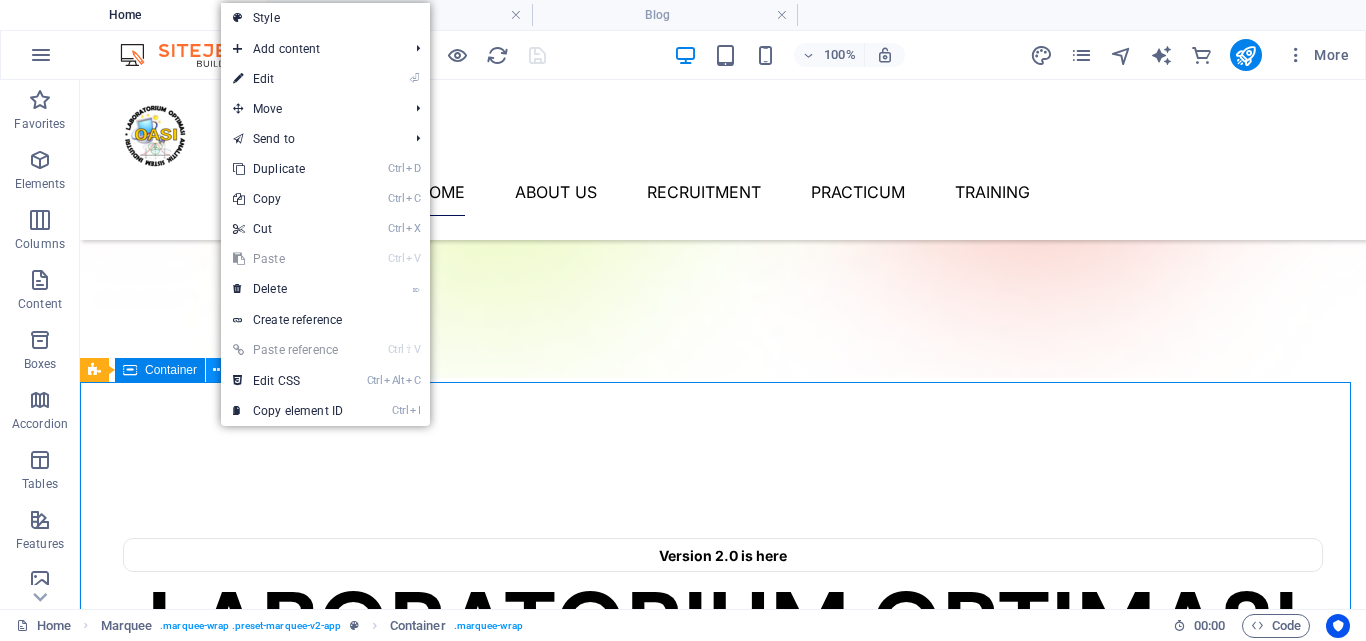 click at bounding box center [218, 370] 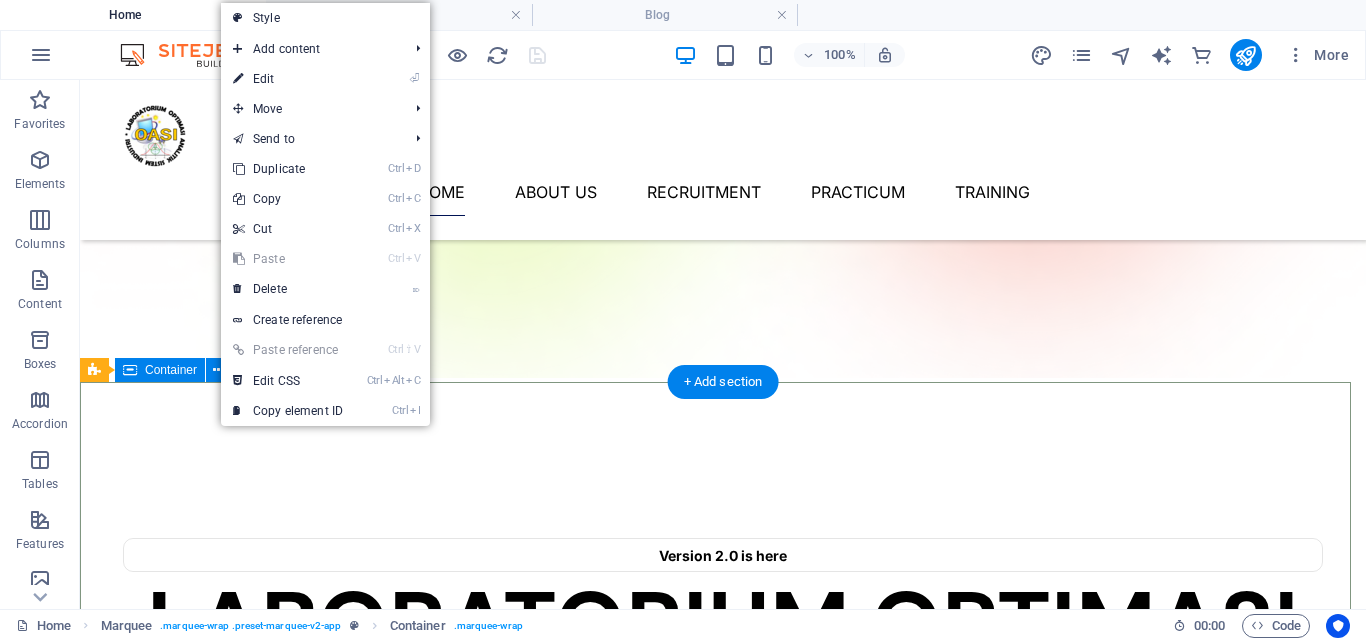 click at bounding box center [711, 944] 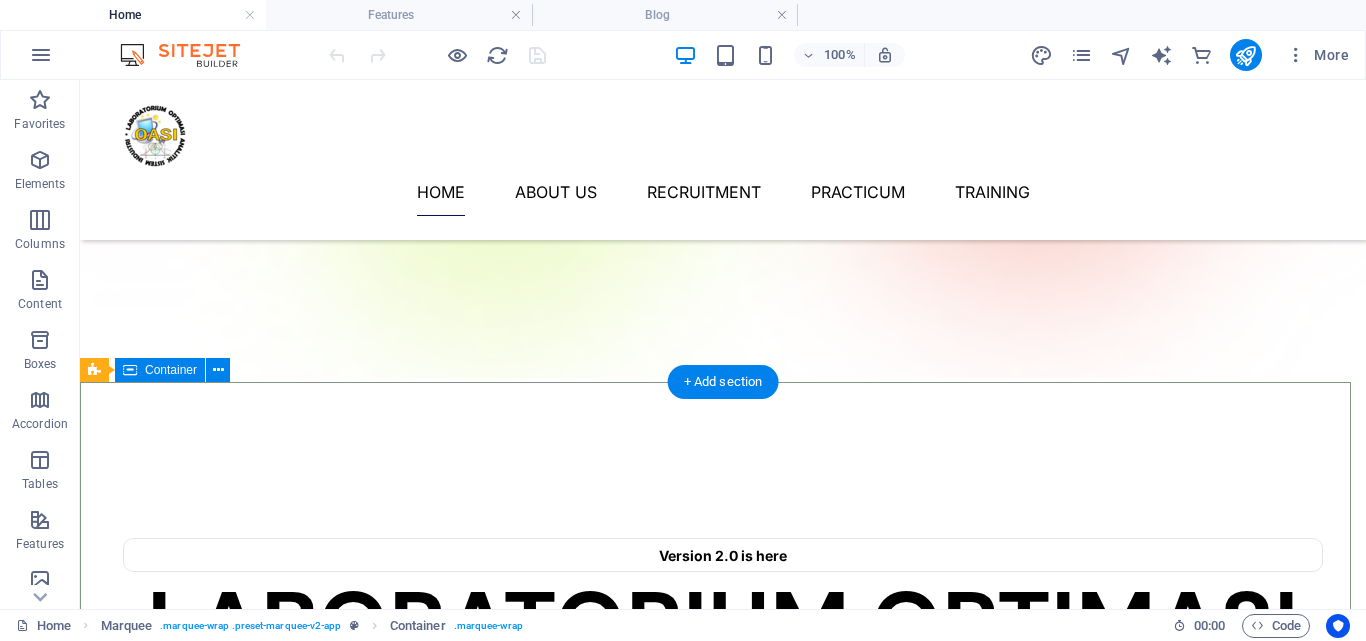 click at bounding box center (666, 944) 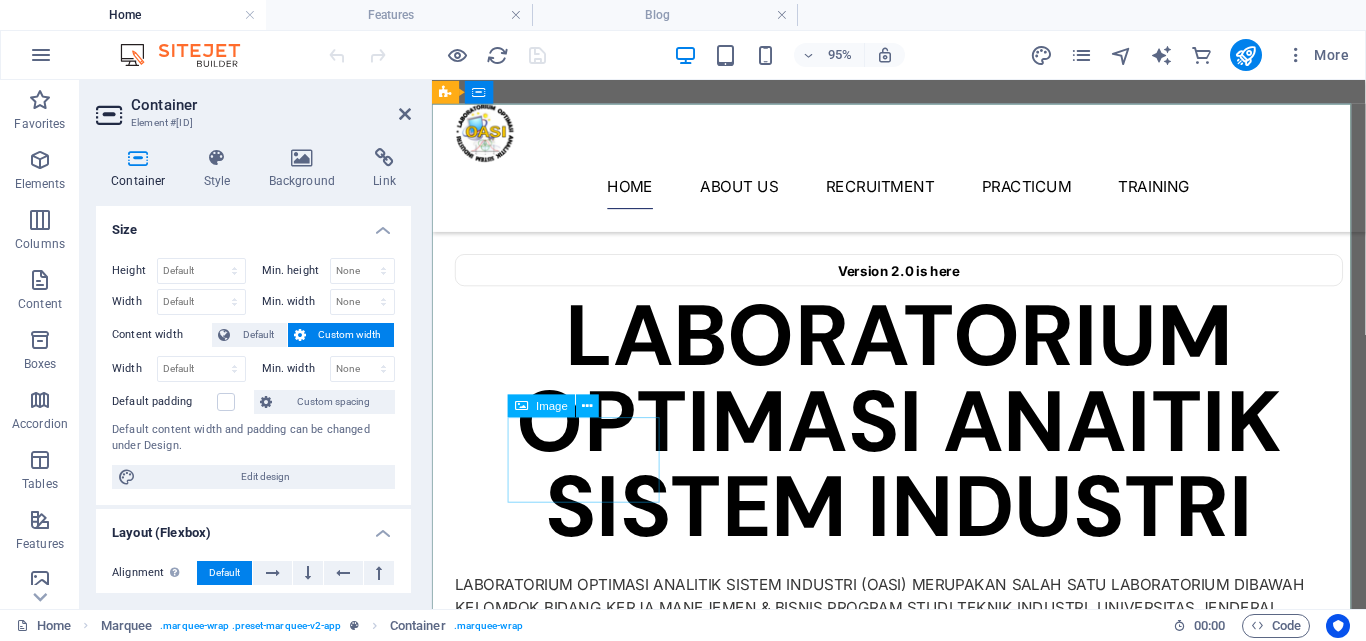 scroll, scrollTop: 658, scrollLeft: 0, axis: vertical 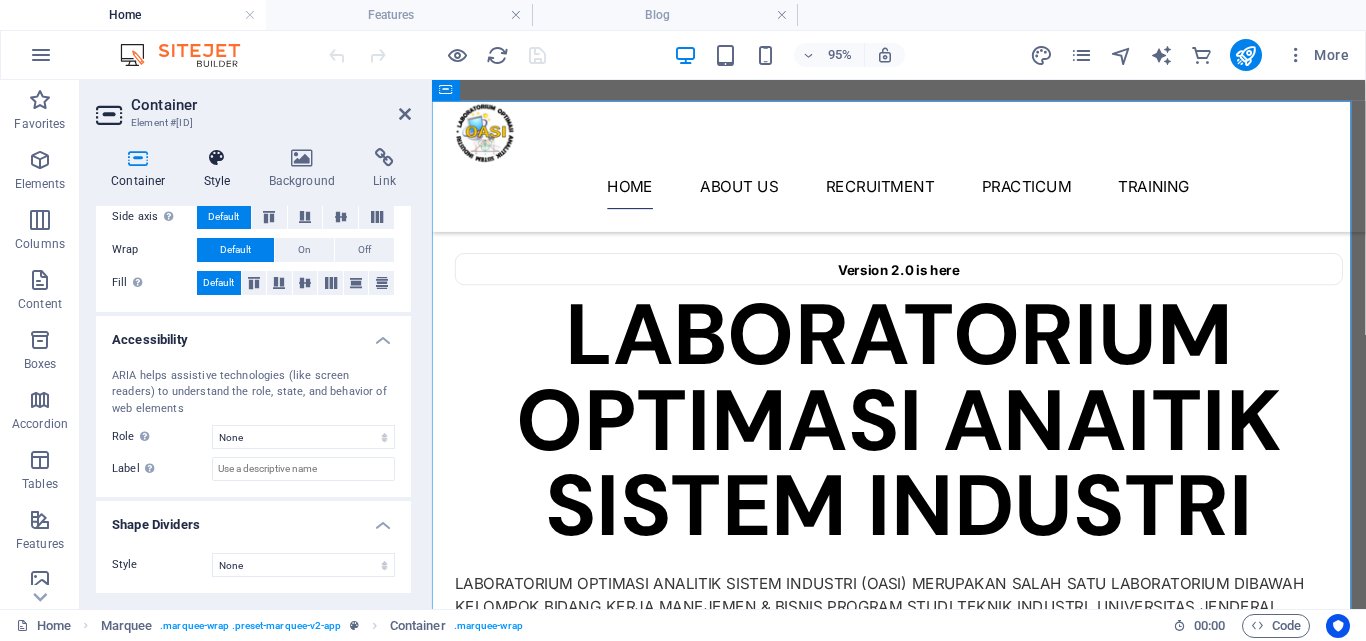 click at bounding box center [217, 158] 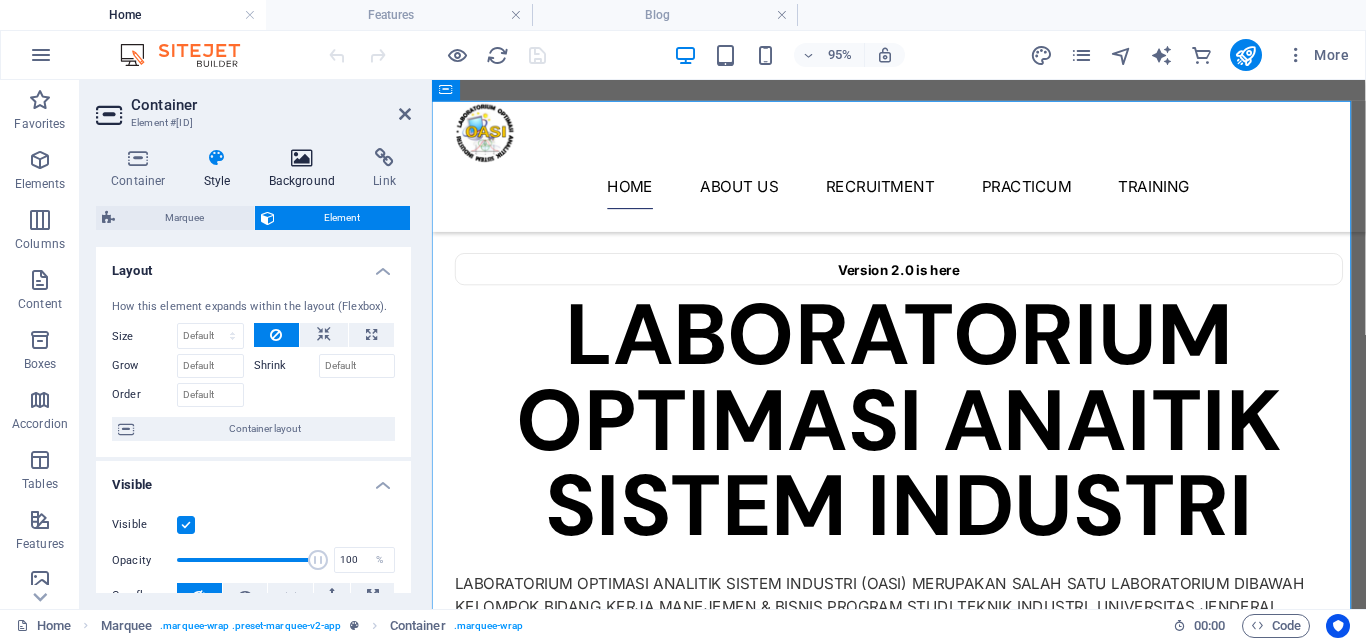 click at bounding box center [302, 158] 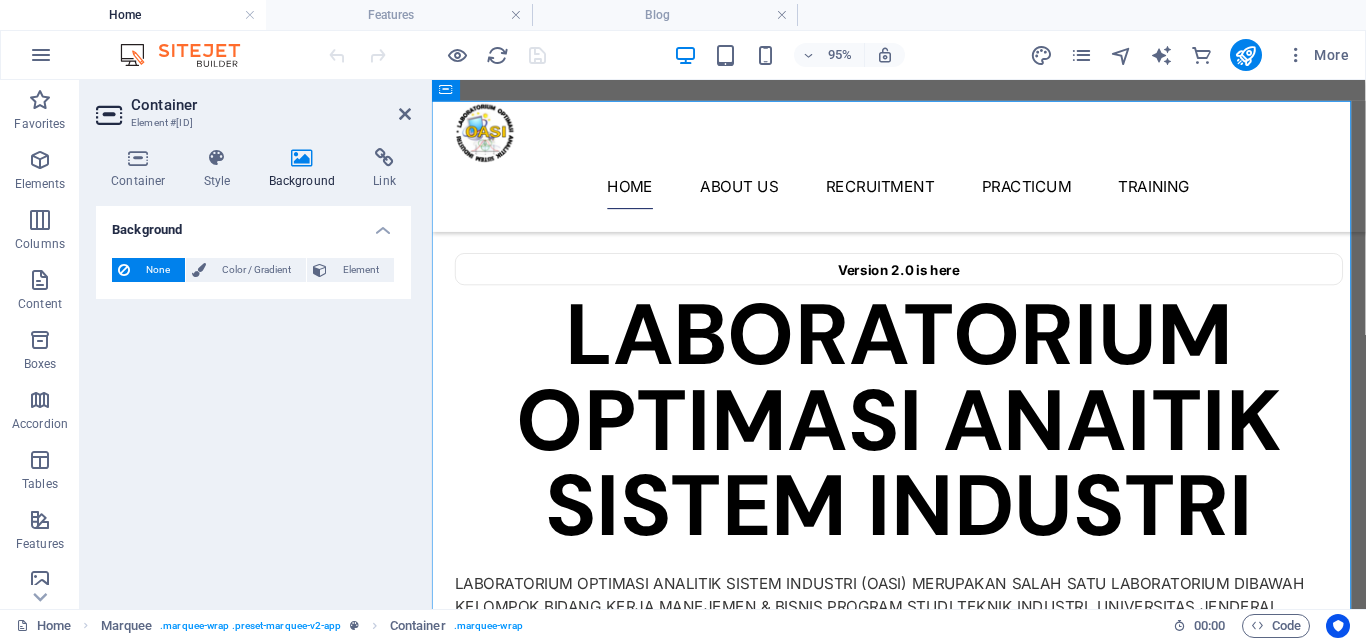 click on "Container Element #[ID]" at bounding box center (253, 106) 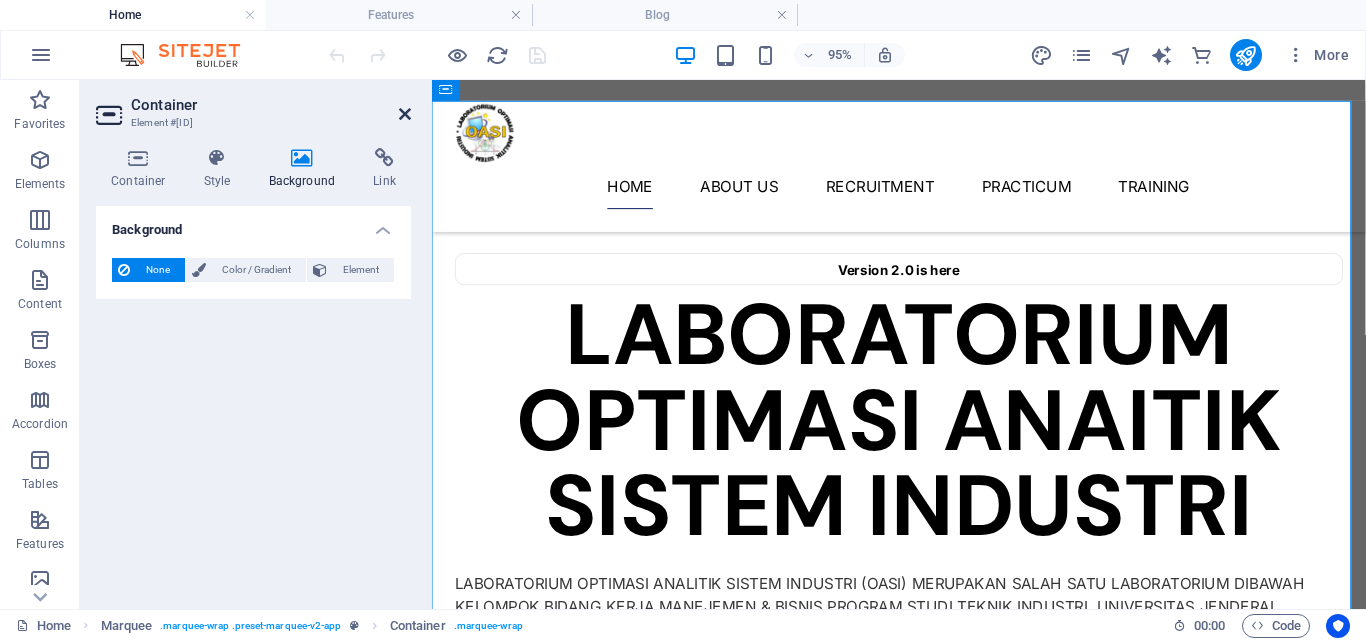 click at bounding box center (405, 114) 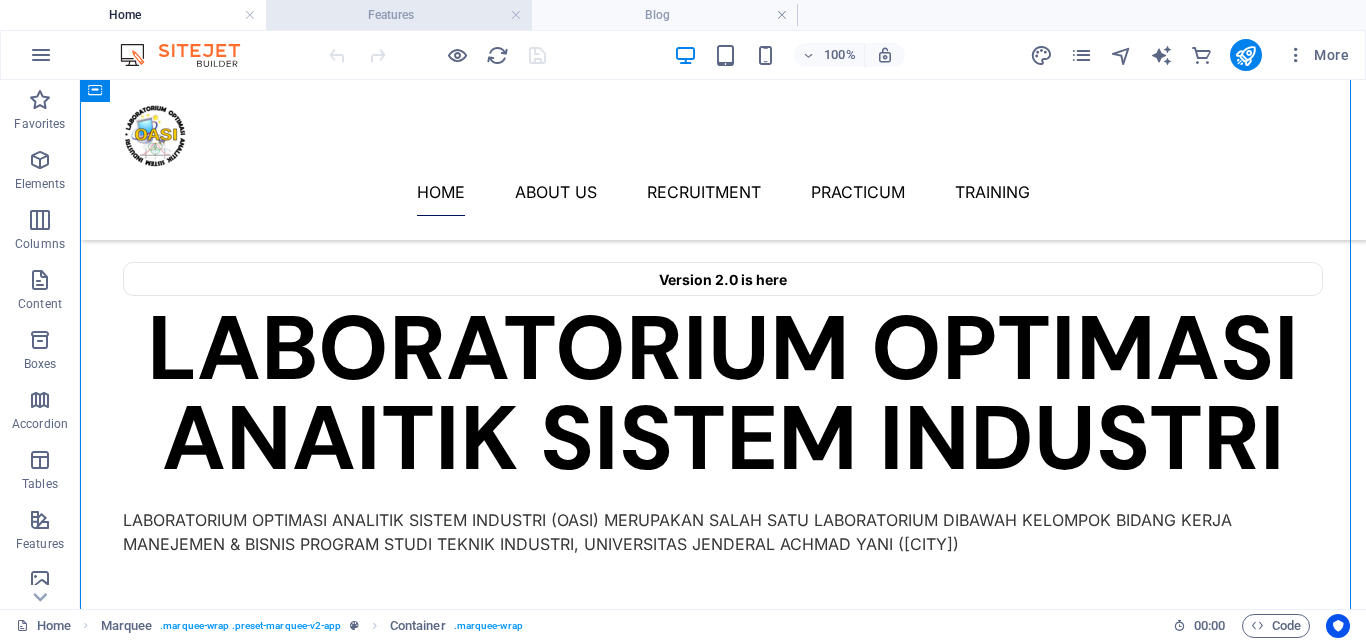 click on "Features" at bounding box center (399, 15) 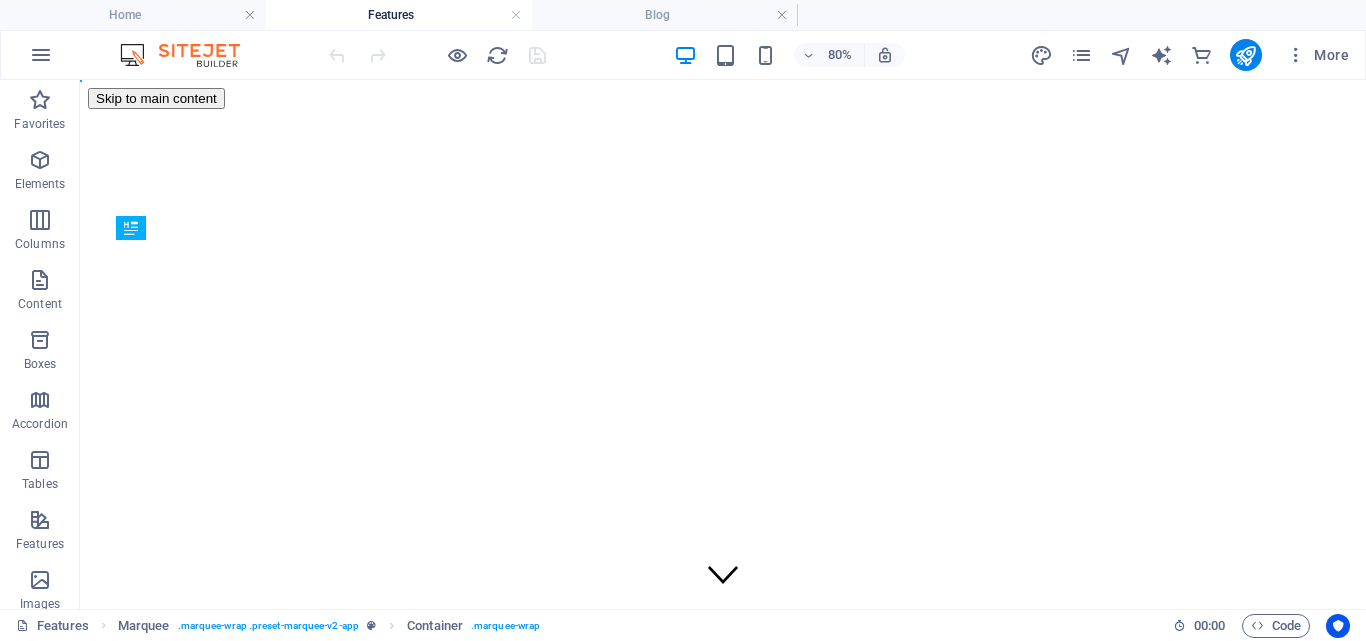 scroll, scrollTop: 0, scrollLeft: 0, axis: both 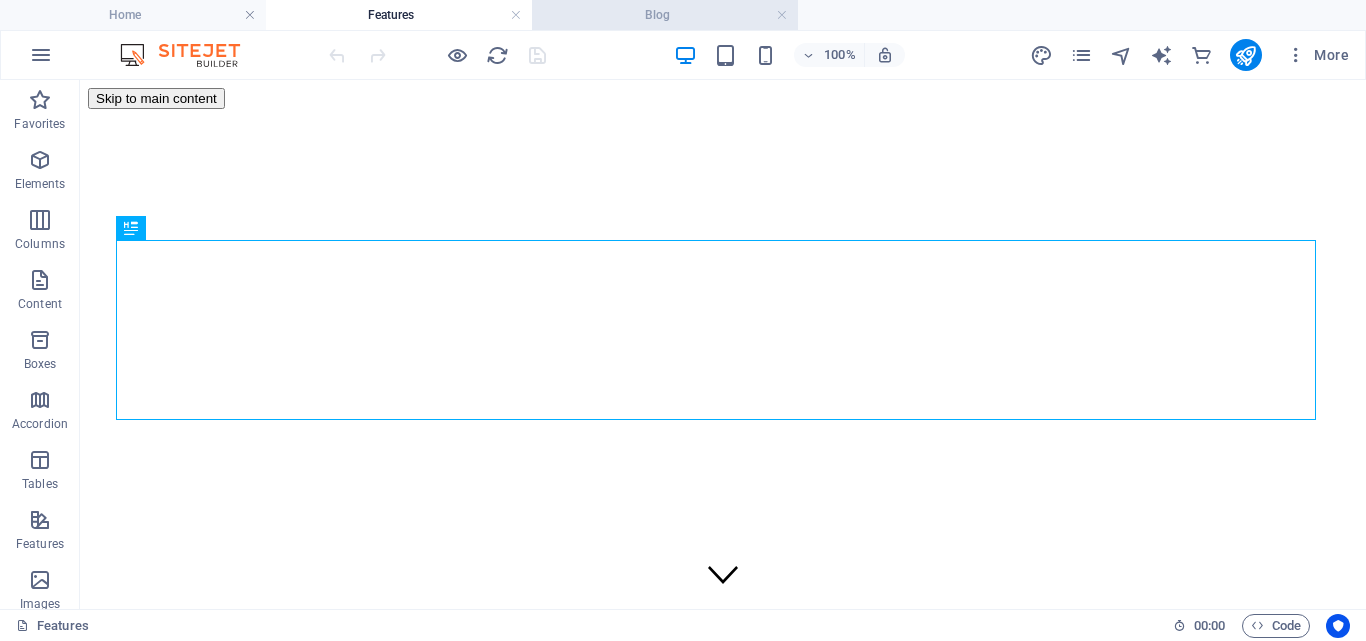 click on "Blog" at bounding box center (665, 15) 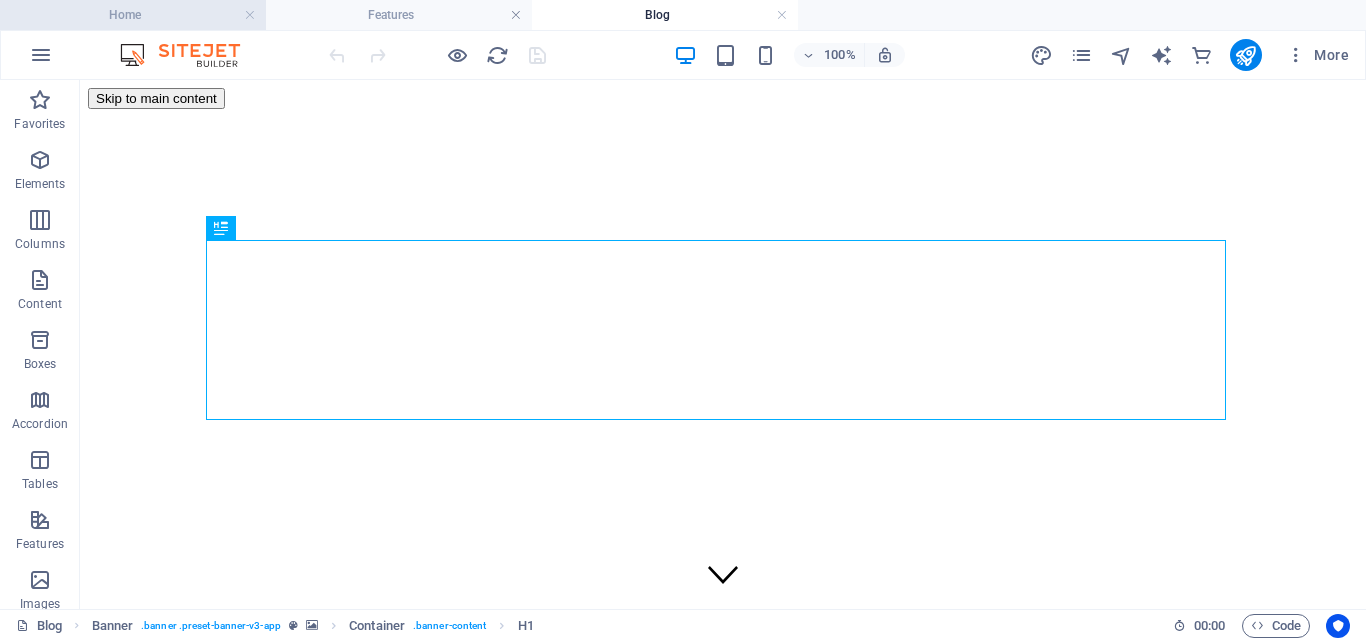 click on "Home" at bounding box center [133, 15] 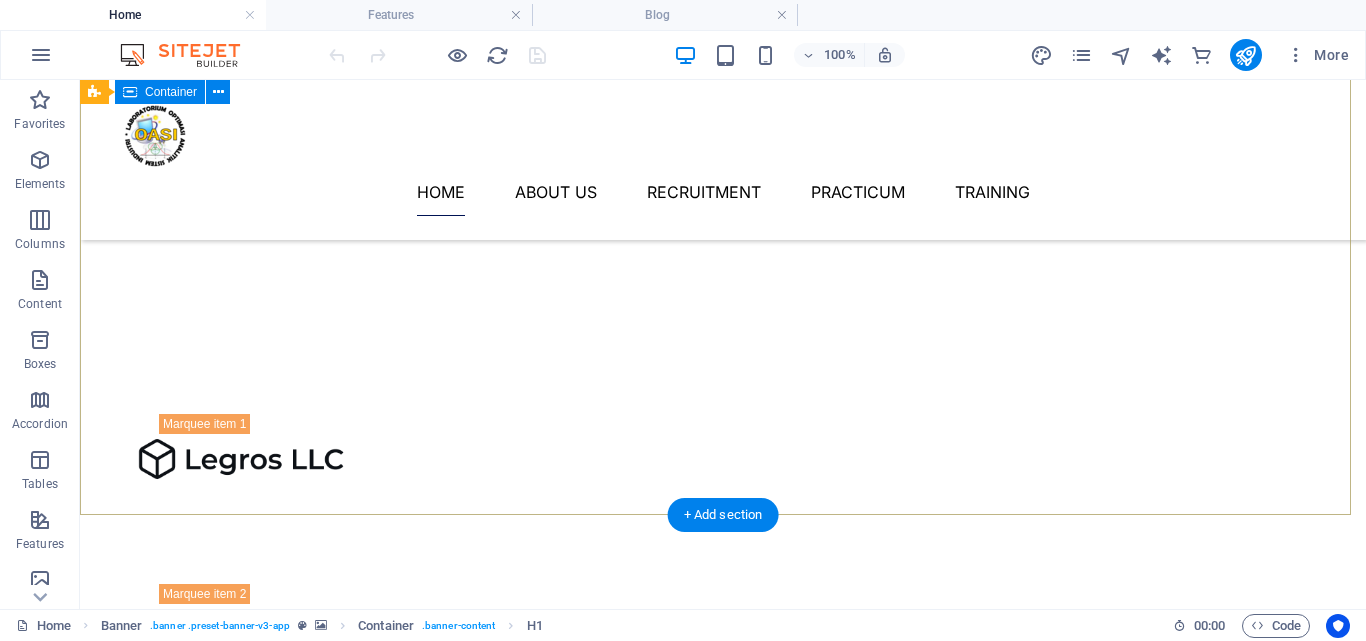 scroll, scrollTop: 881, scrollLeft: 0, axis: vertical 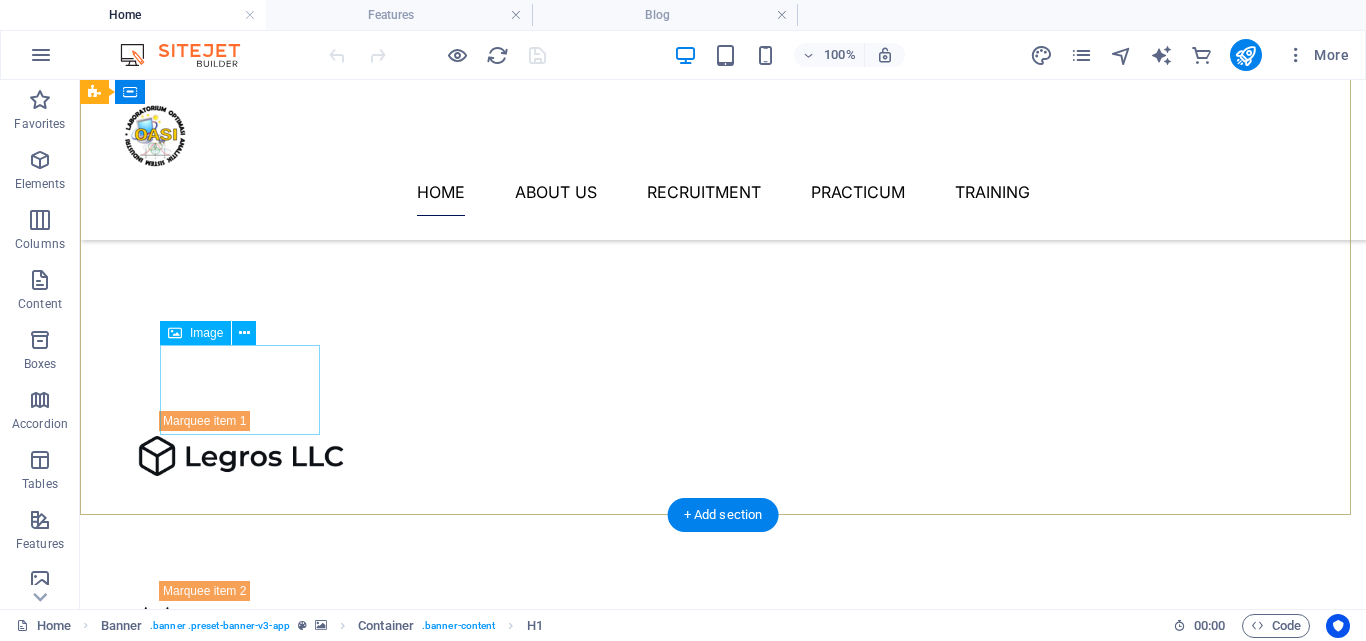 click at bounding box center (216, 756) 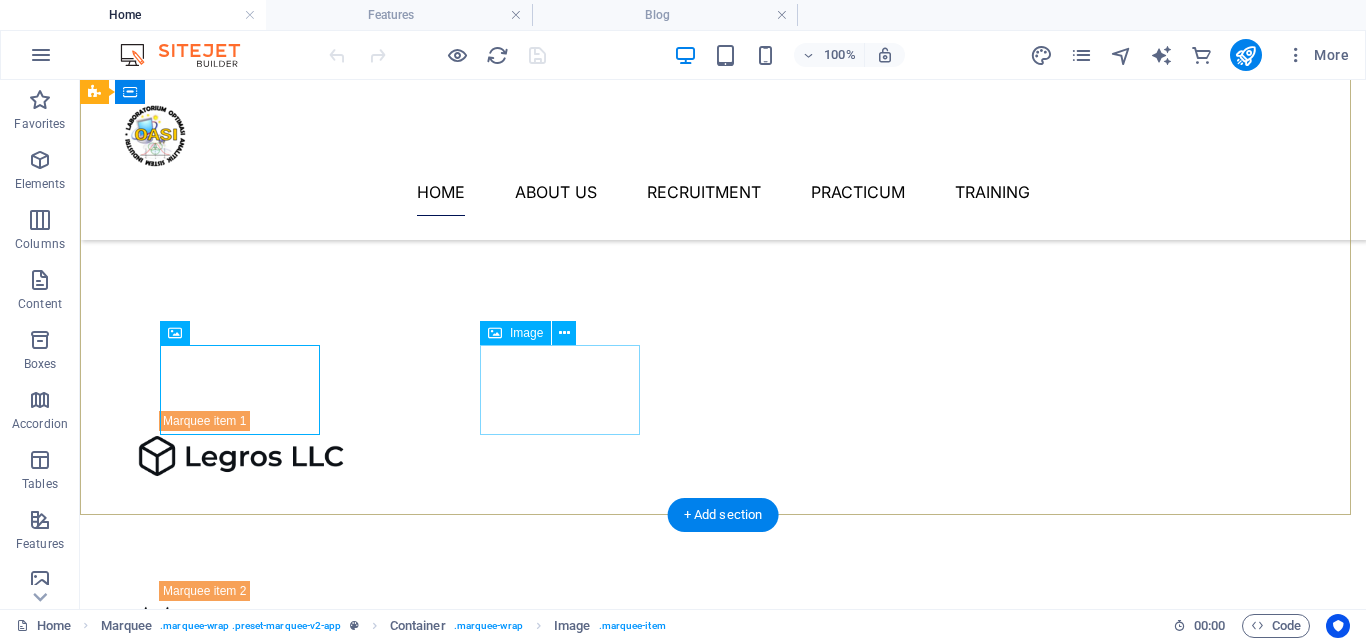 click at bounding box center (209, 926) 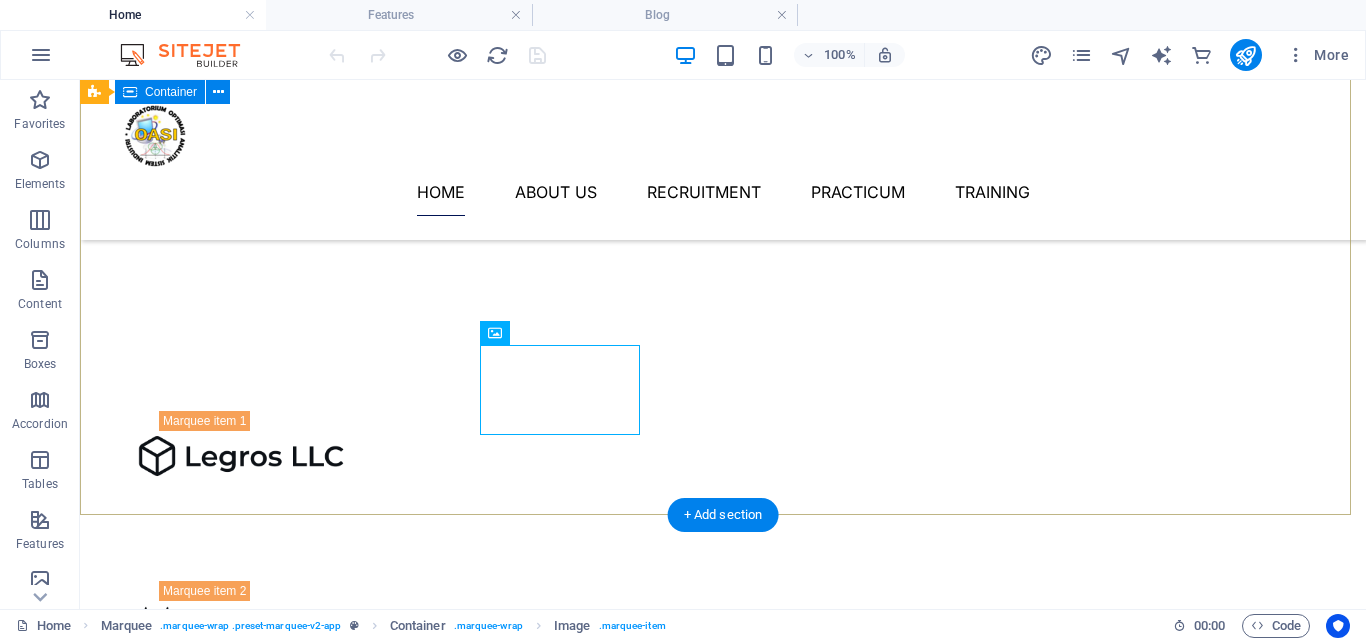 click at bounding box center [709, 331] 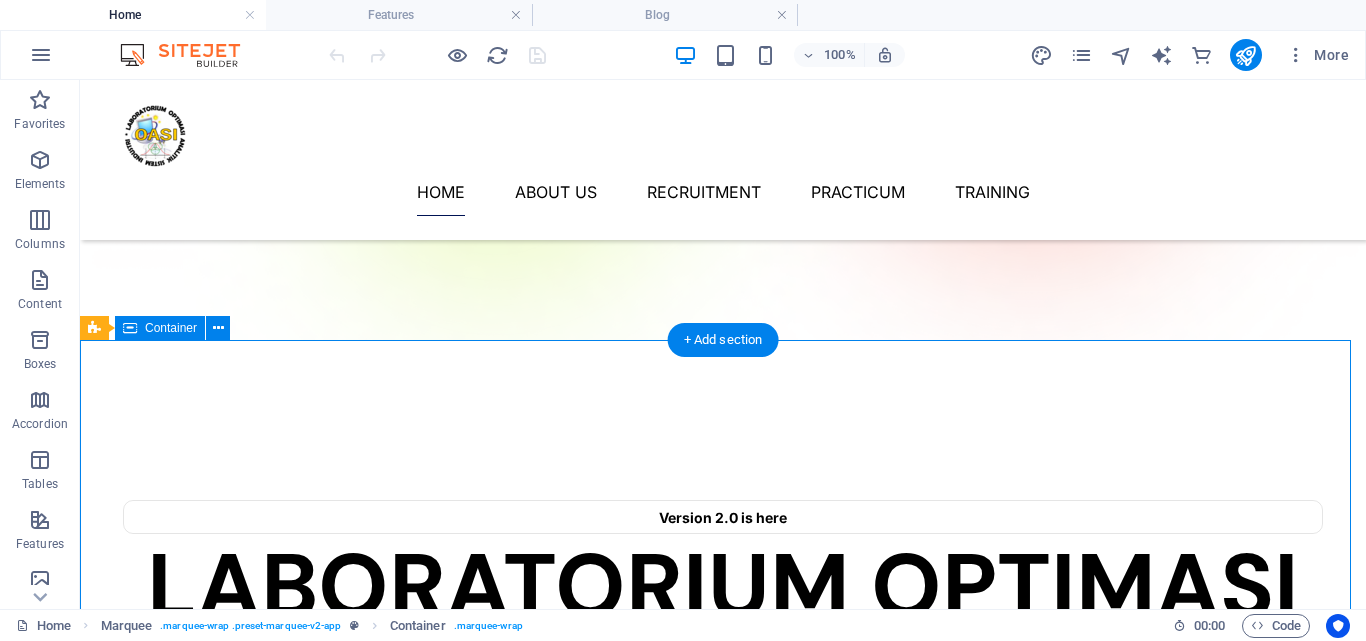 scroll, scrollTop: 305, scrollLeft: 0, axis: vertical 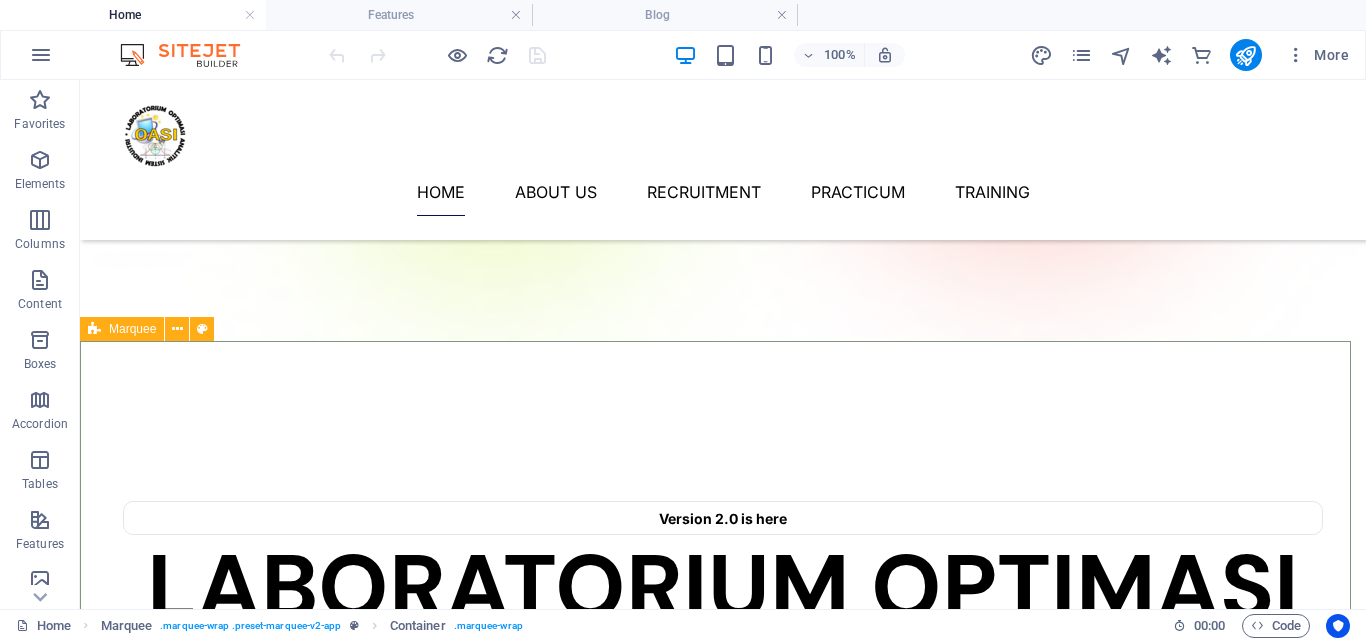 click at bounding box center (94, 329) 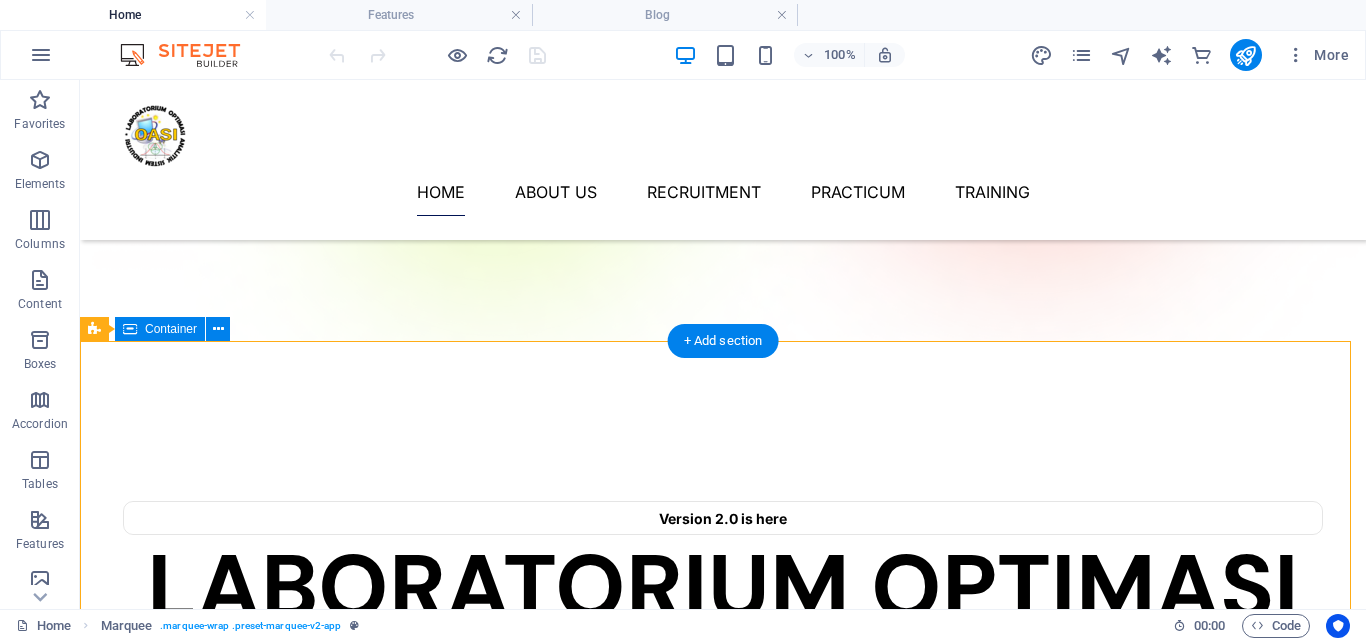 click at bounding box center (716, 907) 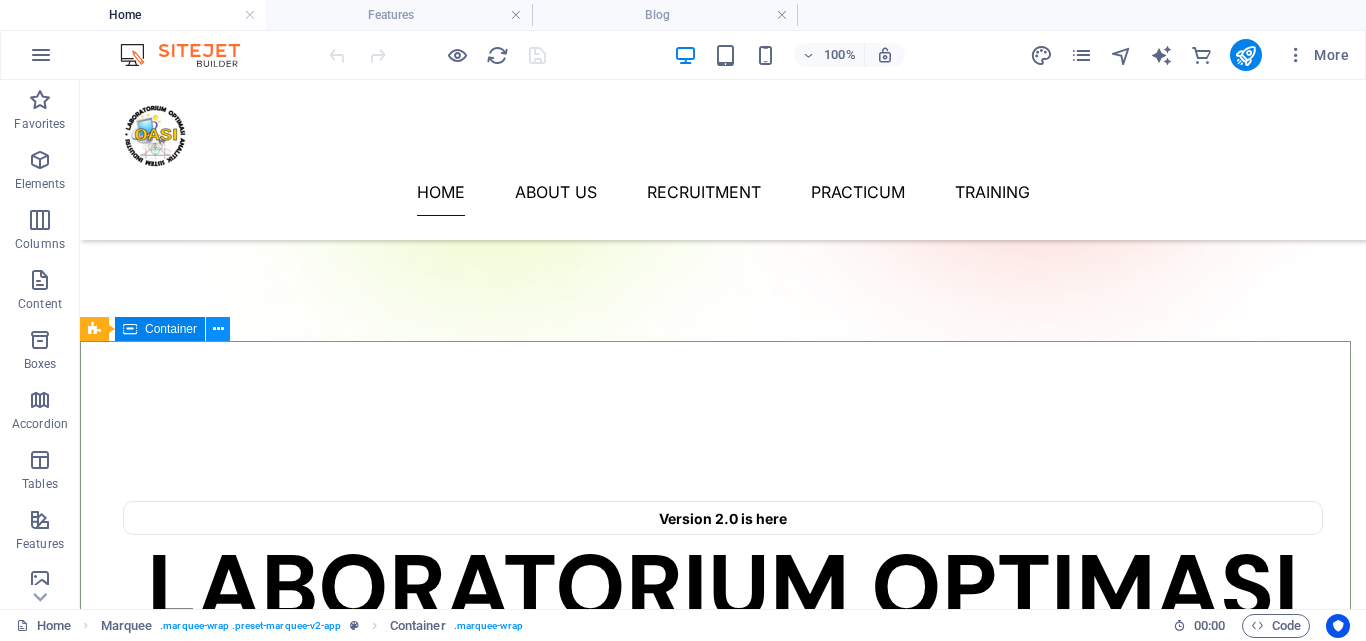 click at bounding box center [218, 329] 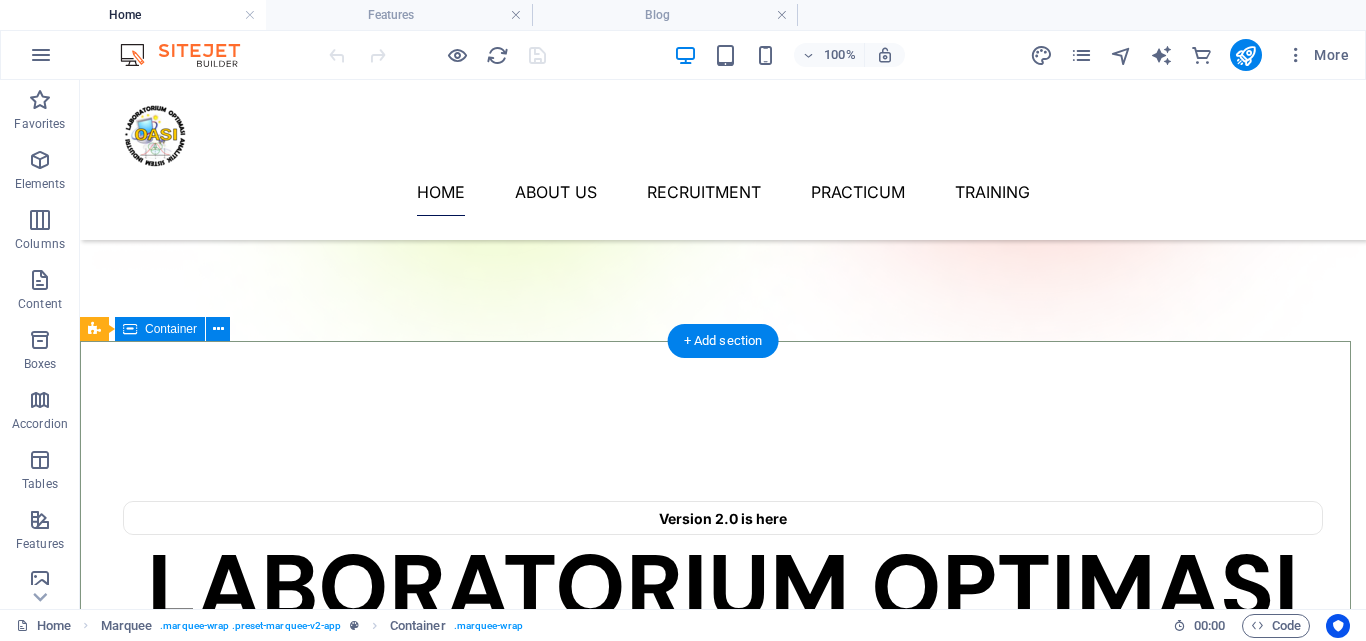 click at bounding box center (646, 907) 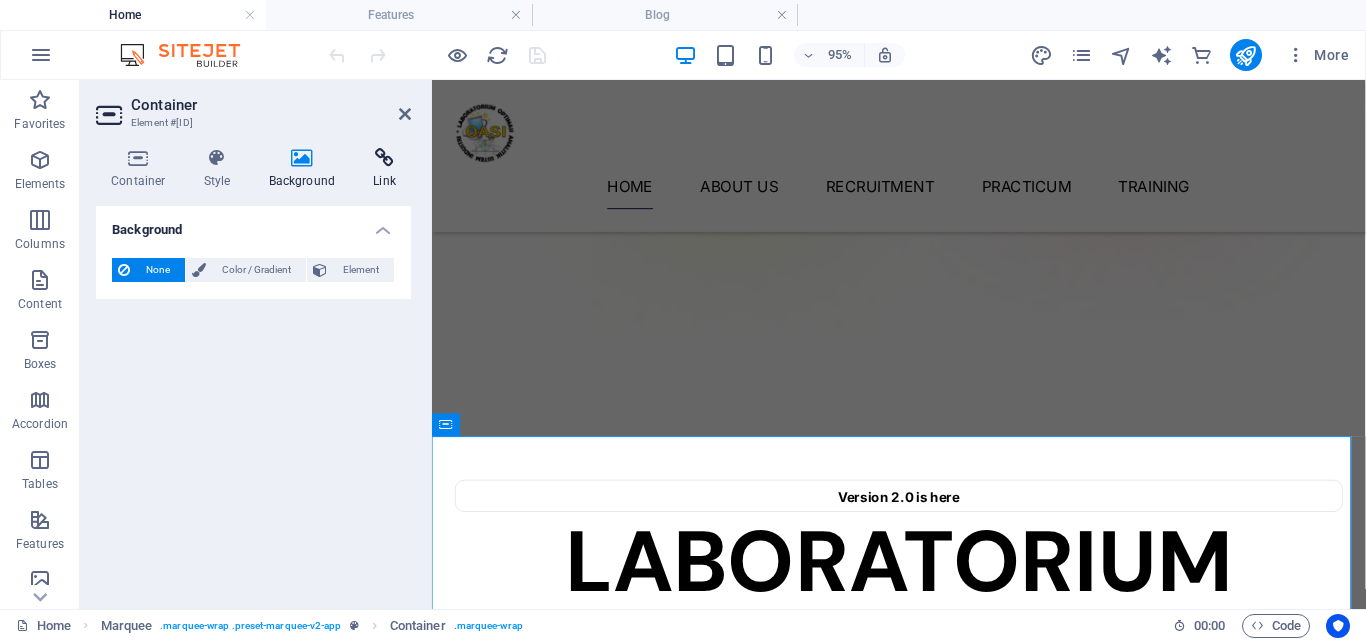 click at bounding box center [384, 158] 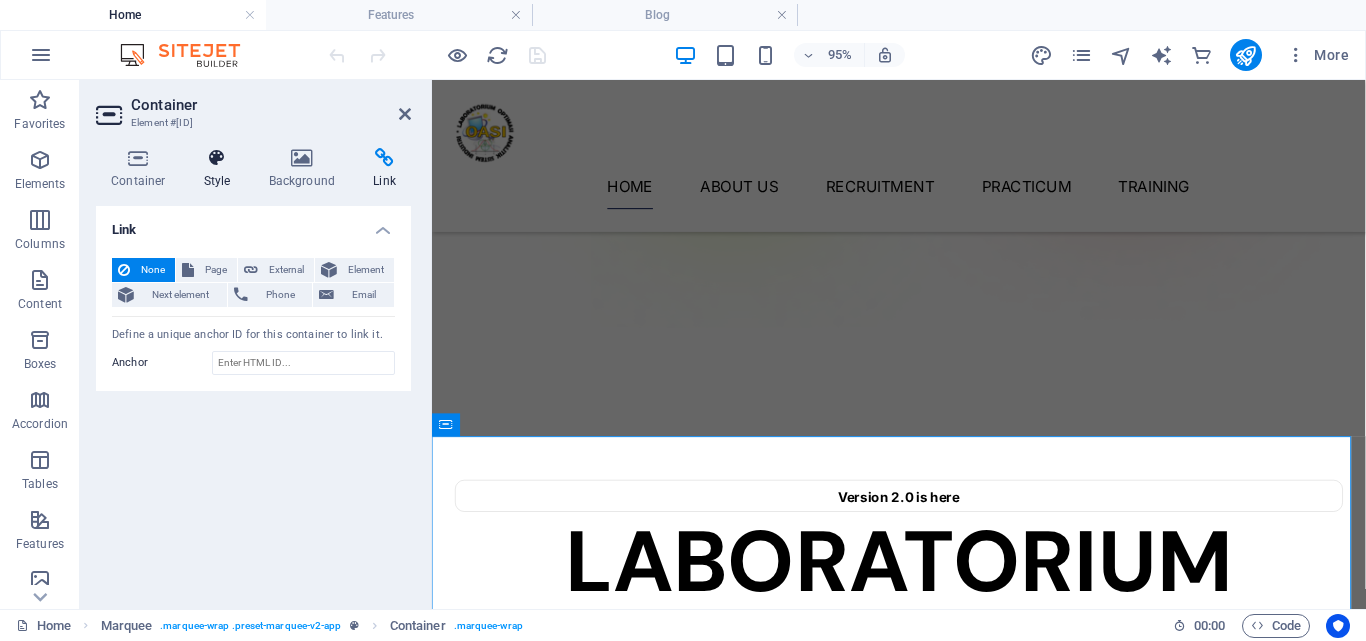 click at bounding box center (217, 158) 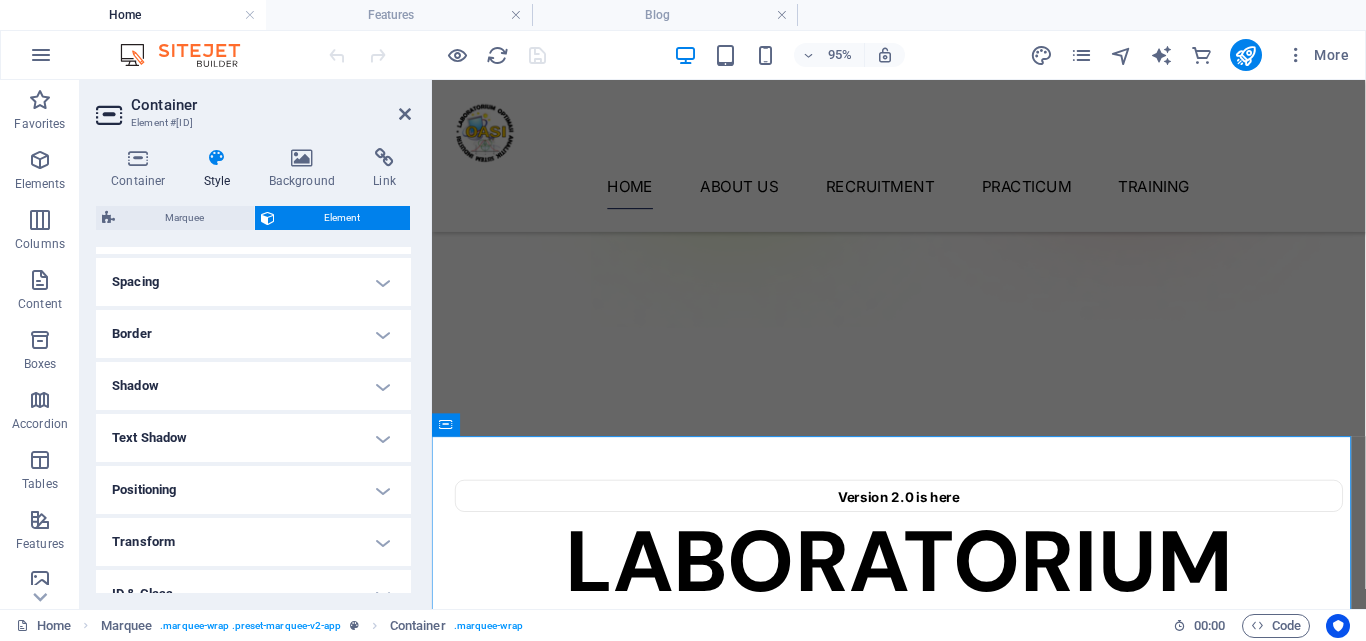 scroll, scrollTop: 499, scrollLeft: 0, axis: vertical 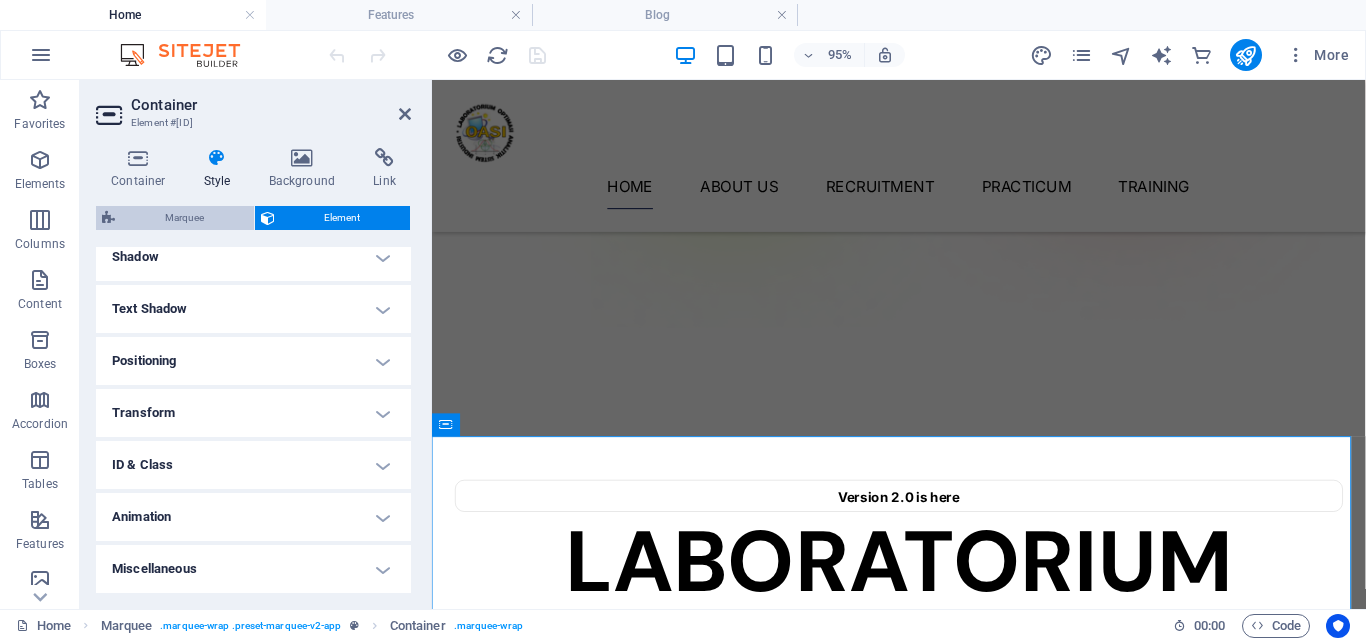 click on "Marquee" at bounding box center (184, 218) 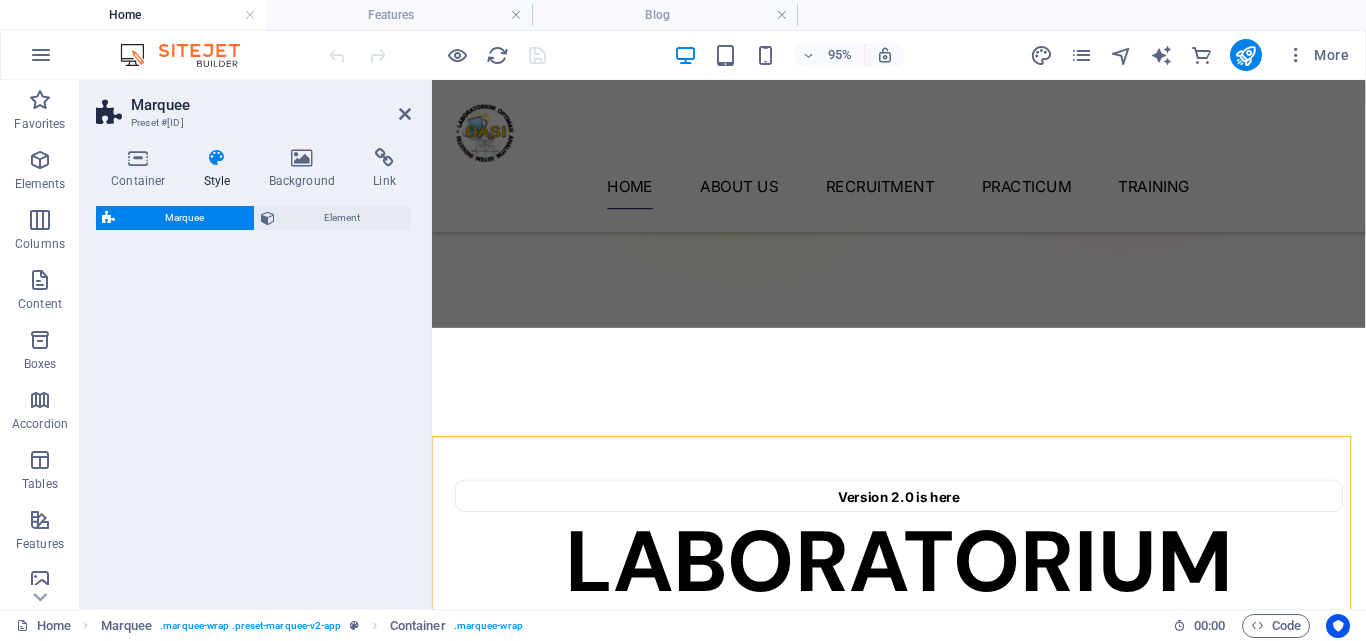 select on "16/9" 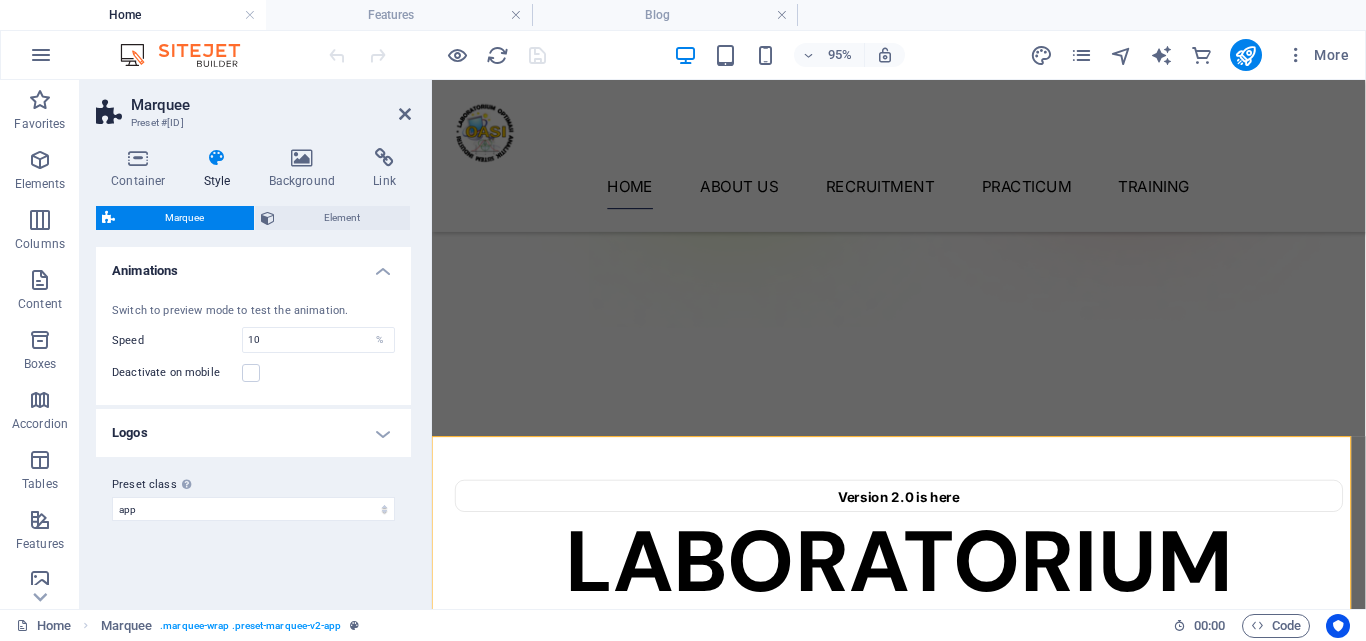 click on "Logos" at bounding box center (253, 433) 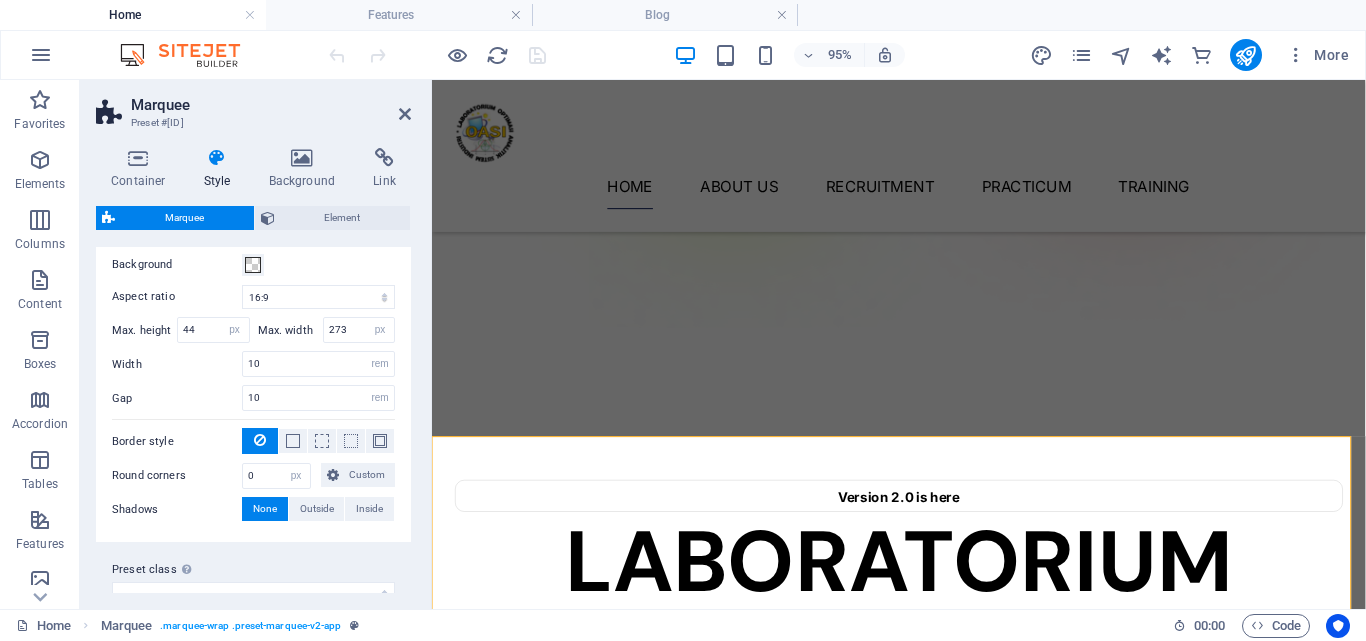 scroll, scrollTop: 0, scrollLeft: 0, axis: both 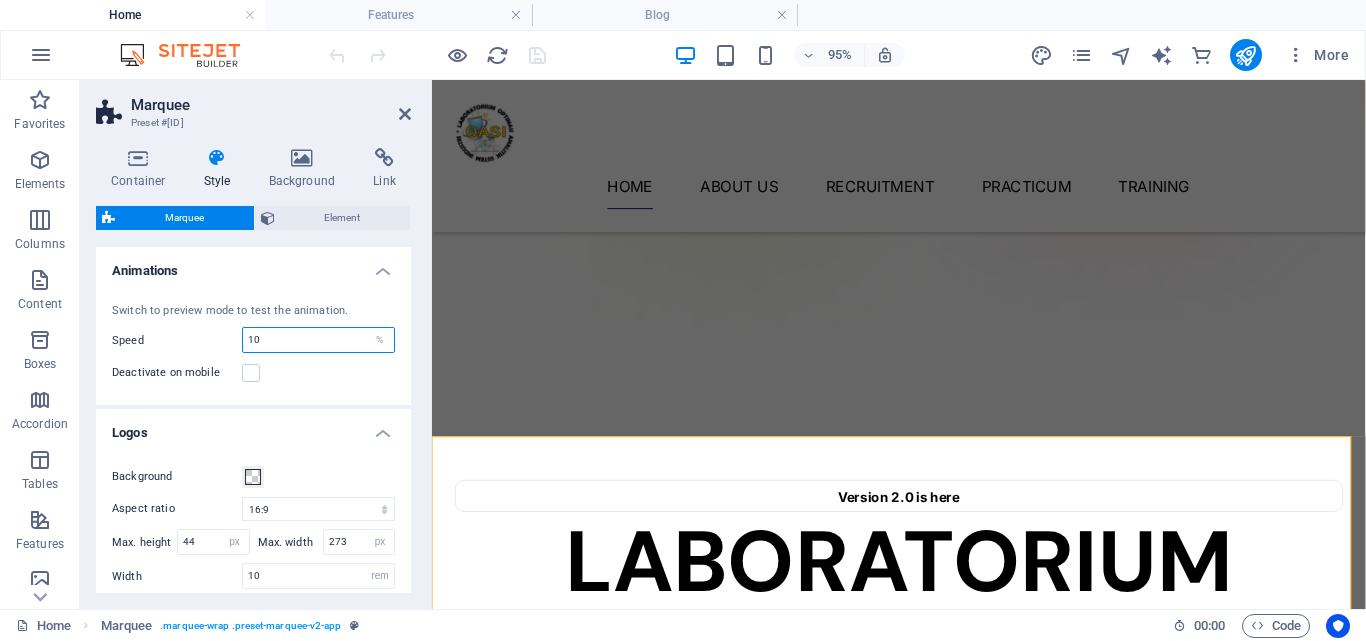 click on "10" at bounding box center [318, 340] 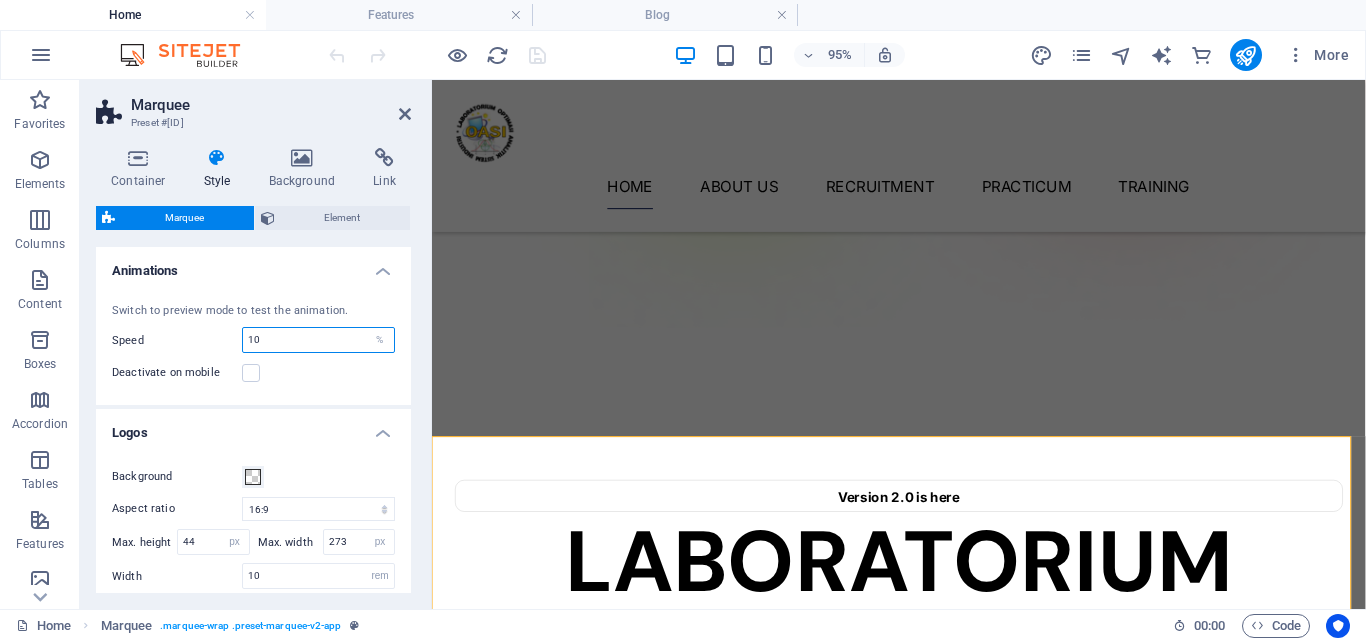 type on "1" 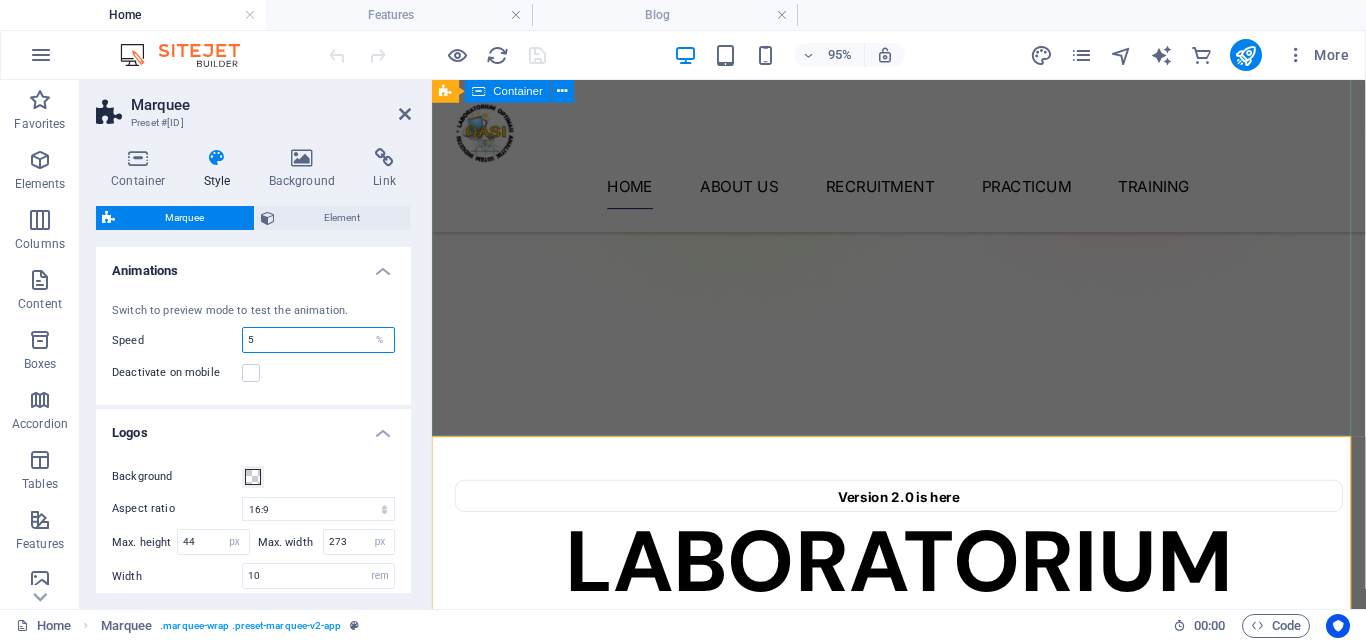 type on "5" 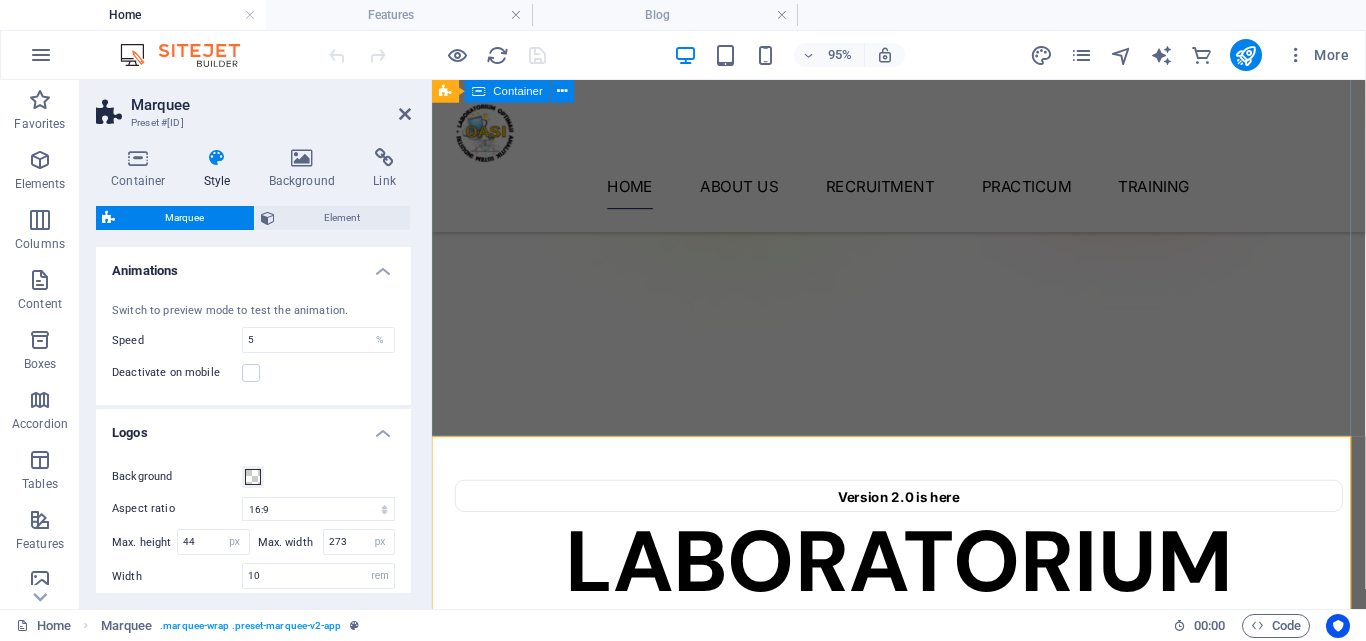 click on "Version 2.0 is here LABORATORIUM OPTIMASI ANAITIK SISTEM INDUSTRI LABORATORIUM OPTIMASI ANALITIK SISTEM INDUSTRI (OASI) MERUPAKAN SALAH SATU LABORATORIUM DIBAWAH KELOMPOK BIDANG KERJA MANEJEMEN & BISNIS PROGRAM STUDI TEKNIK INDUSTRI, UNIVERSITAS JENDERAL ACHMAD YANI ([CITY])" at bounding box center [923, 681] 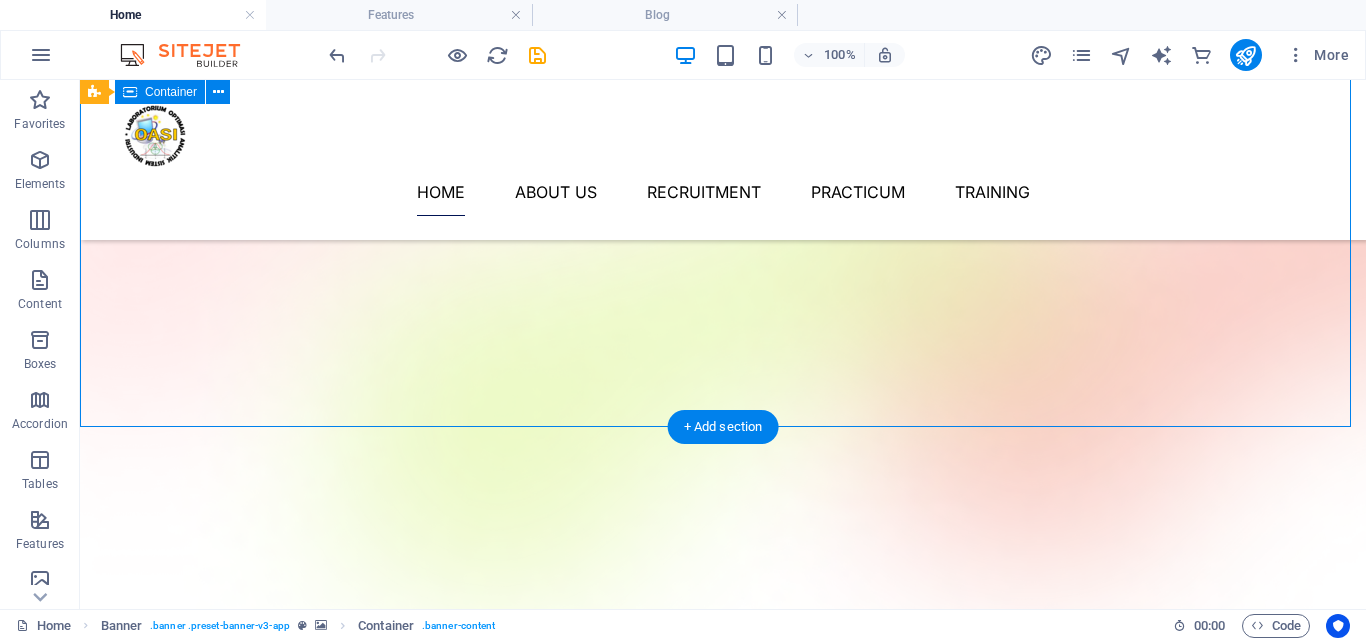scroll, scrollTop: 223, scrollLeft: 0, axis: vertical 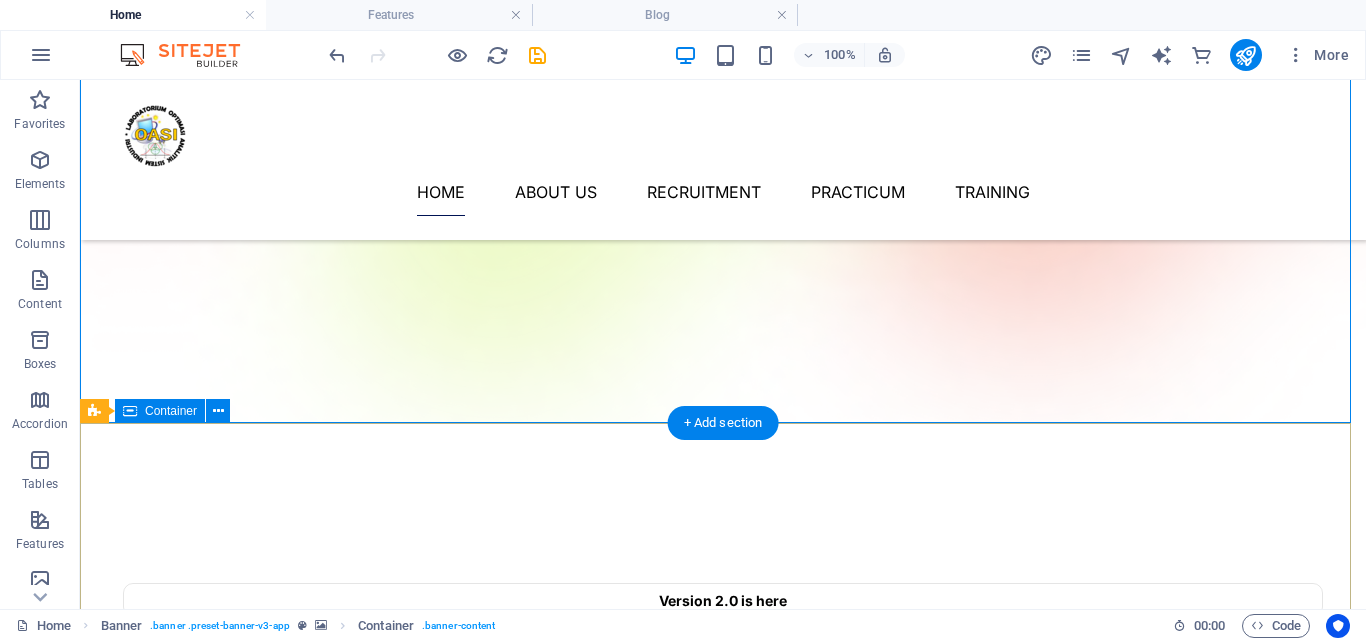 click at bounding box center (711, 989) 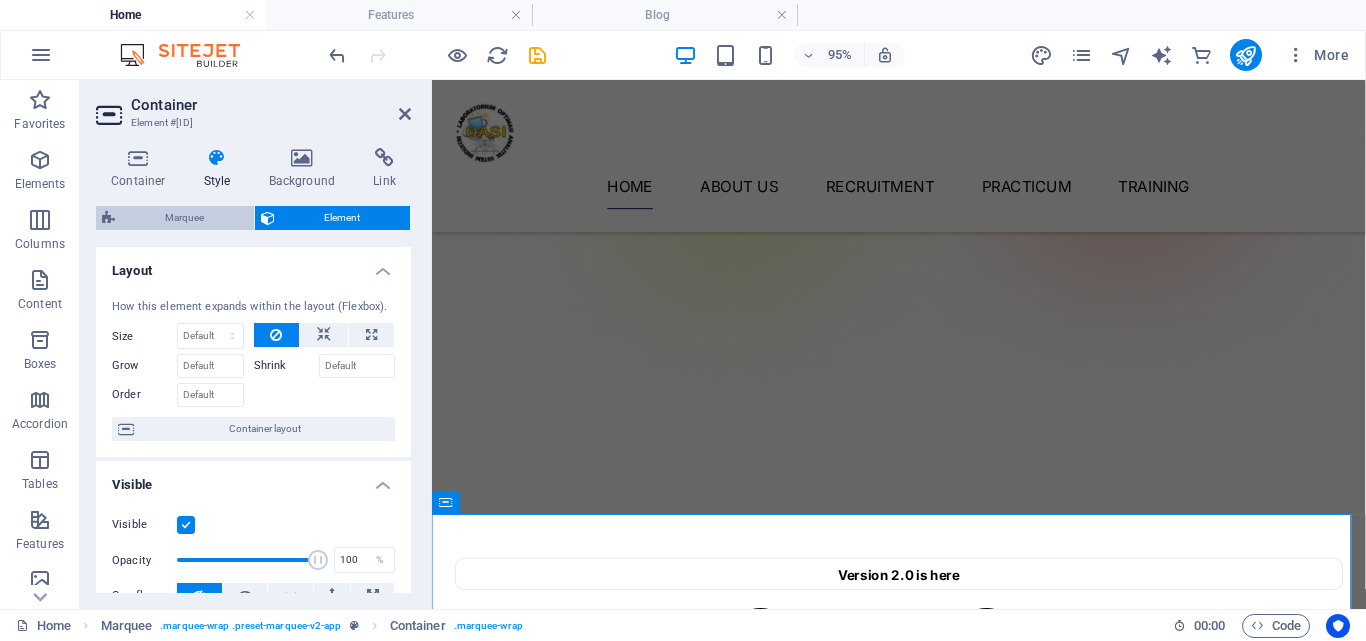 click on "Marquee" at bounding box center (184, 218) 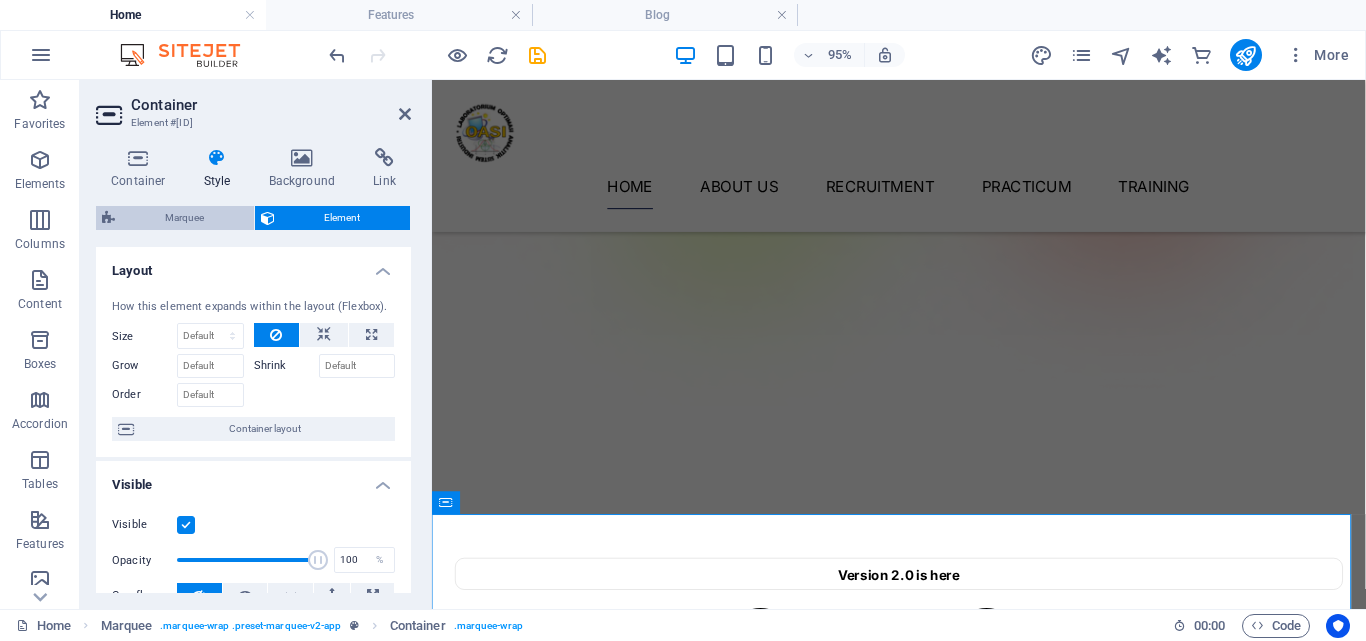 select on "px" 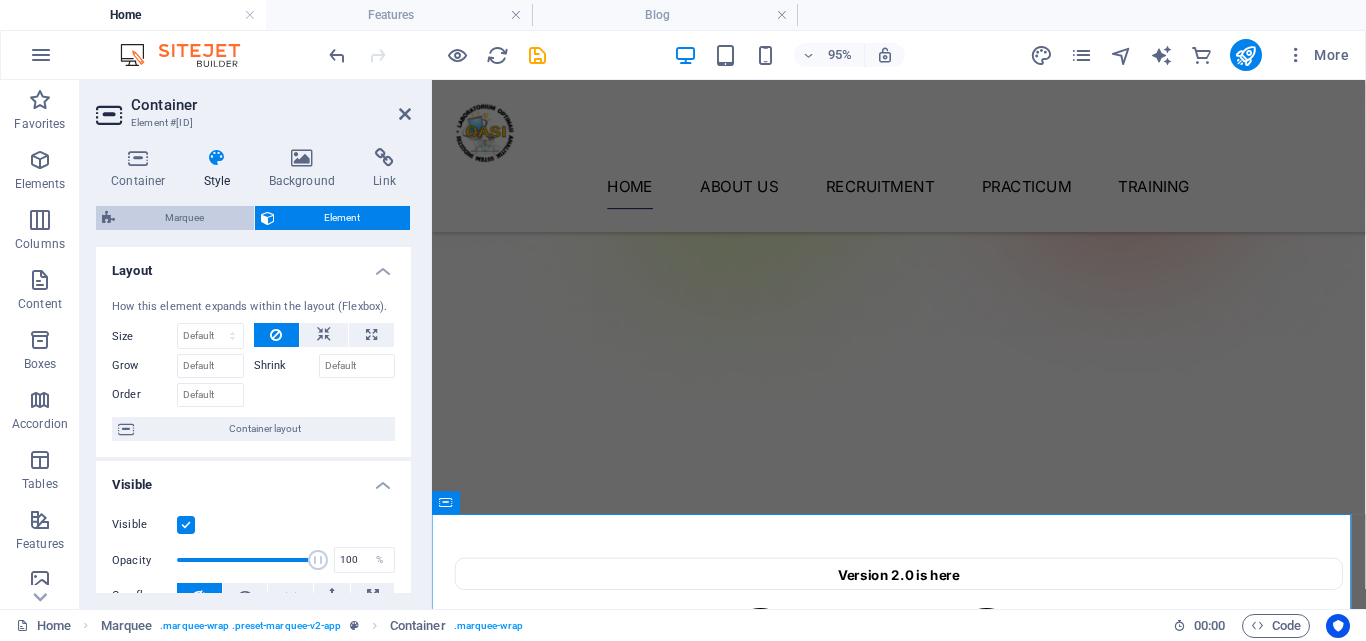 select on "px" 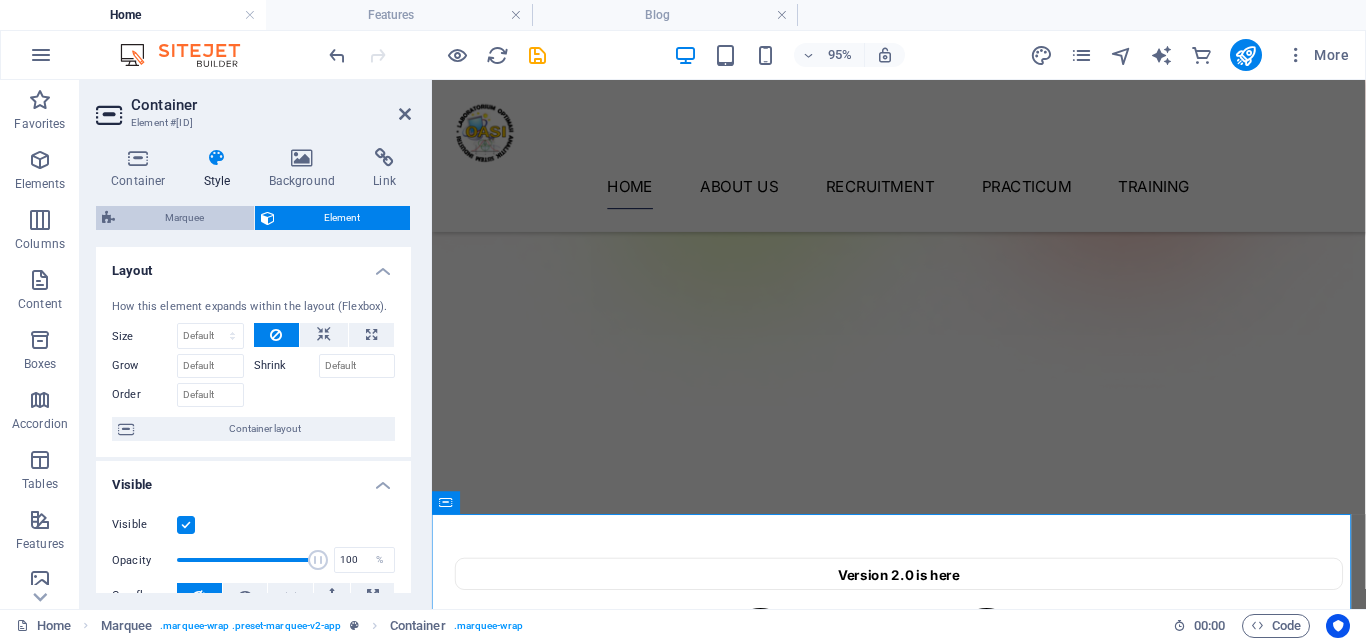 select on "rem" 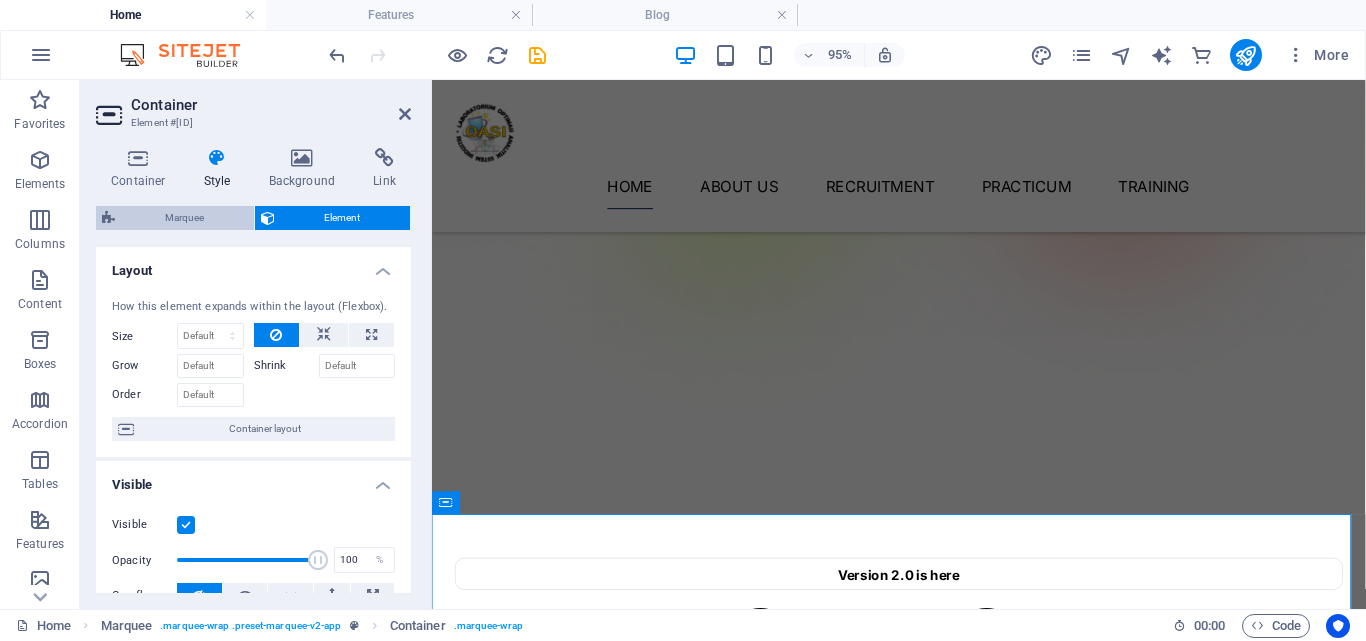 select on "rem" 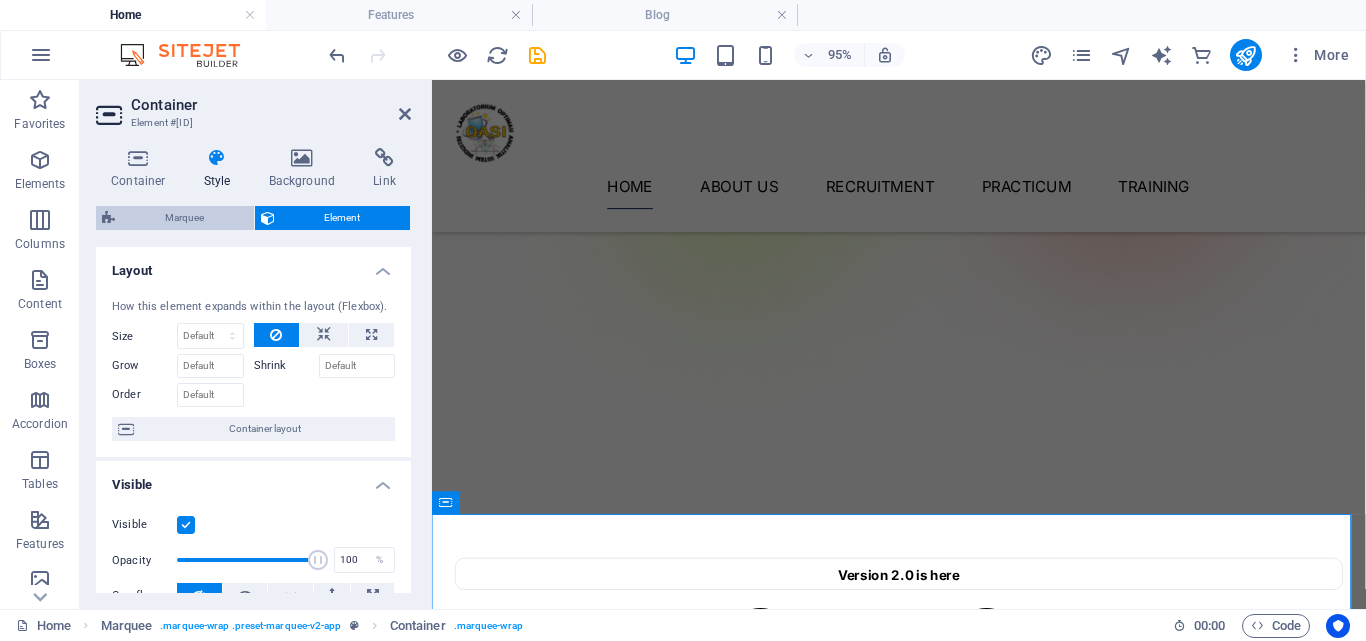 select on "px" 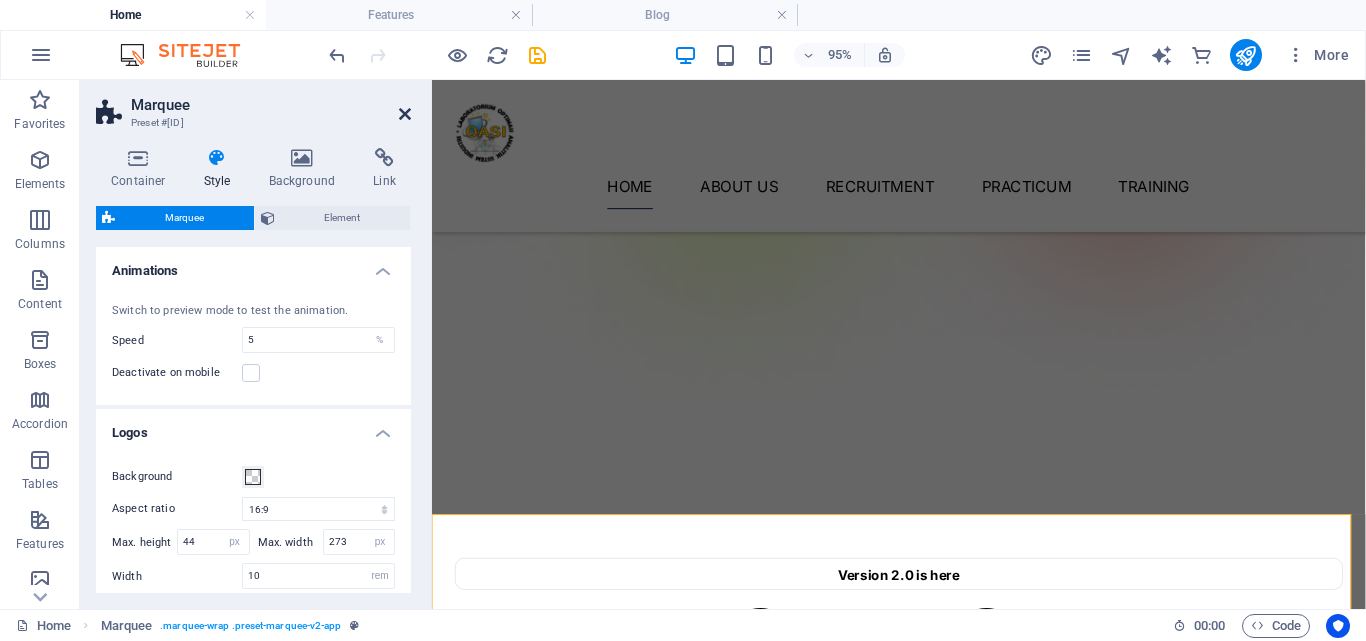 click at bounding box center [405, 114] 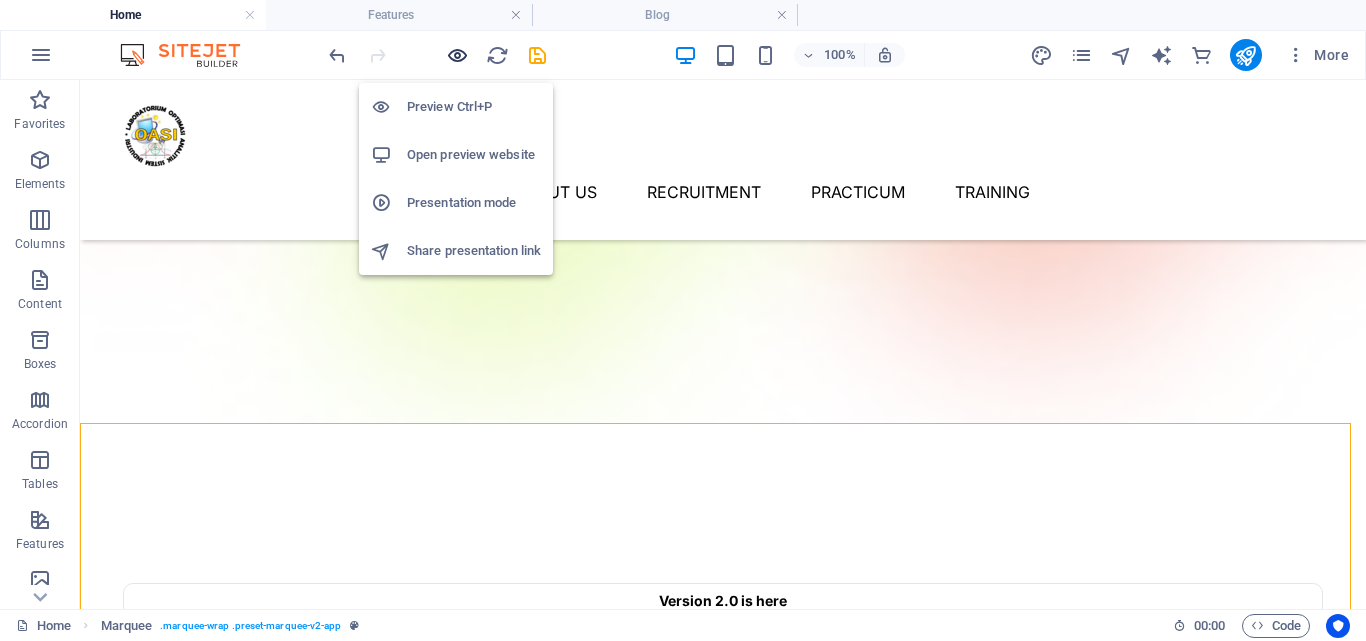 click at bounding box center (457, 55) 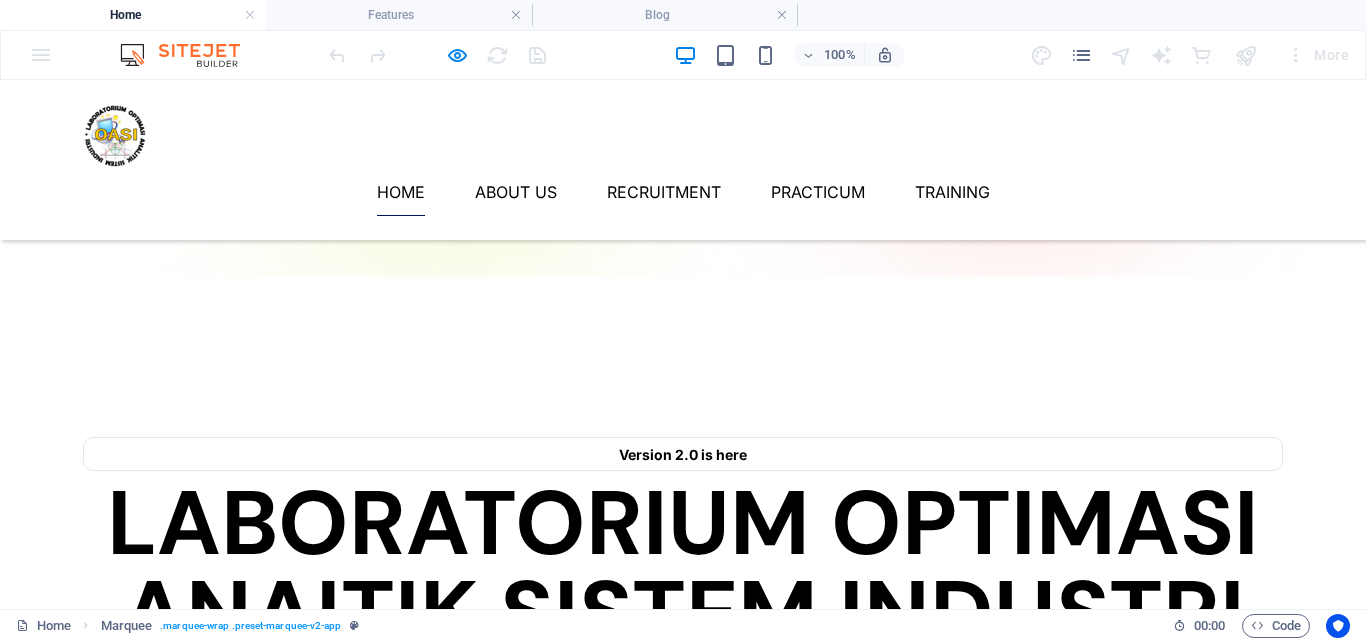 scroll, scrollTop: 370, scrollLeft: 0, axis: vertical 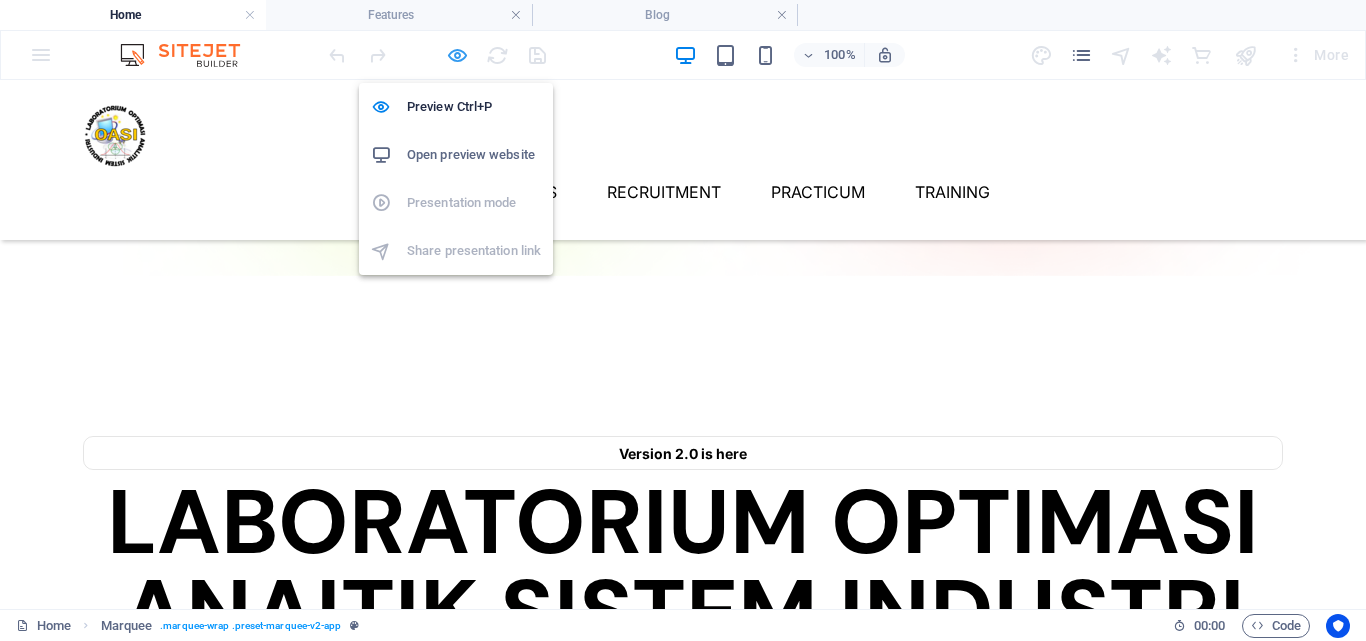click at bounding box center (457, 55) 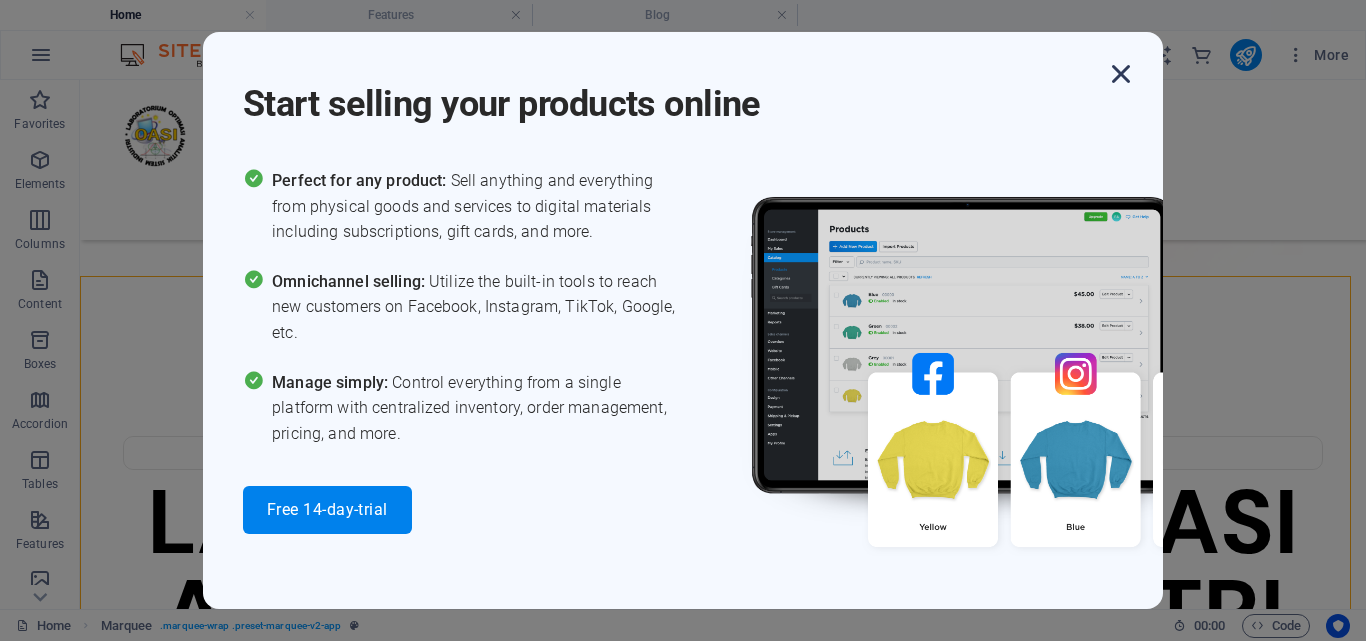 click at bounding box center (1121, 74) 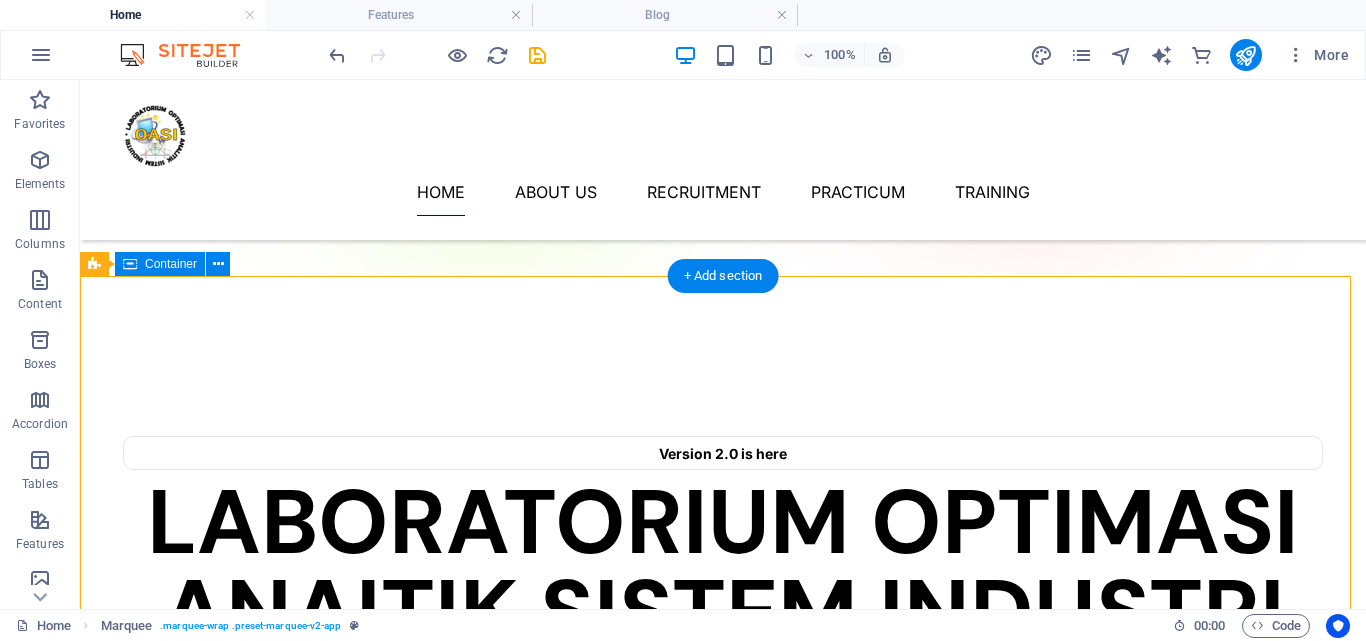 click at bounding box center (688, 842) 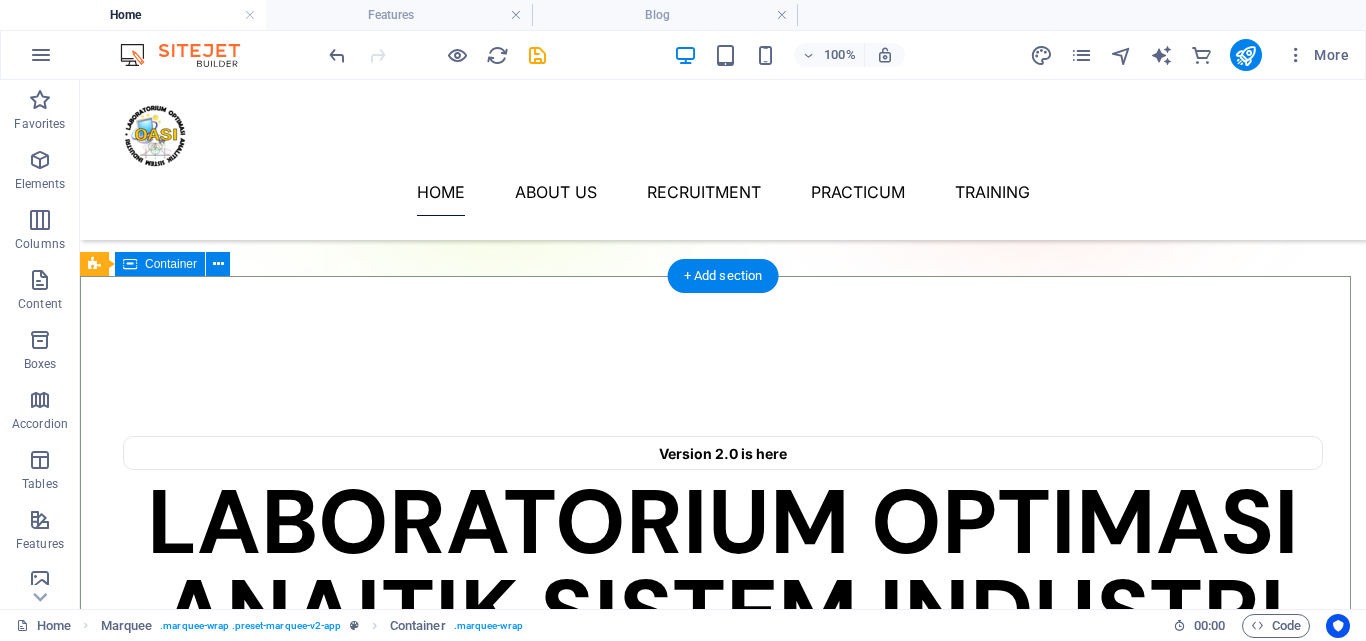 click at bounding box center (719, 842) 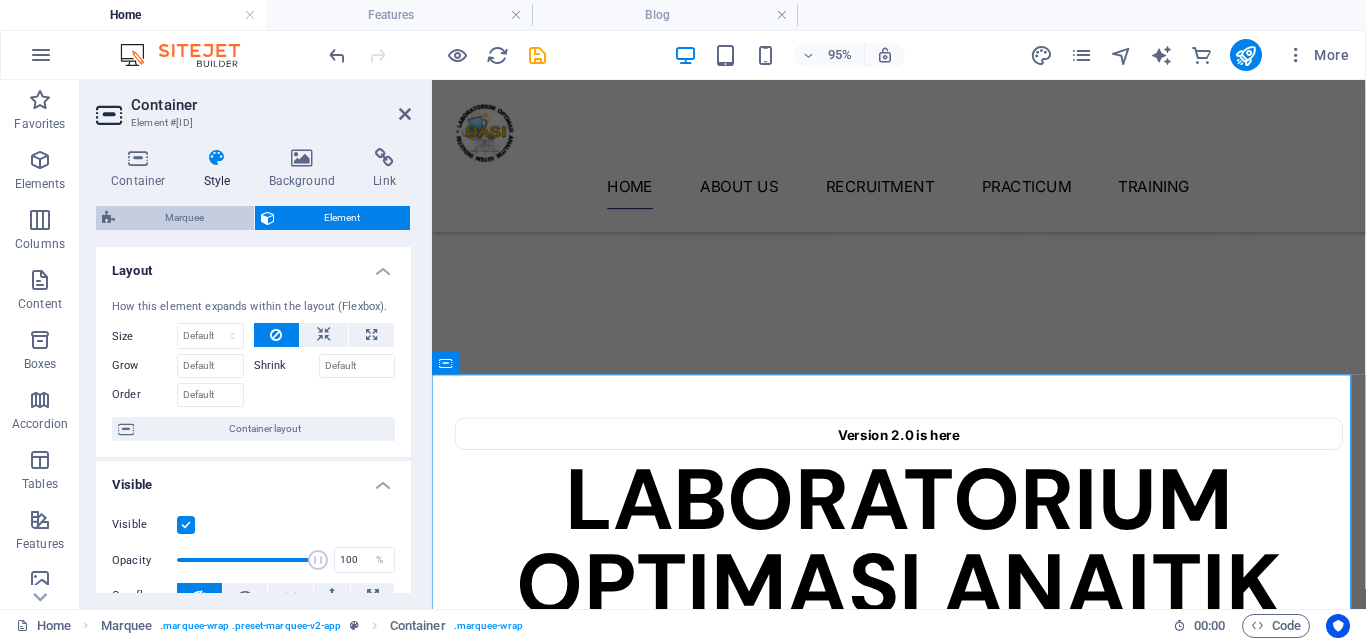 click on "Marquee" at bounding box center (184, 218) 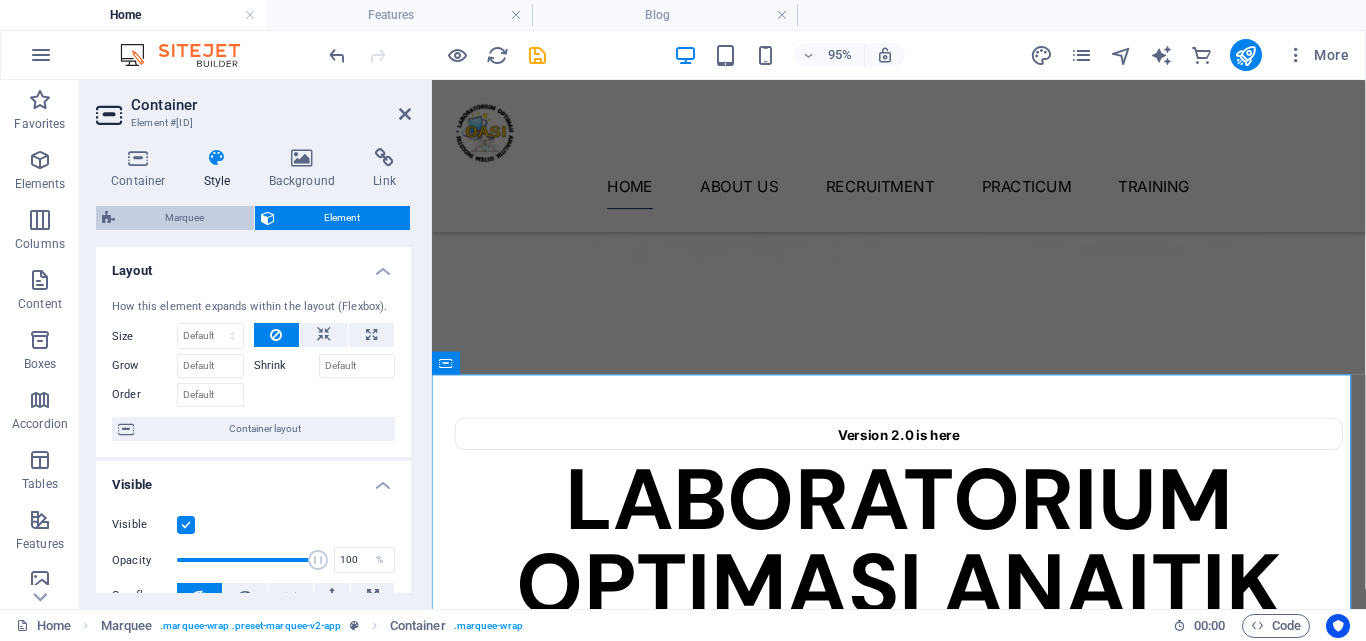 select on "16/9" 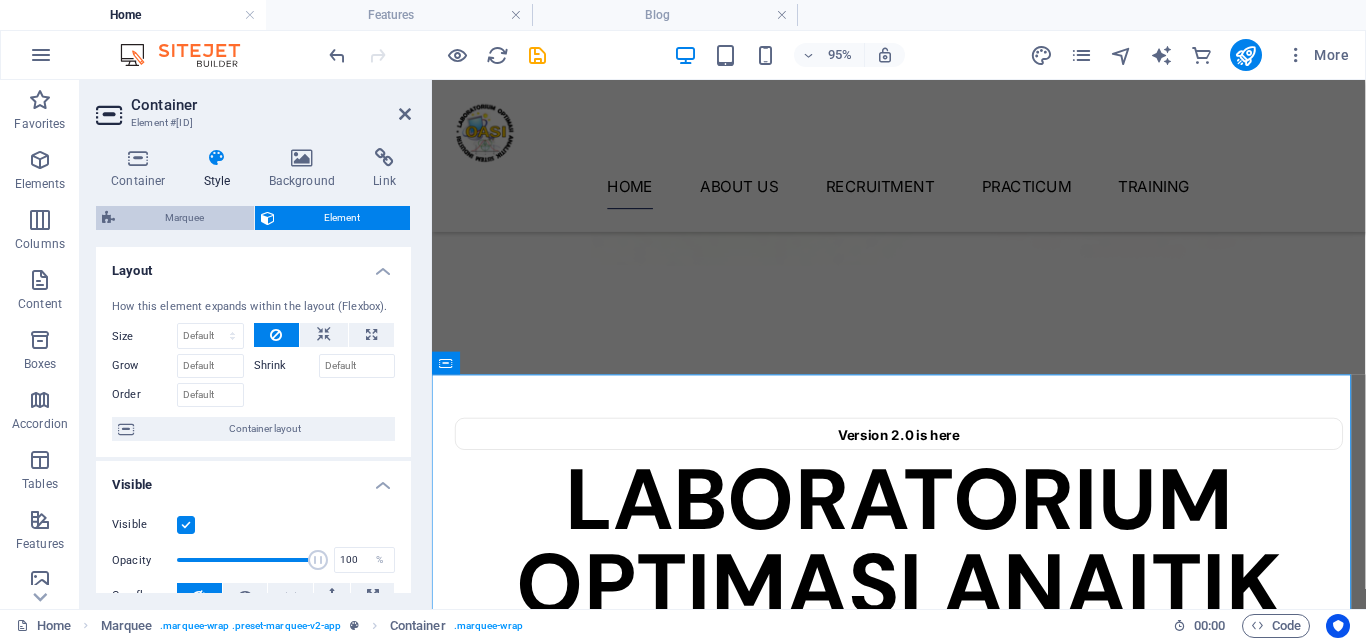 select on "px" 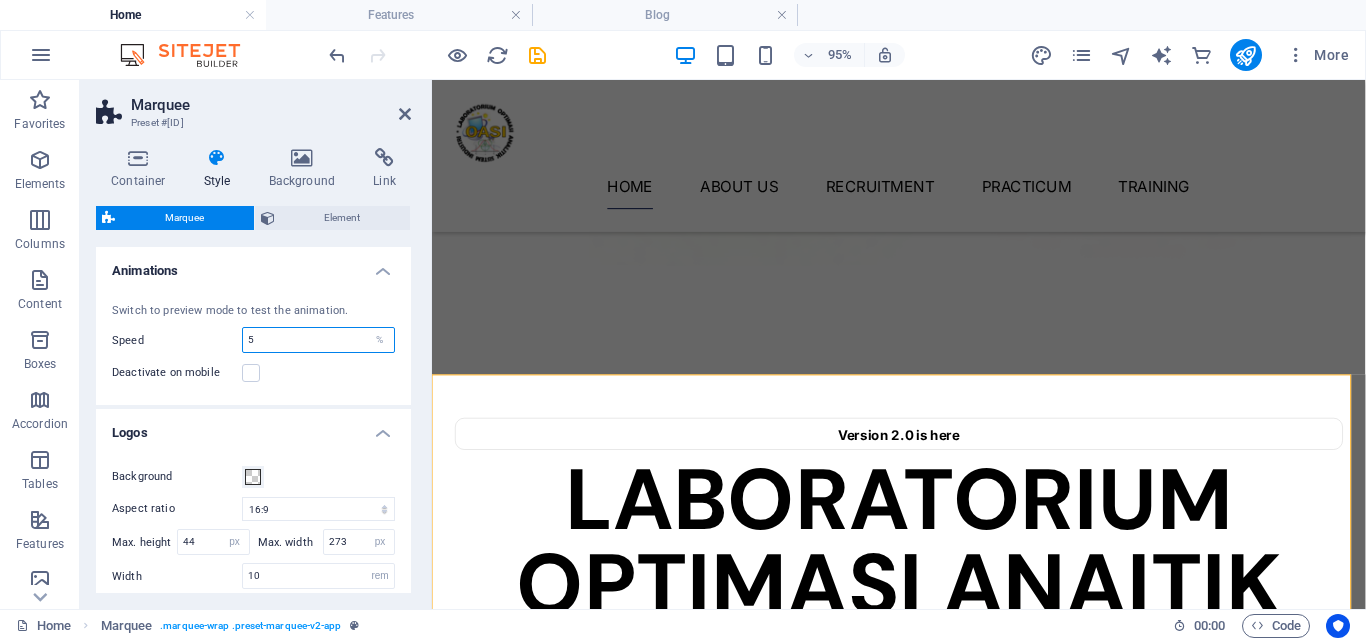 click on "5" at bounding box center [318, 340] 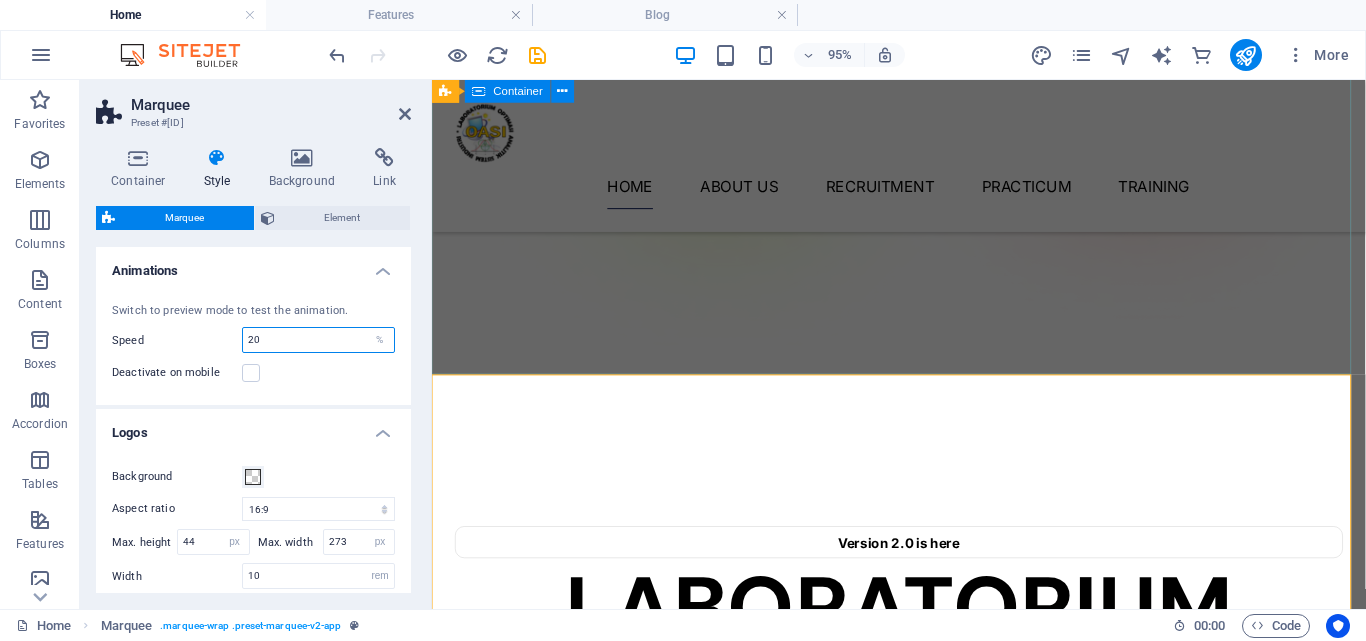type on "20" 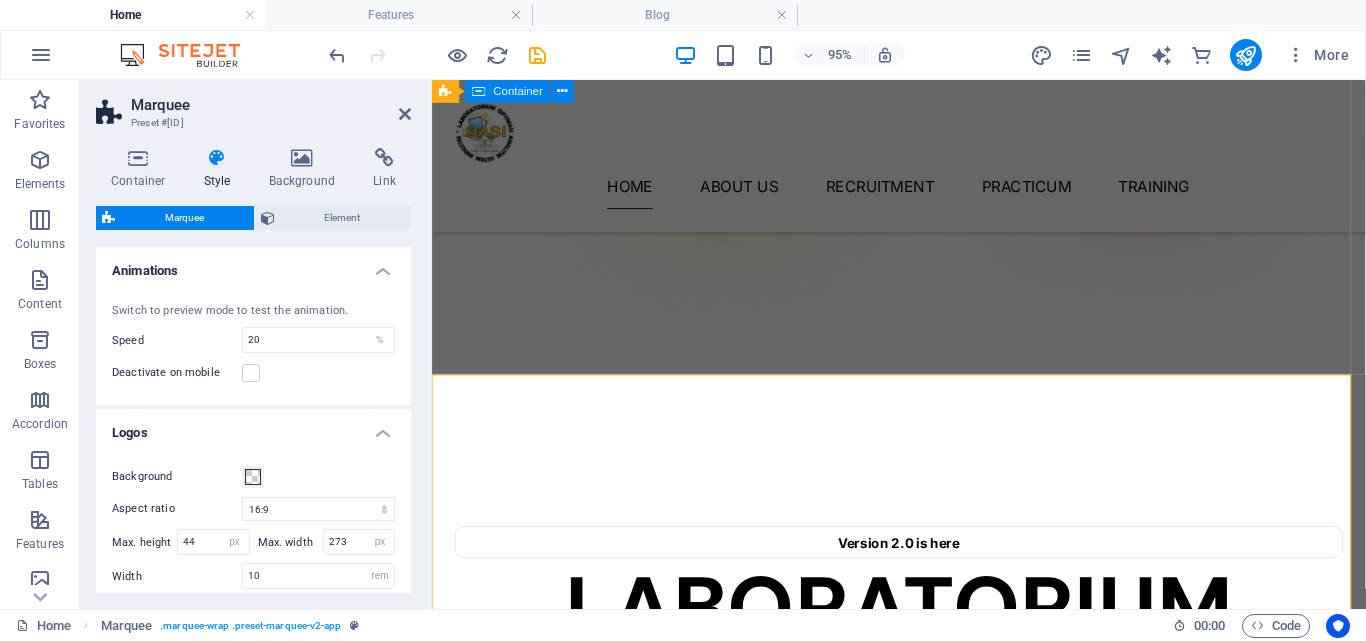 click on "Version 2.0 is here LABORATORIUM OPTIMASI ANAITIK SISTEM INDUSTRI LABORATORIUM OPTIMASI ANALITIK SISTEM INDUSTRI (OASI) MERUPAKAN SALAH SATU LABORATORIUM DIBAWAH KELOMPOK BIDANG KERJA MANEJEMEN & BISNIS PROGRAM STUDI TEKNIK INDUSTRI, UNIVERSITAS JENDERAL ACHMAD YANI ([CITY])" at bounding box center [923, 730] 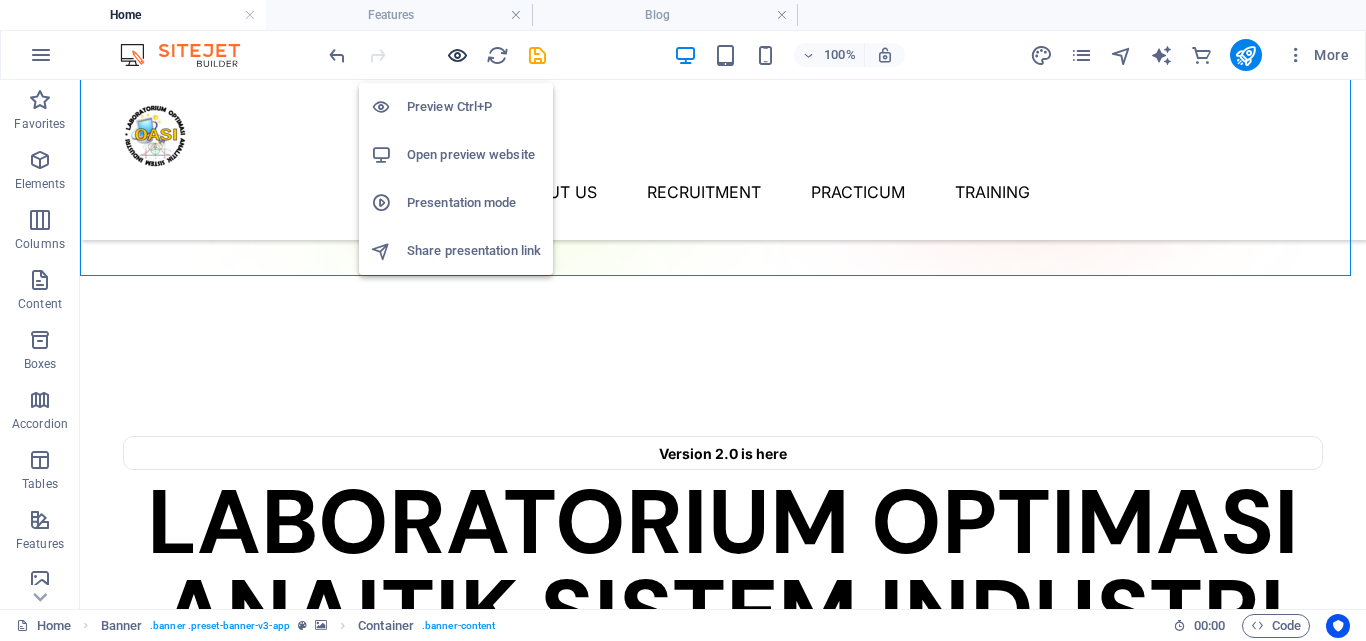 click at bounding box center [457, 55] 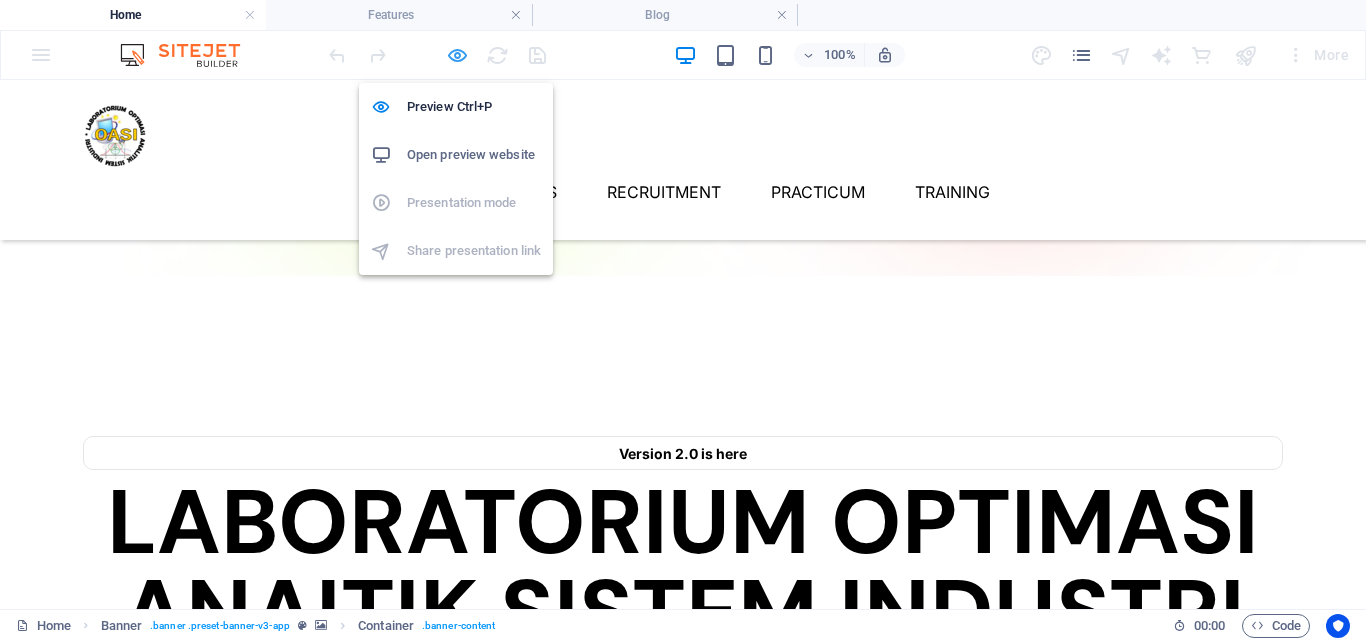 click at bounding box center (457, 55) 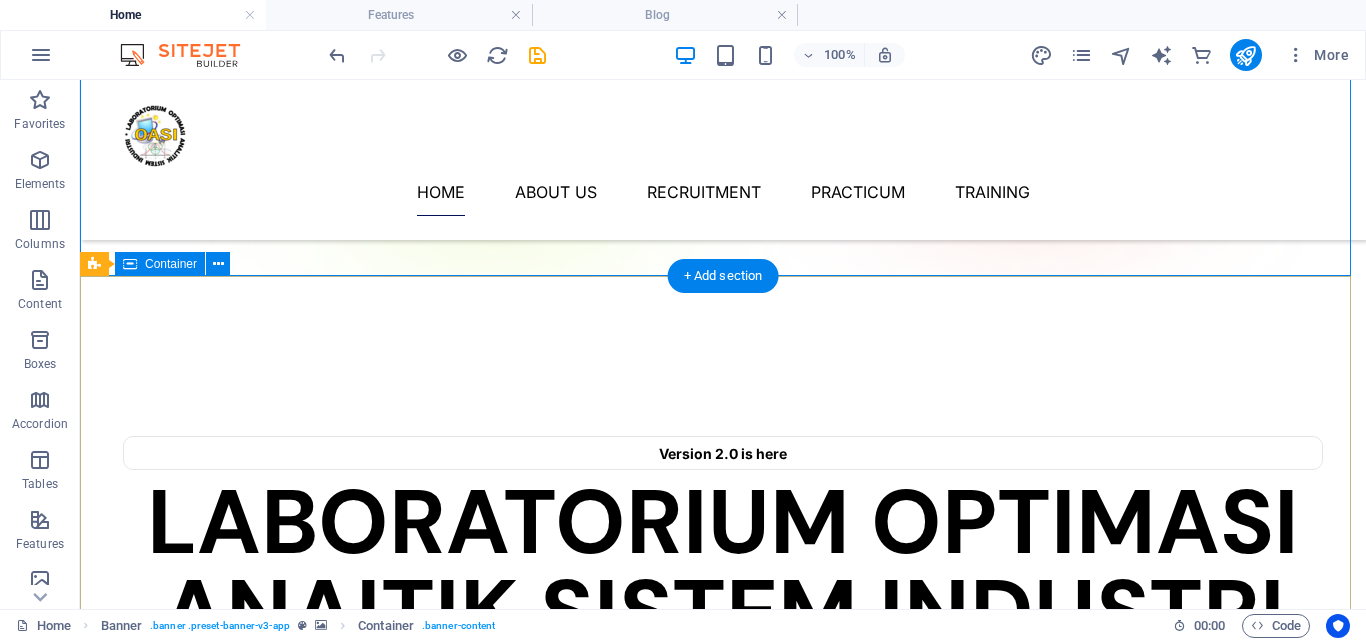 click at bounding box center [541, 842] 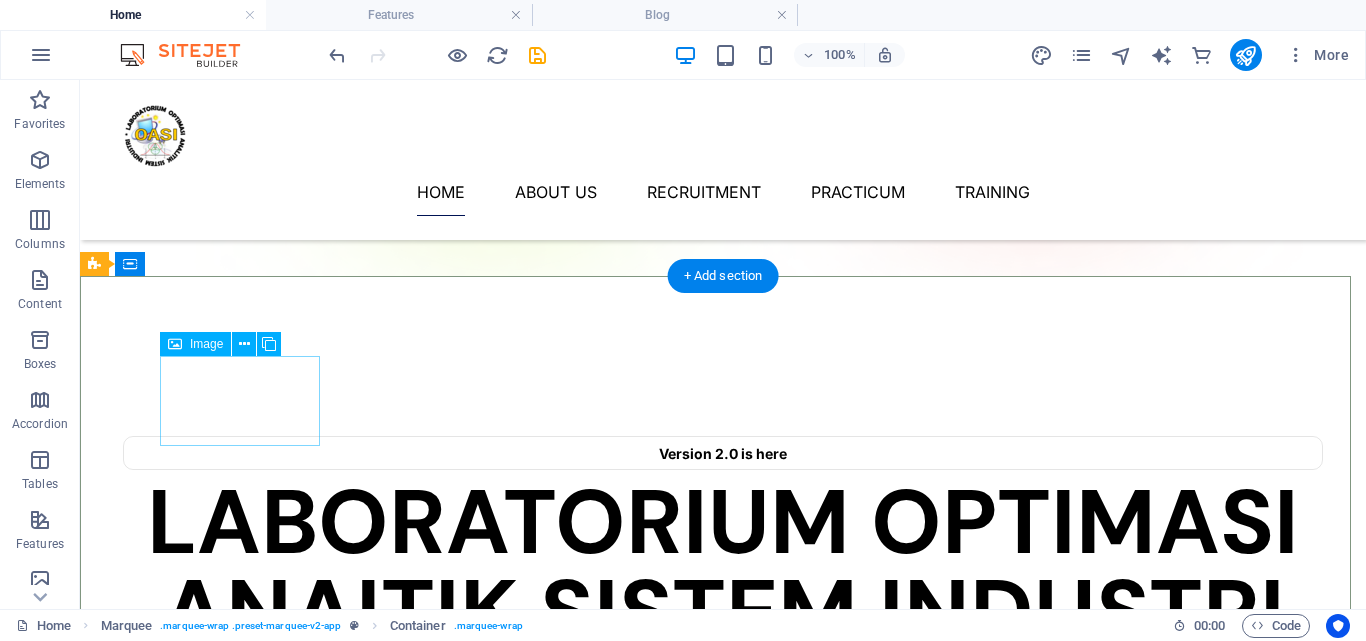 click at bounding box center [183, 247] 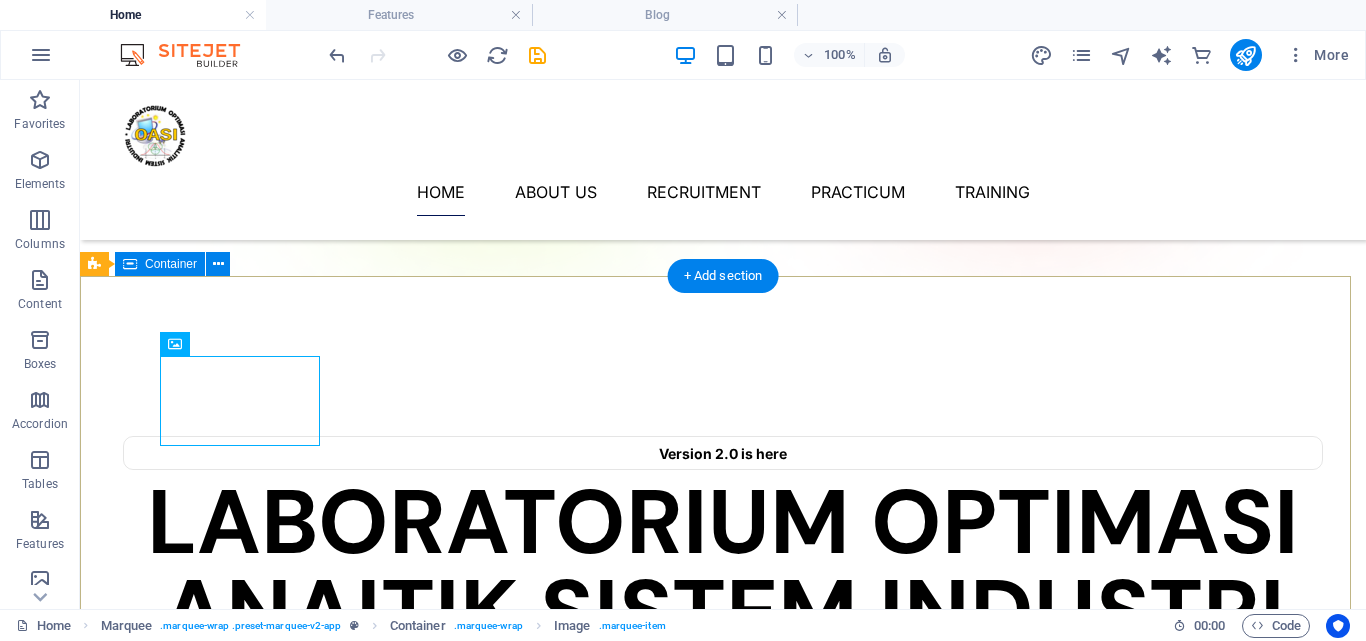 click at bounding box center (713, 842) 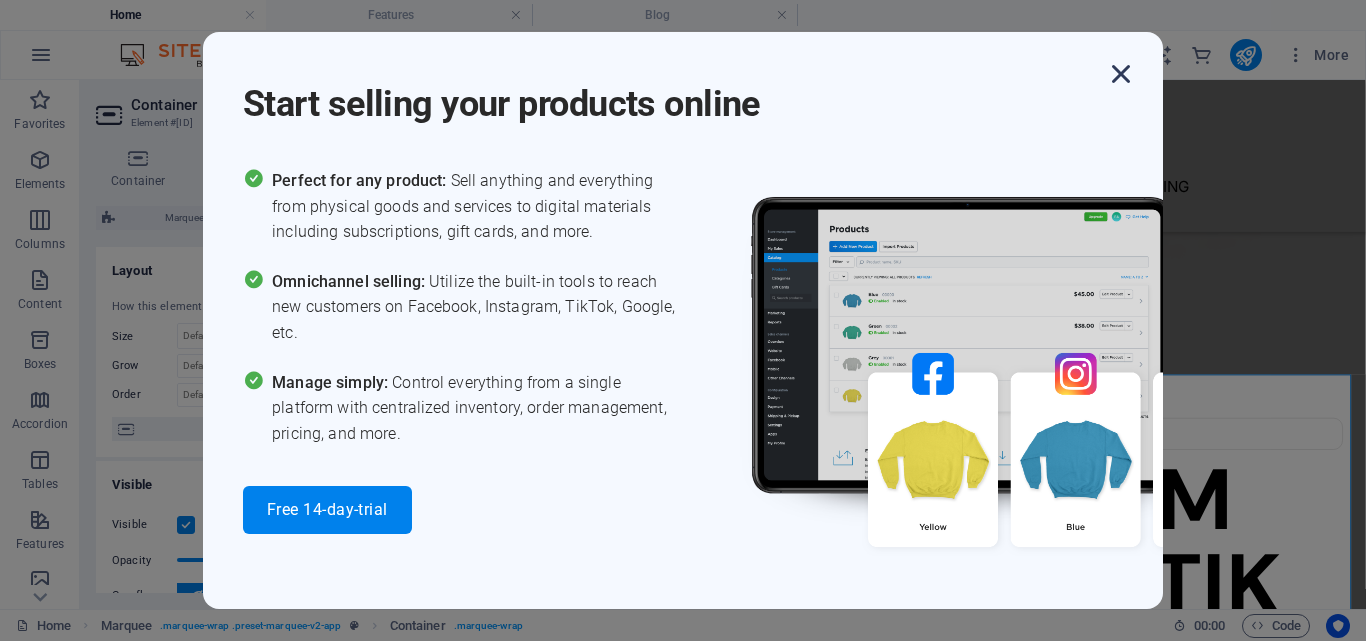 click at bounding box center [1121, 74] 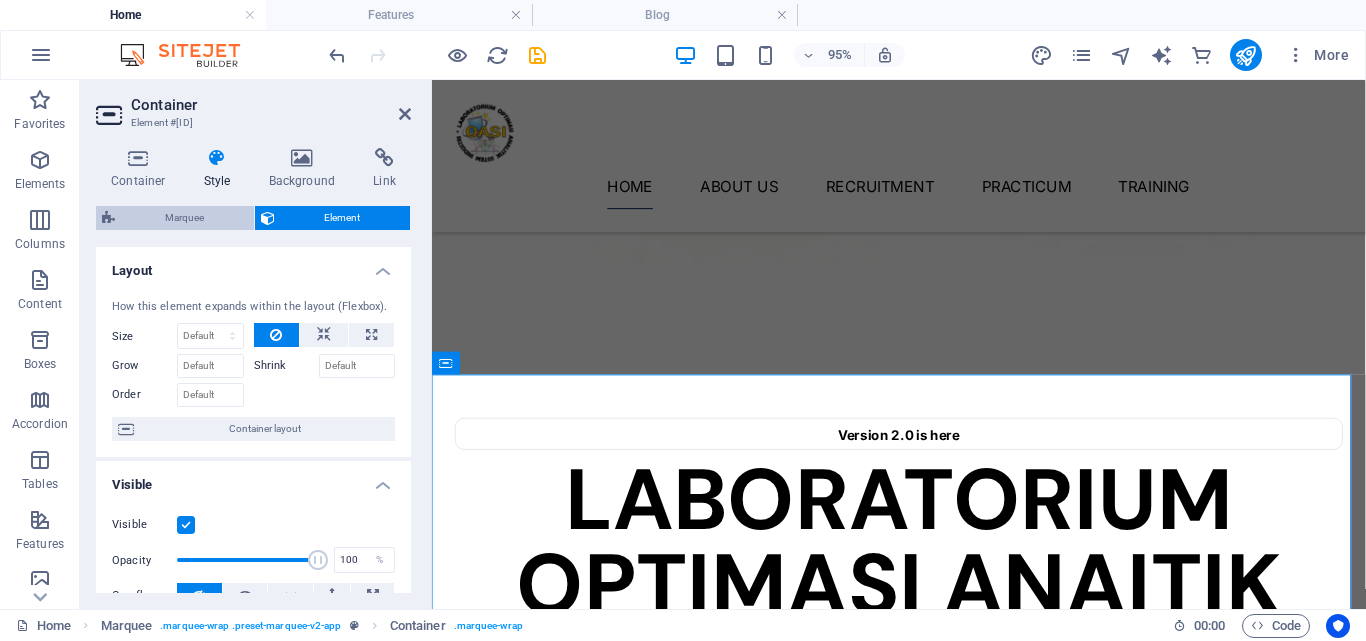 click on "Marquee" at bounding box center (184, 218) 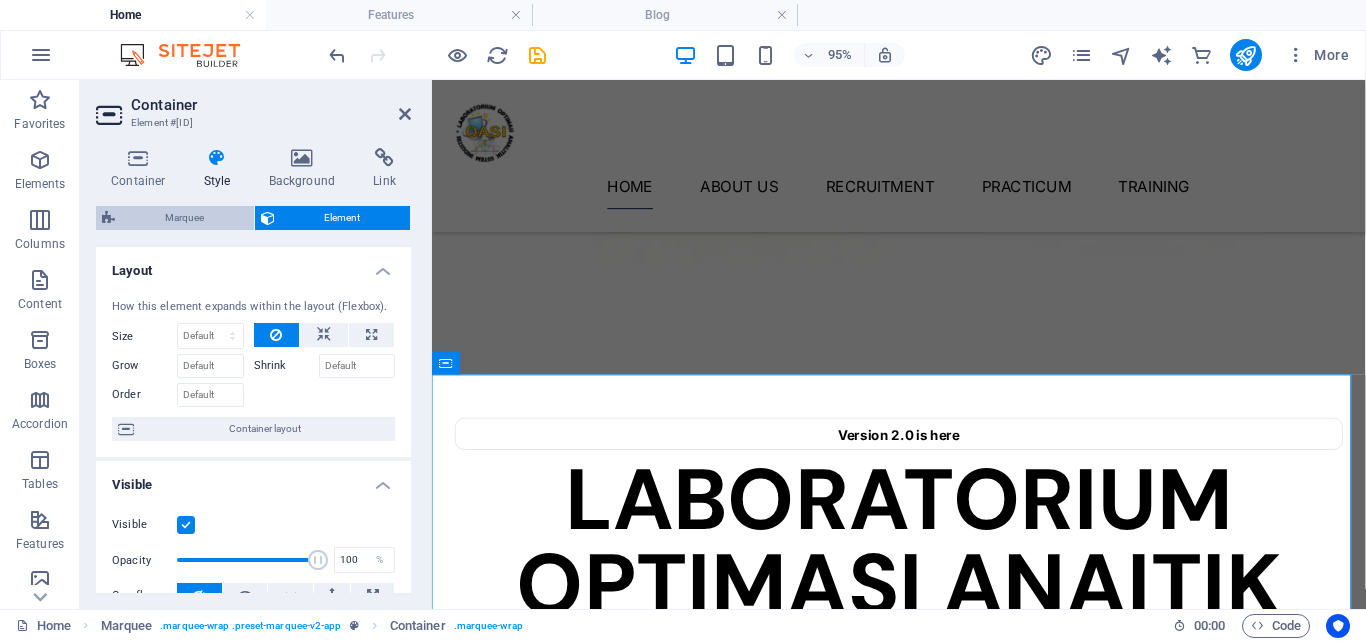 select on "px" 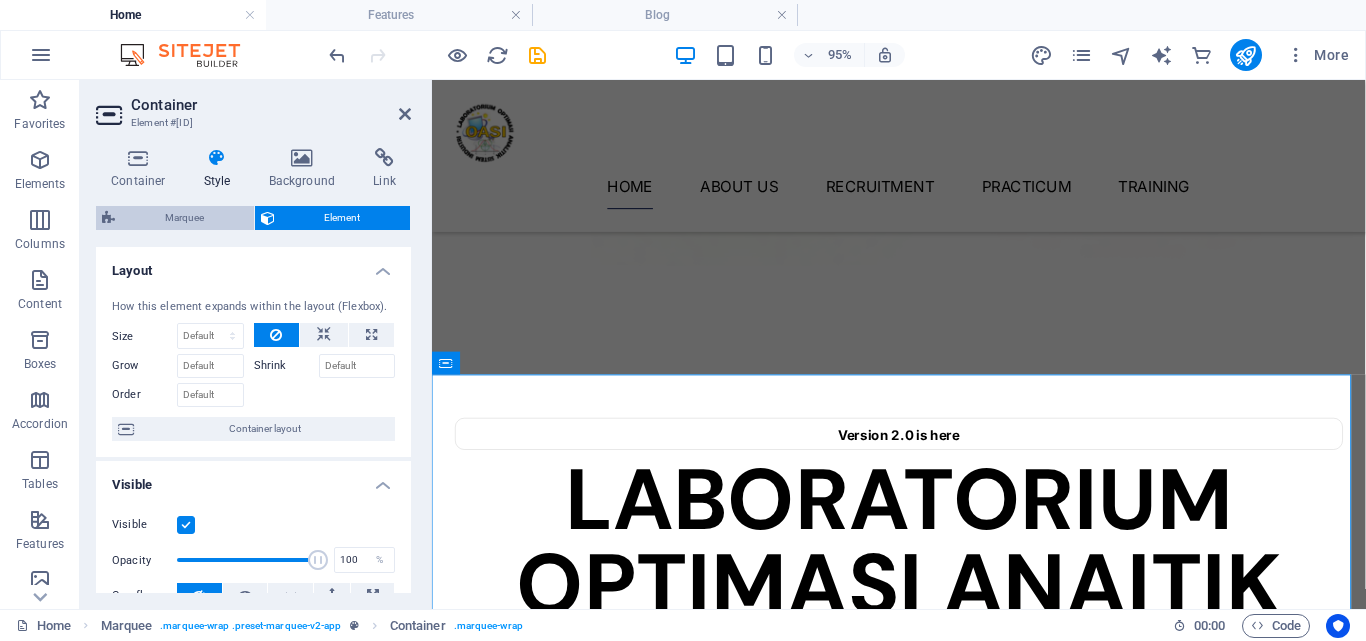 select on "px" 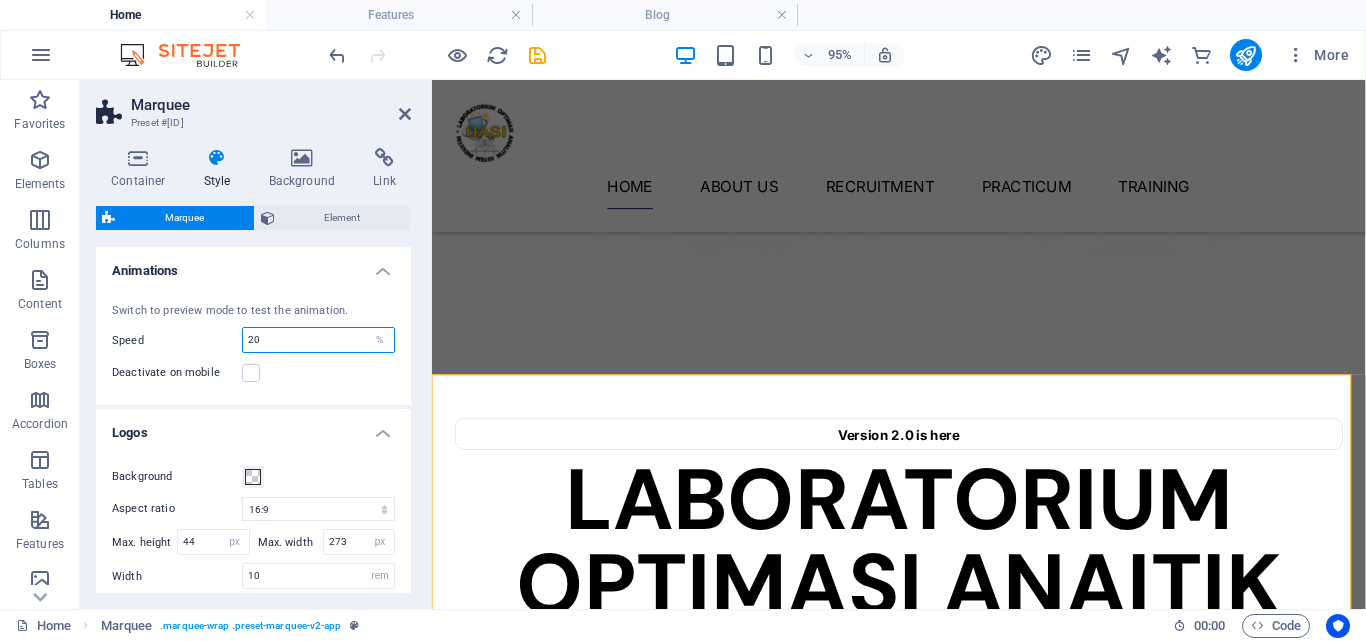 click on "20" at bounding box center [318, 340] 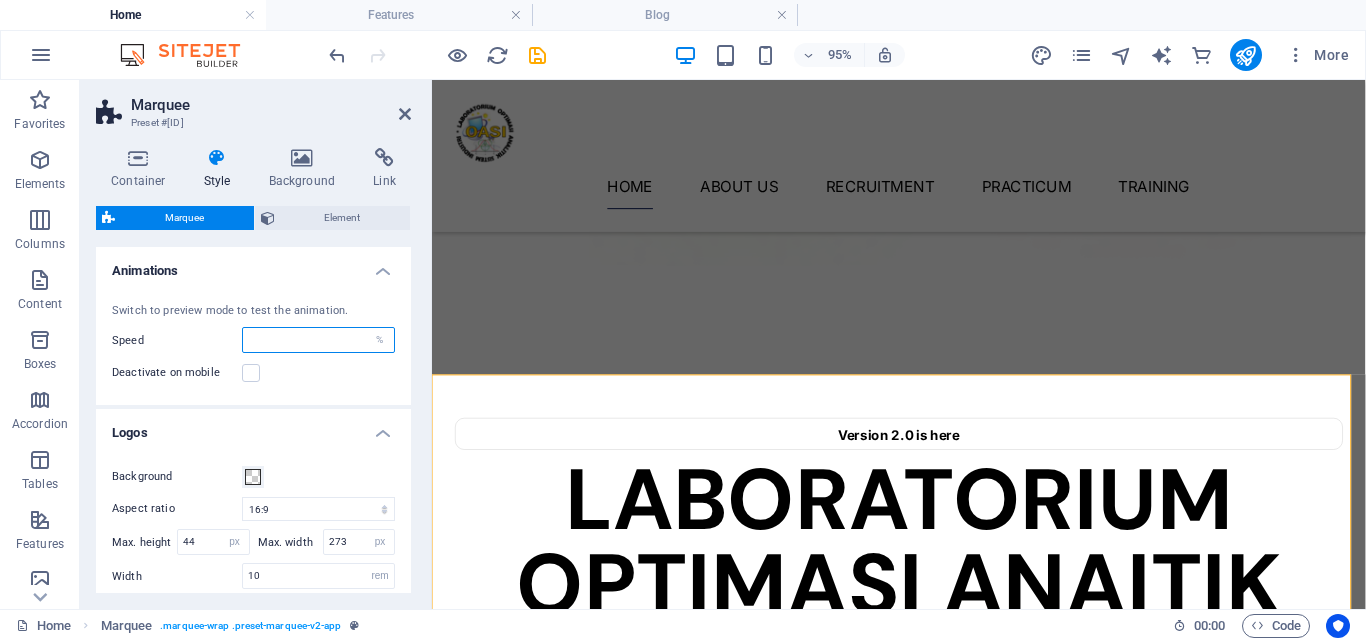 type on "2" 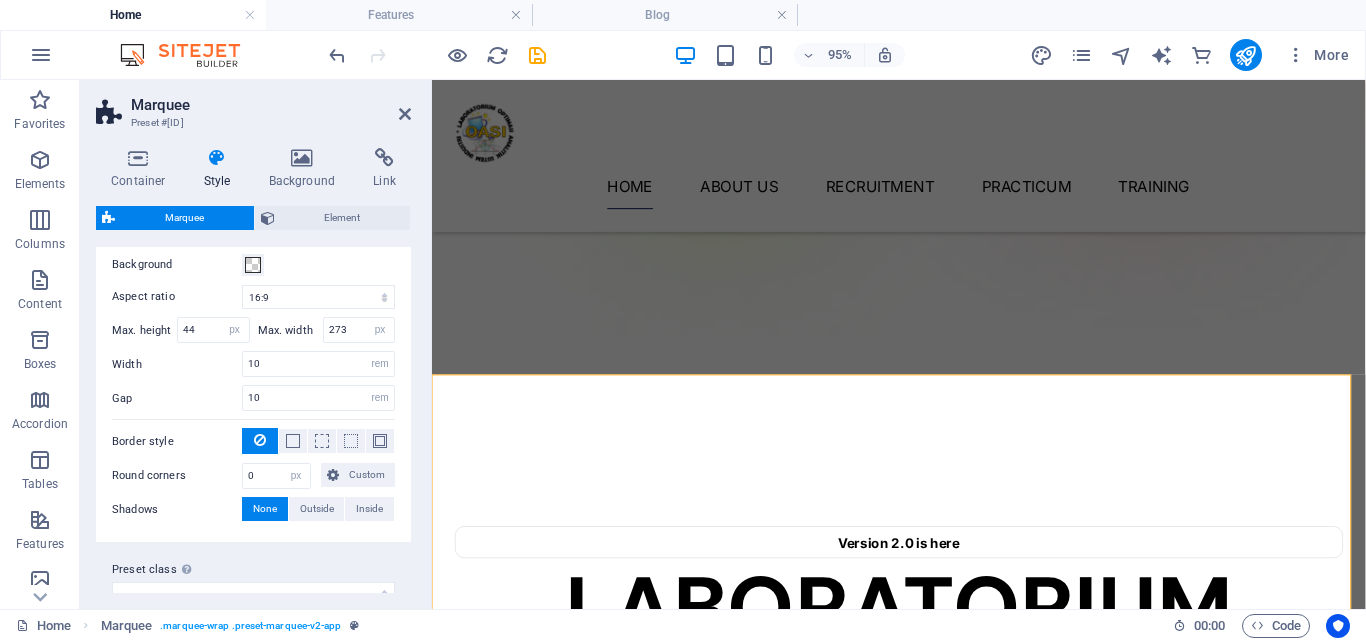 scroll, scrollTop: 241, scrollLeft: 0, axis: vertical 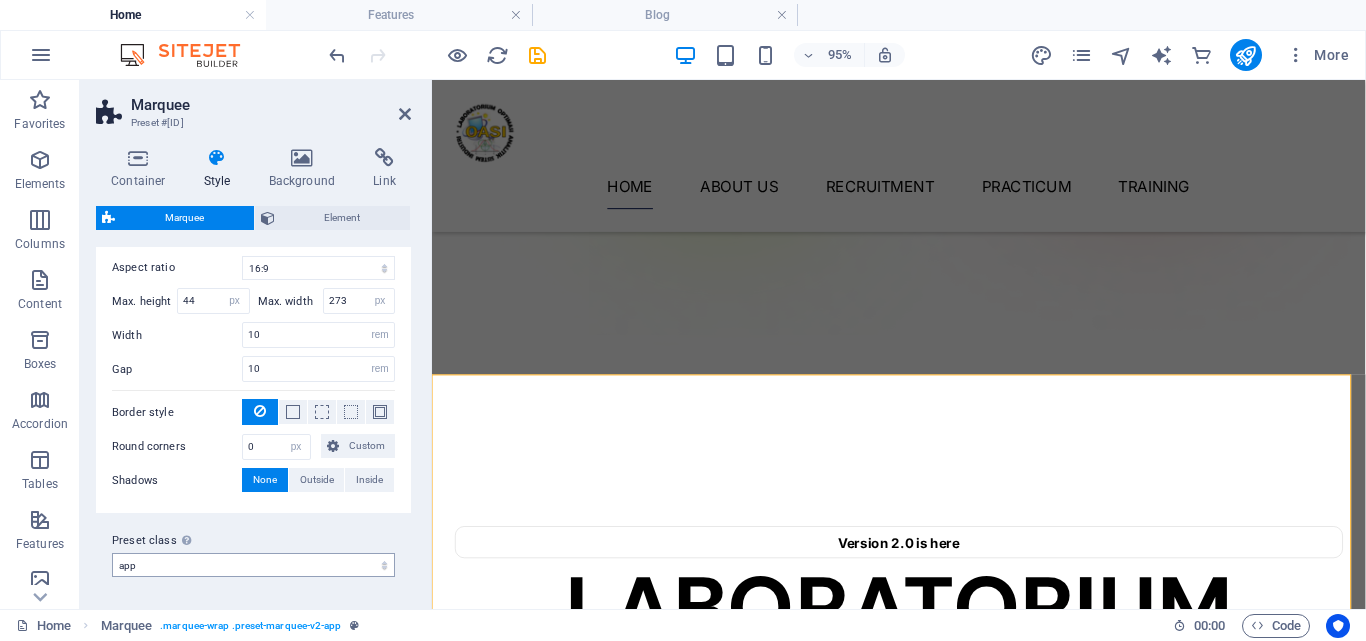 type on "5" 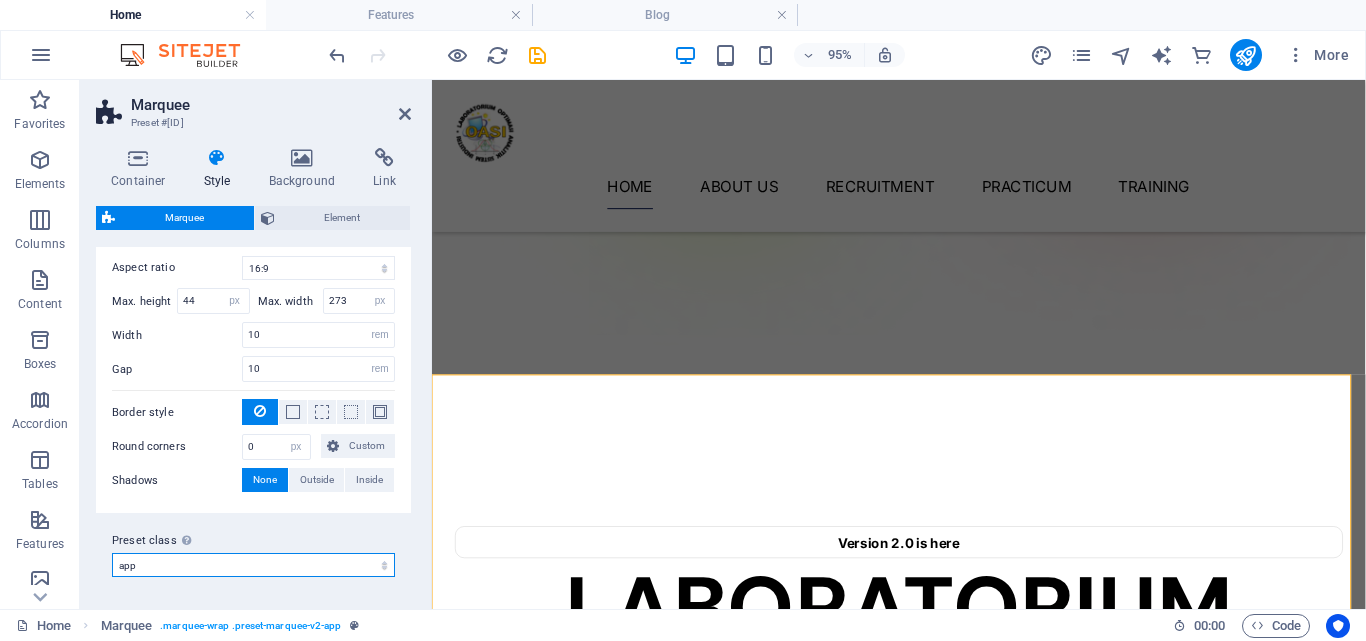 click on "app Add preset class" at bounding box center [253, 565] 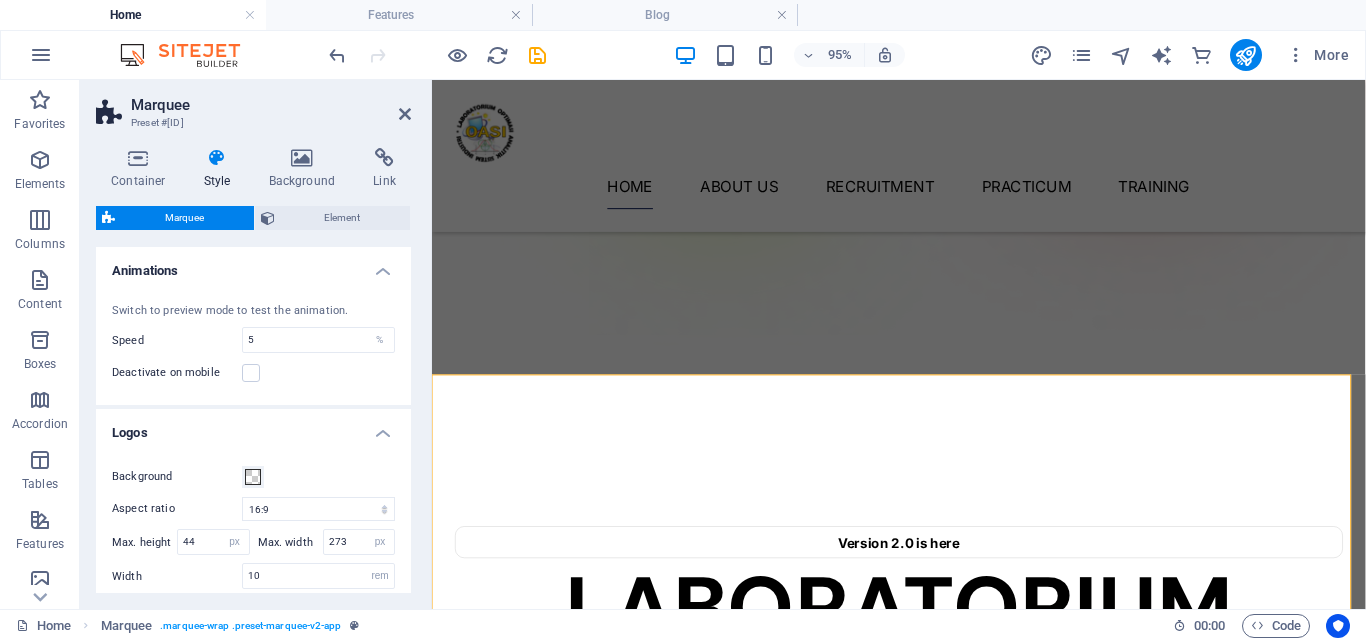 click on "Logos" at bounding box center (253, 427) 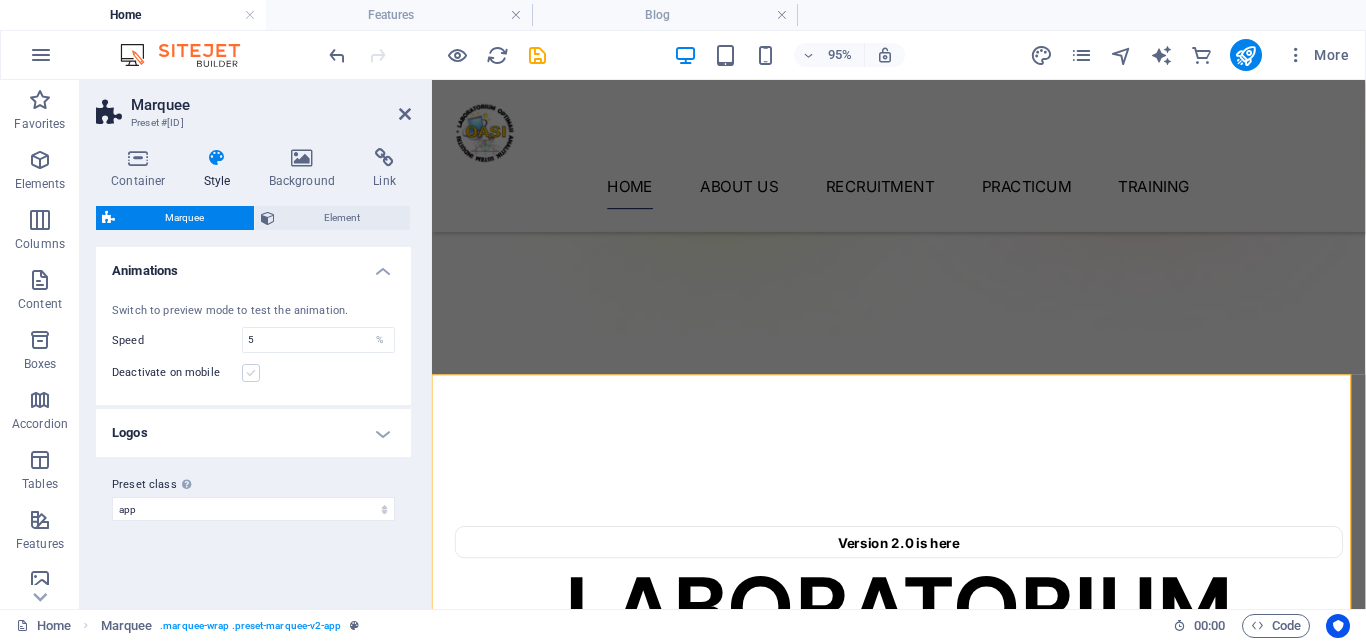 click at bounding box center (251, 373) 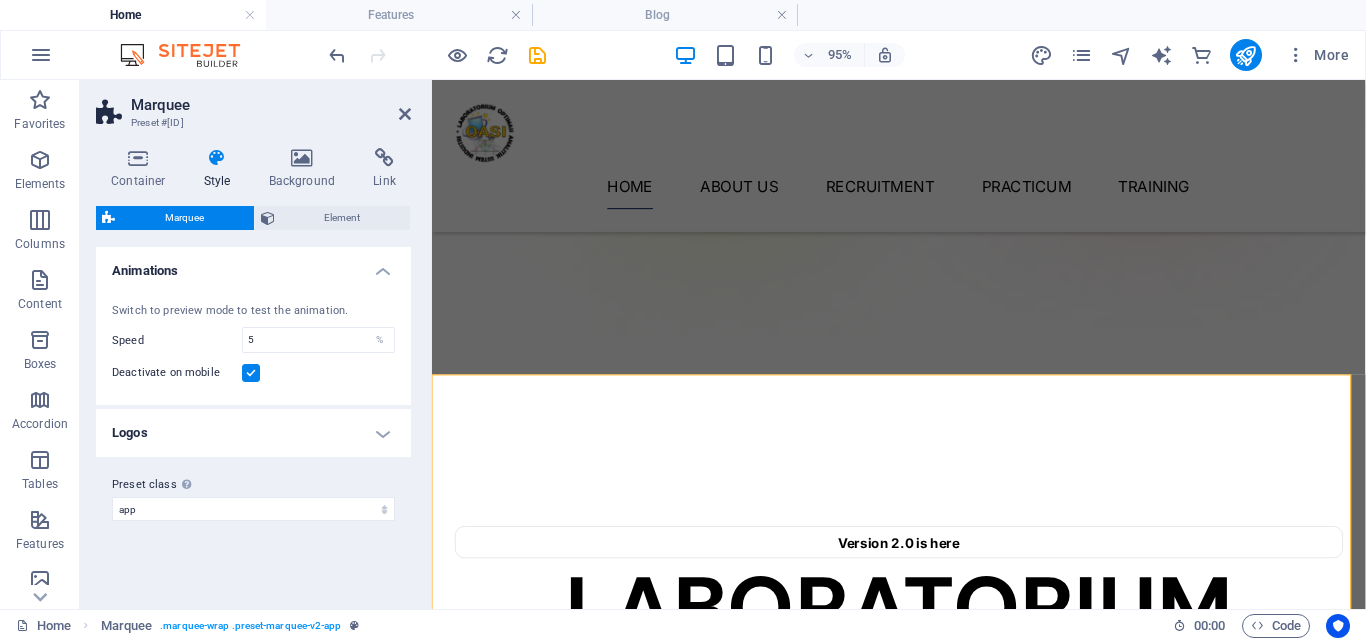 click on "Animations" at bounding box center [253, 265] 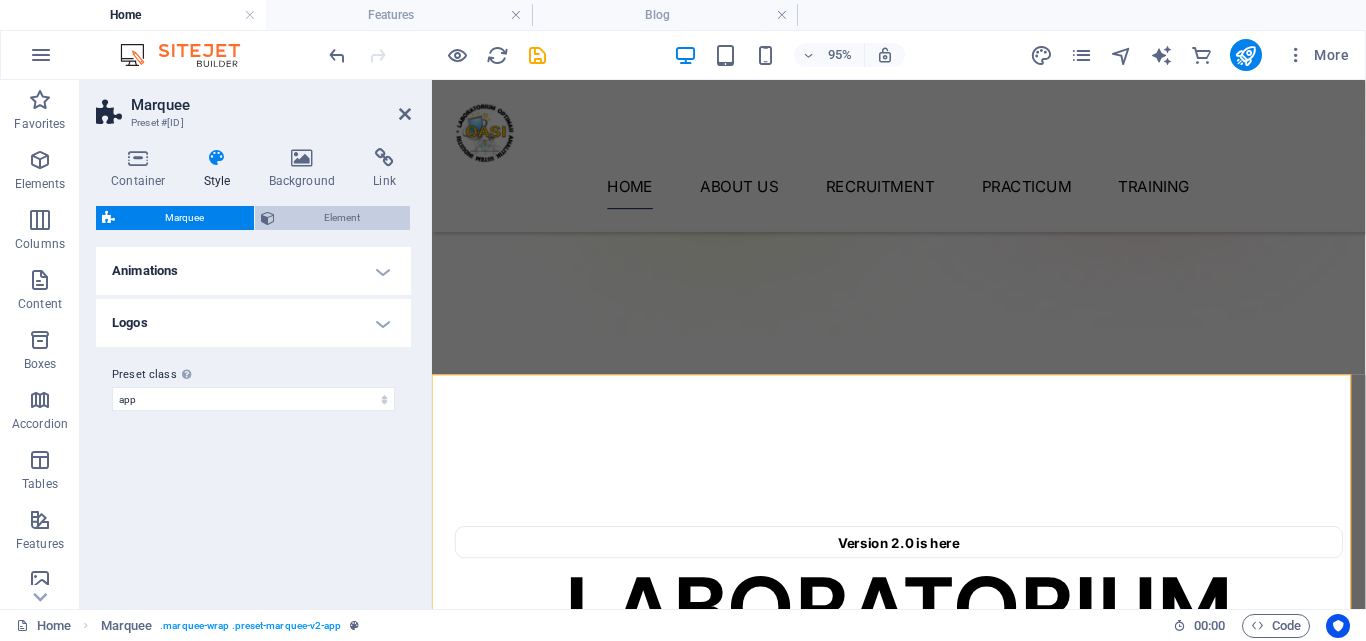 click on "Element" at bounding box center [343, 218] 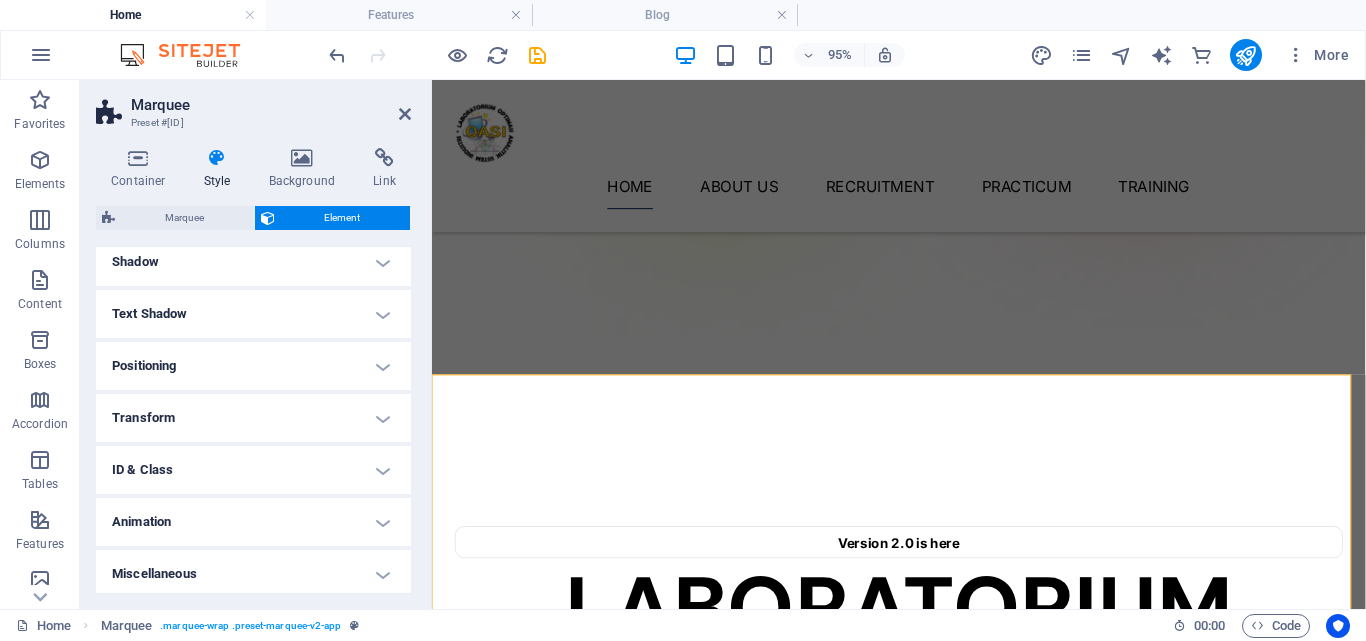 scroll, scrollTop: 285, scrollLeft: 0, axis: vertical 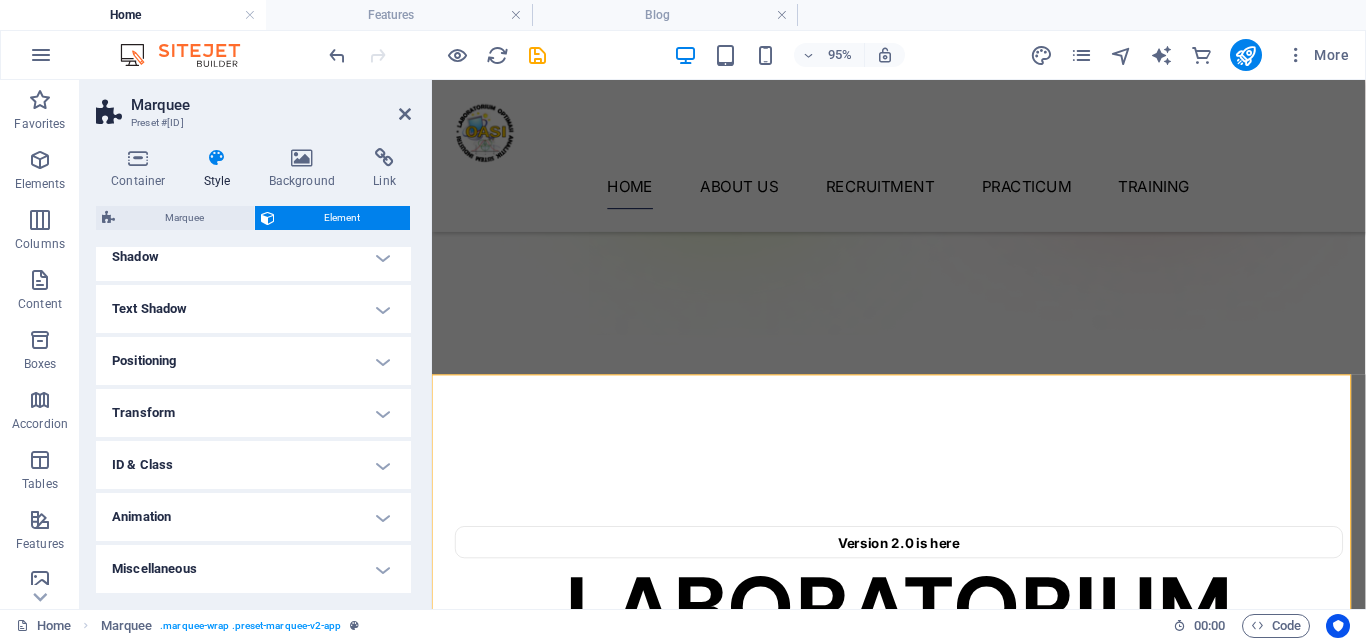 click on "ID & Class" at bounding box center [253, 465] 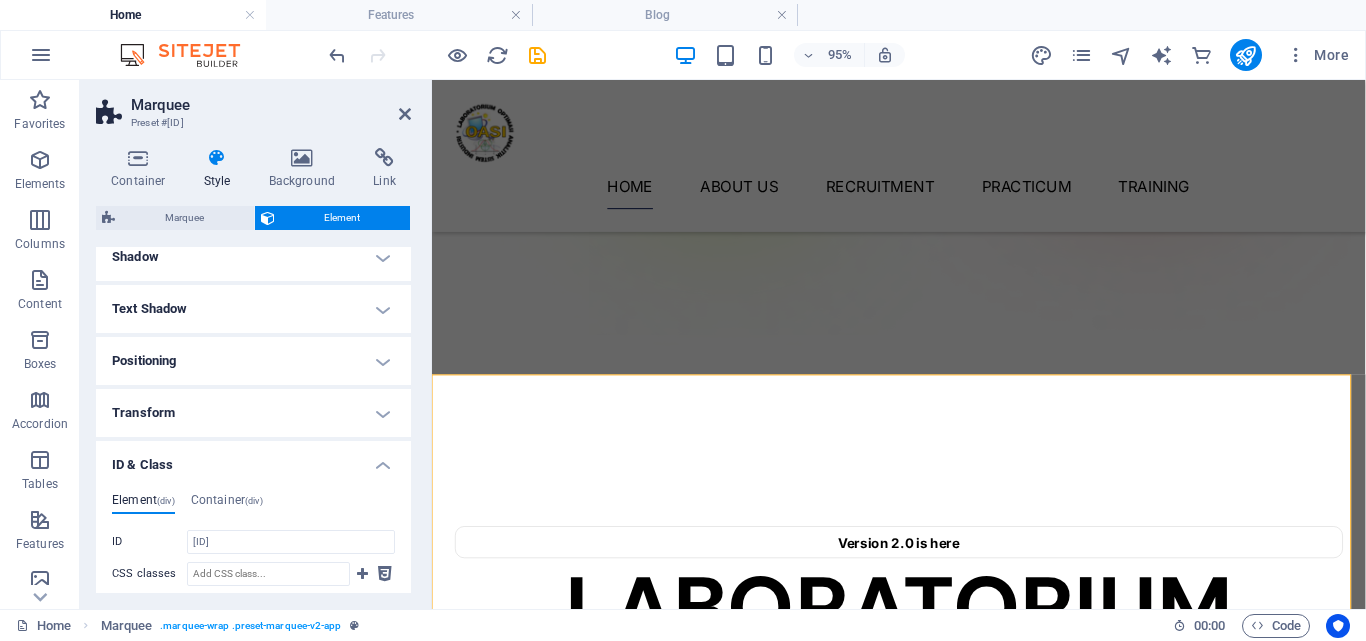 click on "ID & Class" at bounding box center [253, 459] 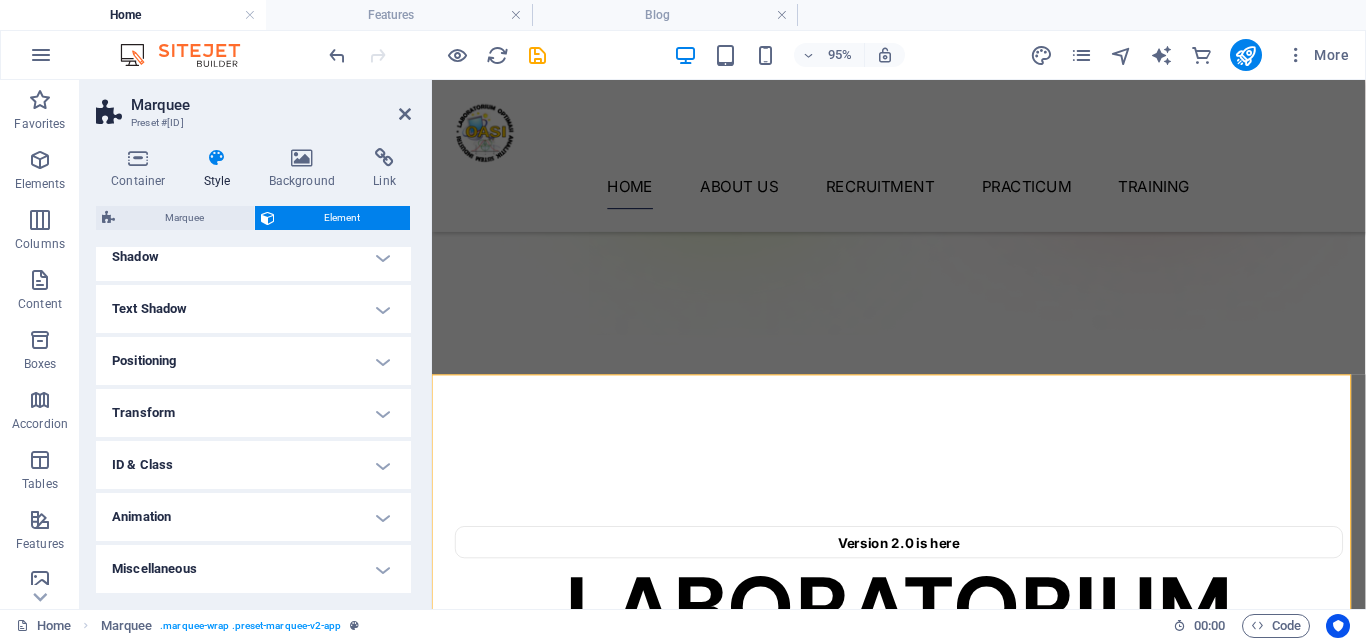 click on "Layout How this element expands within the layout (Flexbox). Size Default auto px % 1/1 1/2 1/3 1/4 1/5 1/6 1/7 1/8 1/9 1/10 Grow Shrink Order Container layout Visible Visible Opacity 100 % Overflow Spacing Margin Default auto px % rem vw vh Custom Custom auto px % rem vw vh auto px % rem vw vh auto px % rem vw vh auto px % rem vw vh Padding 0 Default px rem % vh vw Custom Custom 0 px rem % vh vw 0 px rem % vh vw 0 px rem % vh vw 0 px rem % vh vw Border Style              - Width 1 auto px rem % vh vw Custom Custom 1 auto px rem % vh vw 1 auto px rem % vh vw 1 auto px rem % vh vw 1 auto px rem % vh vw  - Color Round corners For background overlay and background images, the overflow must be hidden so that the round corners are visible Default px rem % vh vw Custom Custom px rem % vh vw px rem % vh vw px rem % vh vw px rem % vh vw Shadow Default None Outside Inside Color X offset 0 px rem vh vw Y offset 0 px rem vh vw Blur 0 px rem % vh vw Spread 0 px rem vh vw Text Shadow Default None Outside Color 0" at bounding box center (253, 277) 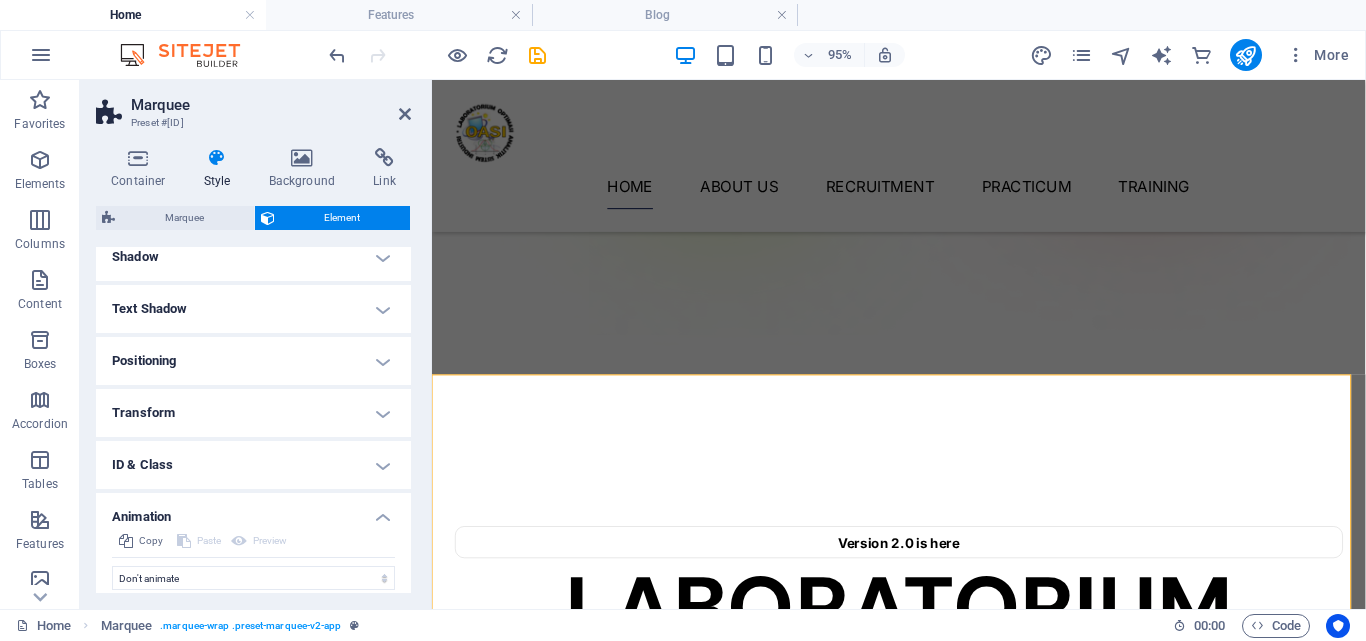scroll, scrollTop: 350, scrollLeft: 0, axis: vertical 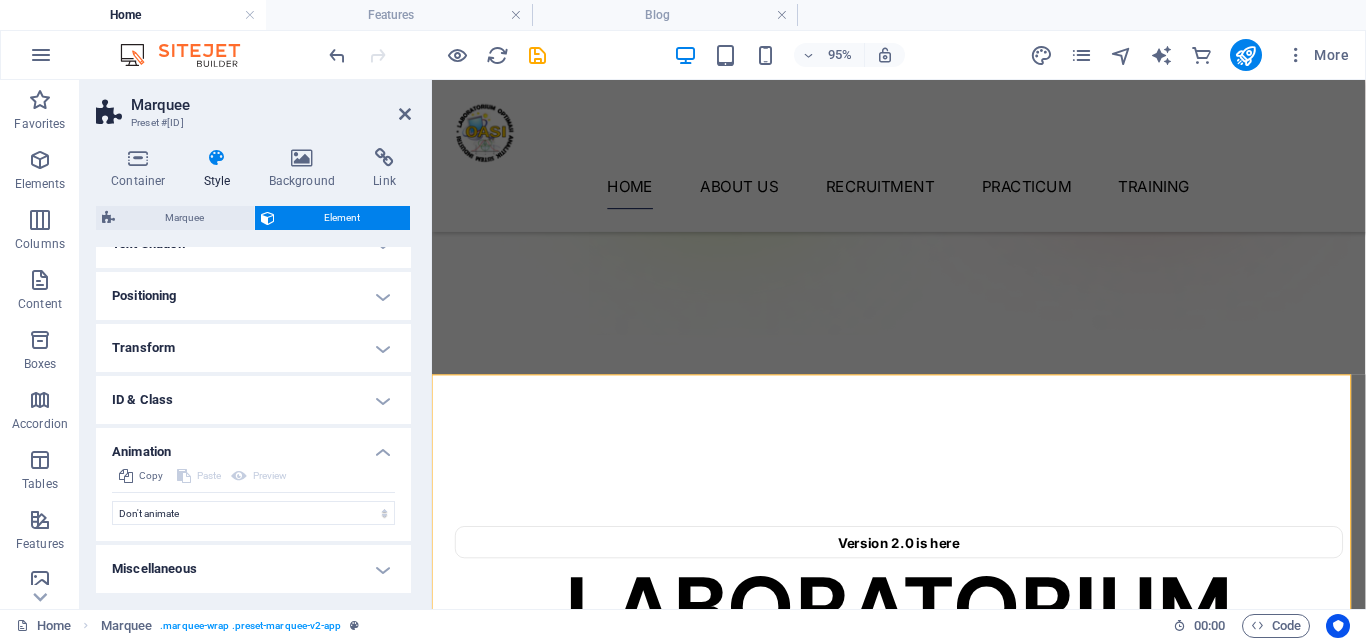 click on "Miscellaneous" at bounding box center (253, 569) 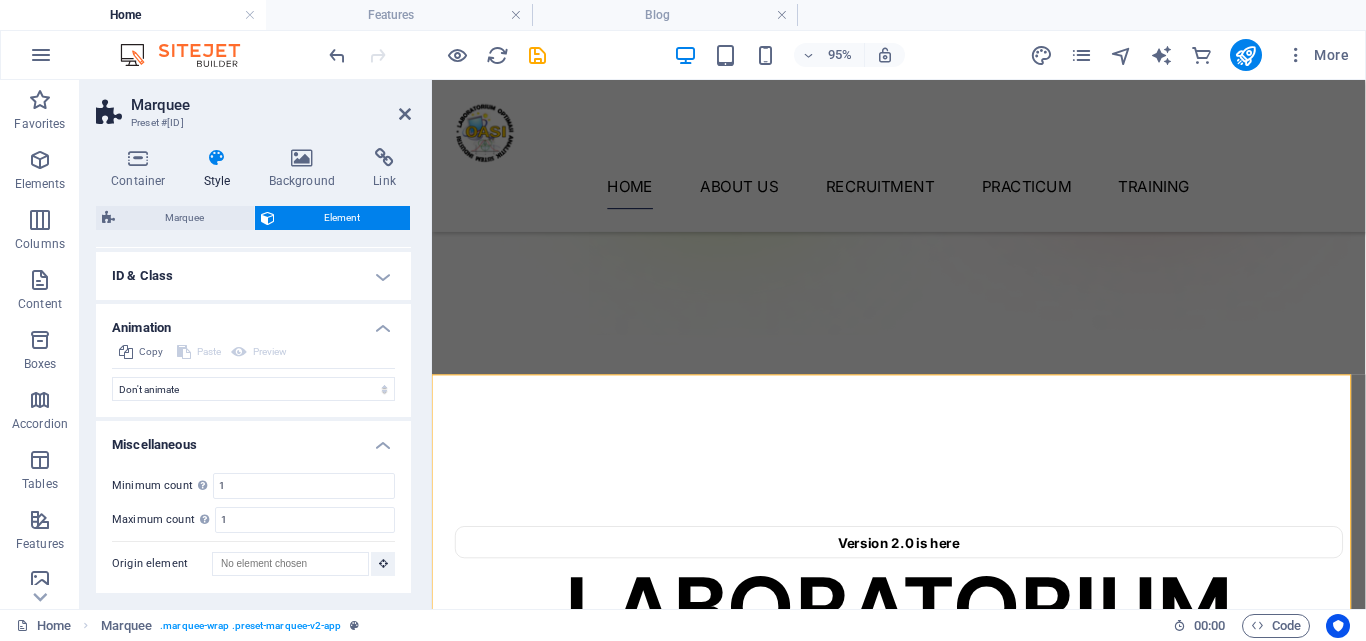 scroll, scrollTop: 0, scrollLeft: 0, axis: both 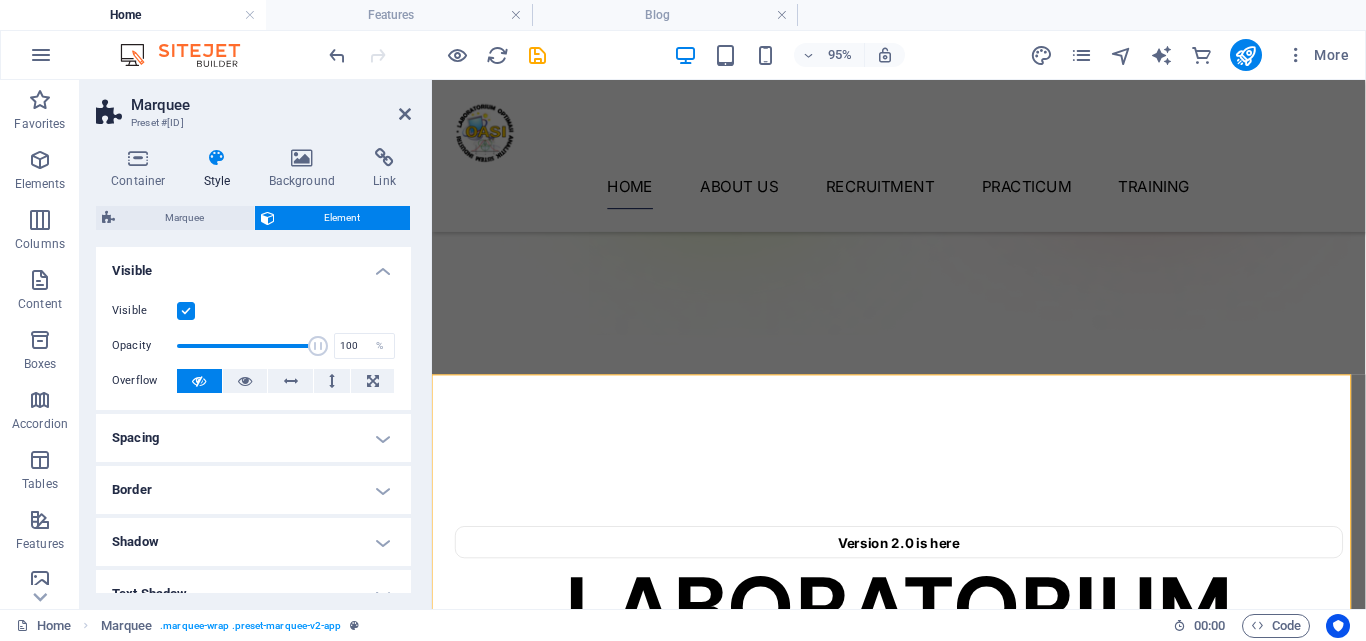 click on "Spacing" at bounding box center (253, 438) 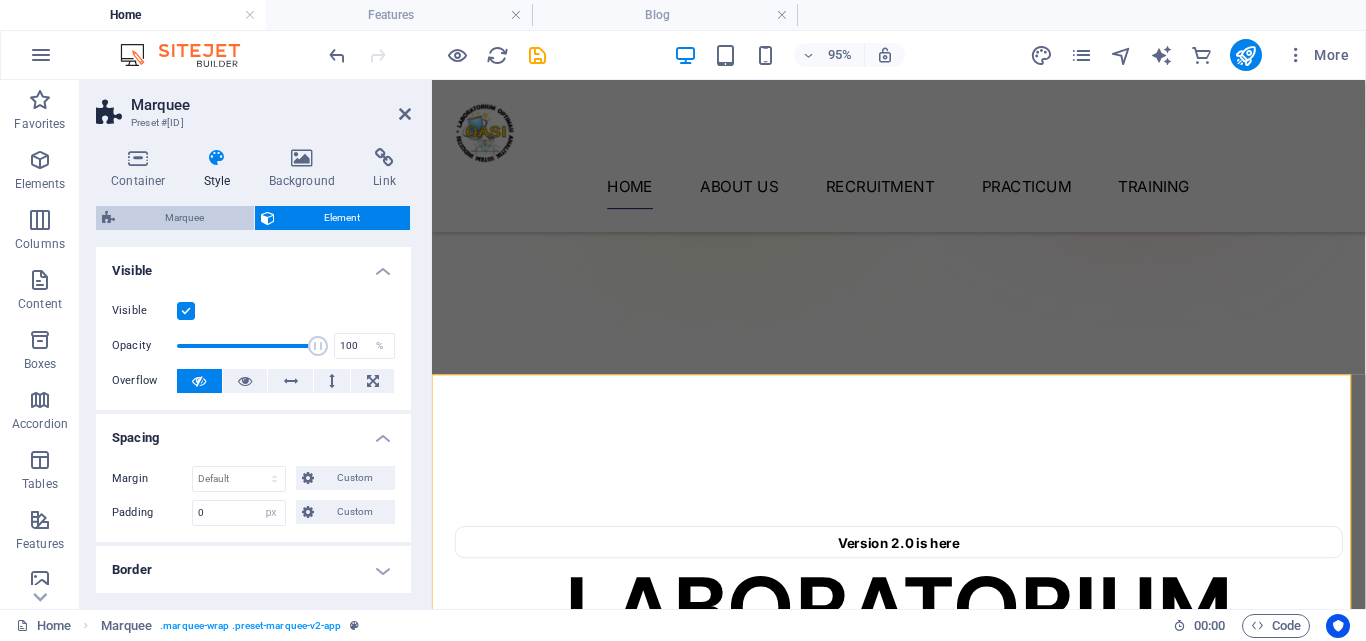 click on "Marquee" at bounding box center [184, 218] 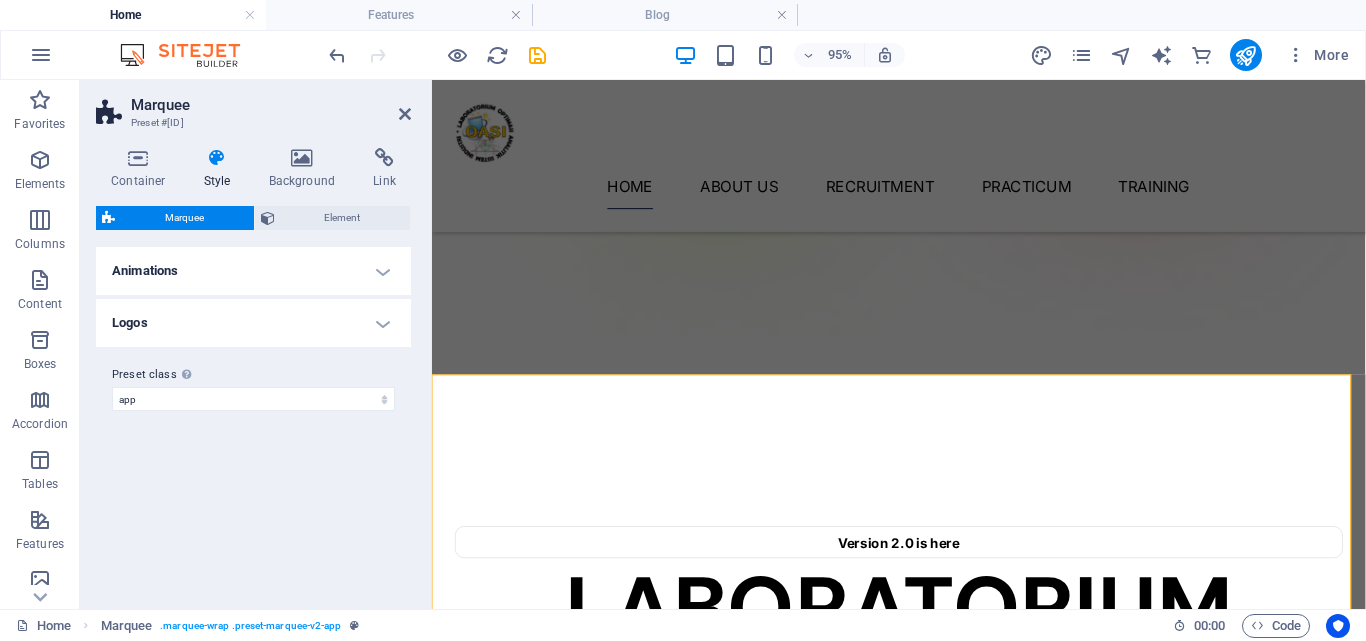 click on "Animations" at bounding box center (253, 271) 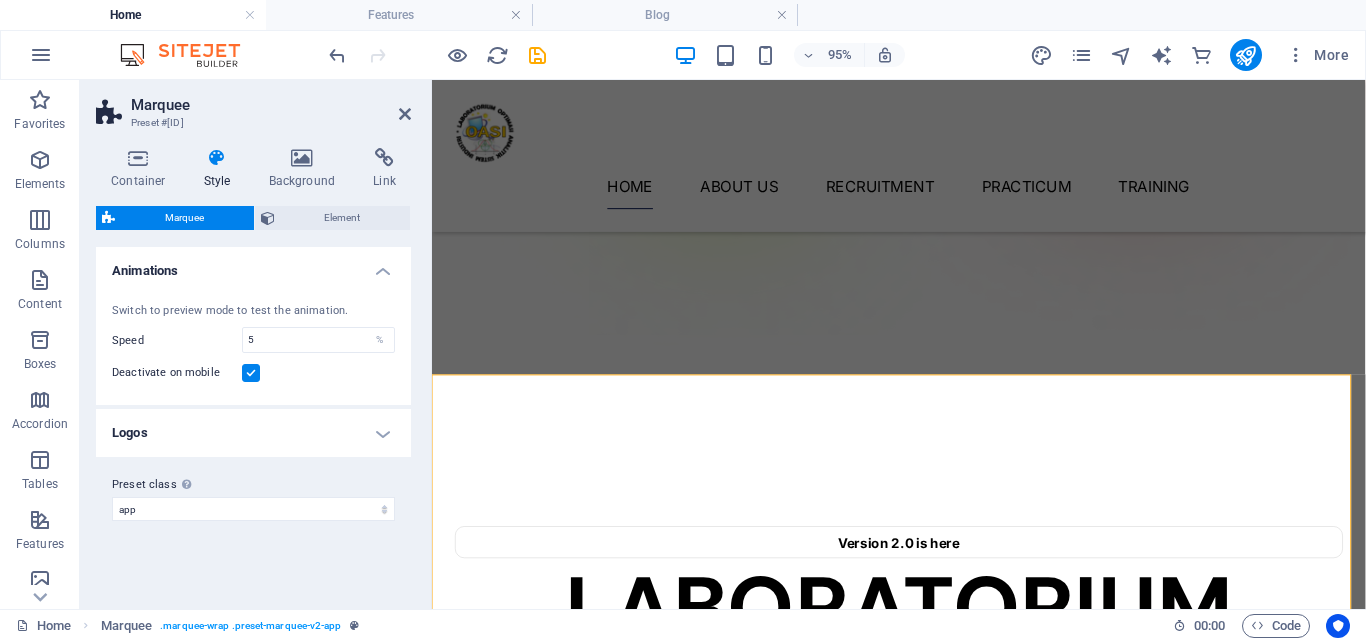 click on "Logos" at bounding box center [253, 433] 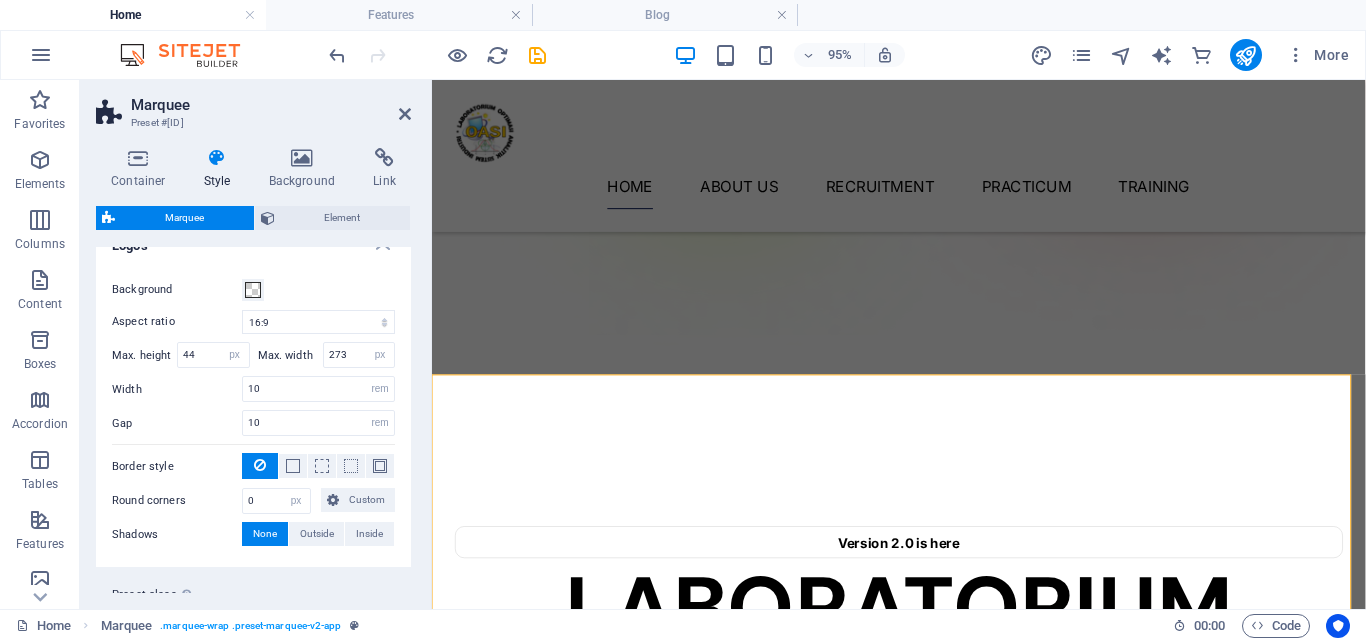 scroll, scrollTop: 241, scrollLeft: 0, axis: vertical 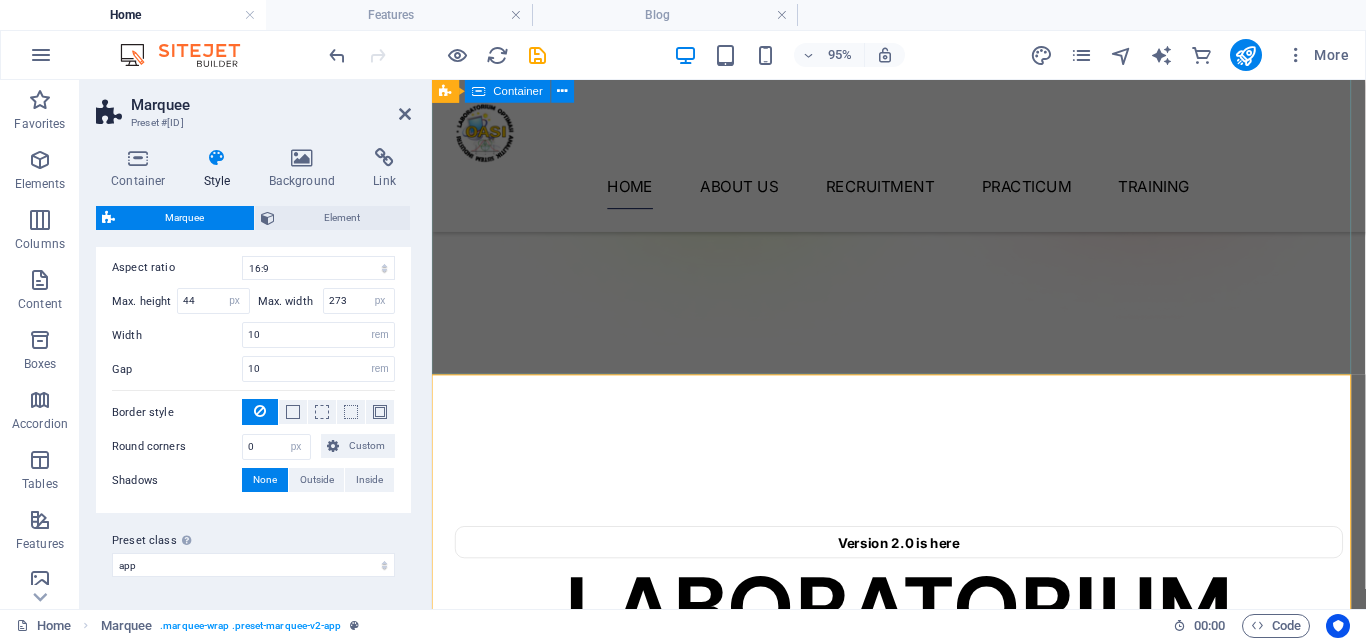 click on "Version 2.0 is here LABORATORIUM OPTIMASI ANAITIK SISTEM INDUSTRI LABORATORIUM OPTIMASI ANALITIK SISTEM INDUSTRI (OASI) MERUPAKAN SALAH SATU LABORATORIUM DIBAWAH KELOMPOK BIDANG KERJA MANEJEMEN & BISNIS PROGRAM STUDI TEKNIK INDUSTRI, UNIVERSITAS JENDERAL ACHMAD YANI ([CITY])" at bounding box center (923, 730) 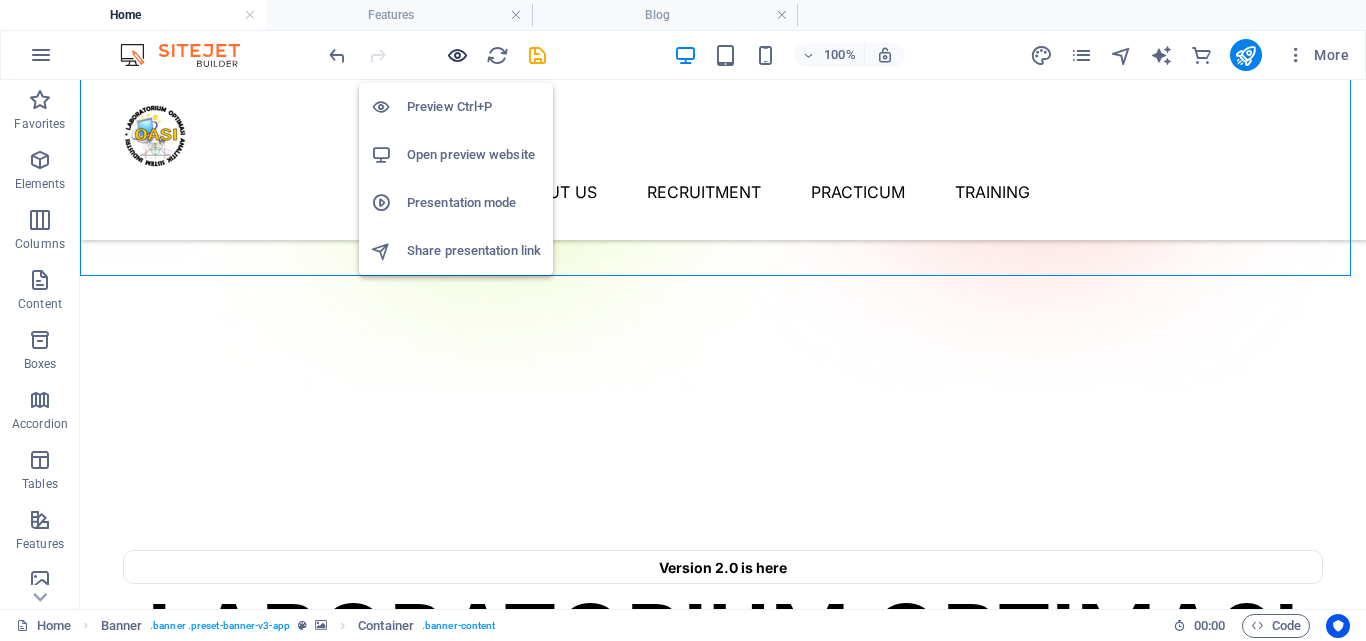 click at bounding box center [457, 55] 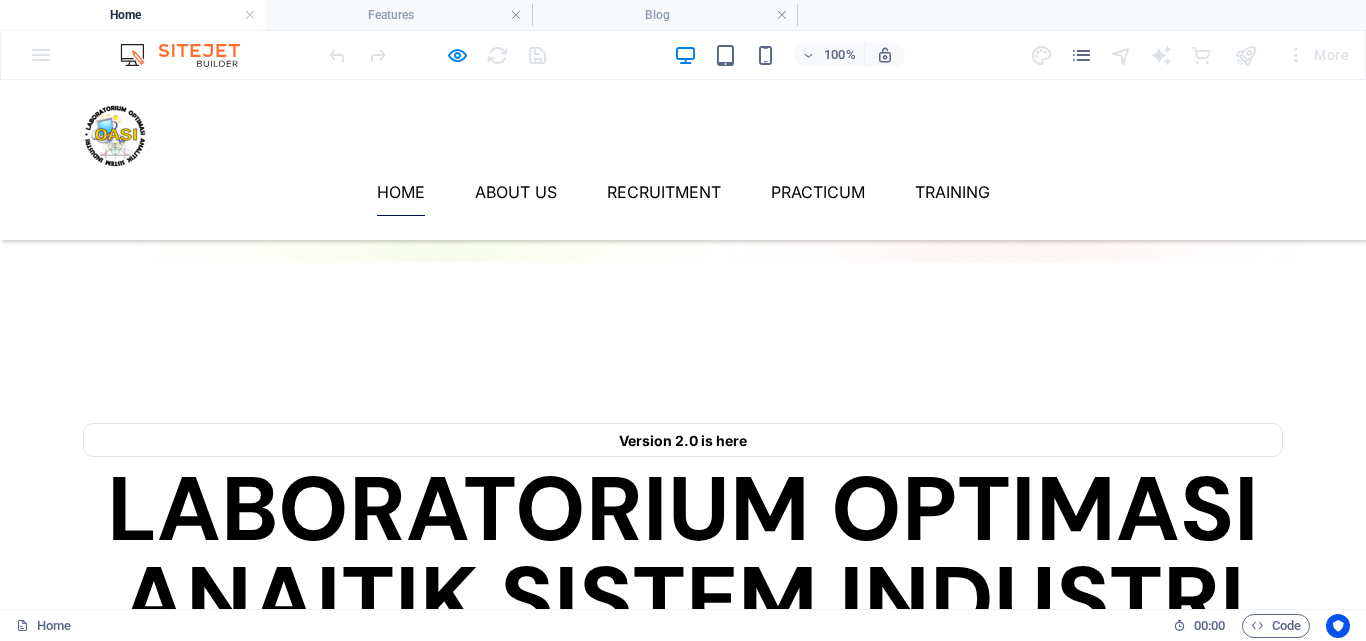 scroll, scrollTop: 378, scrollLeft: 0, axis: vertical 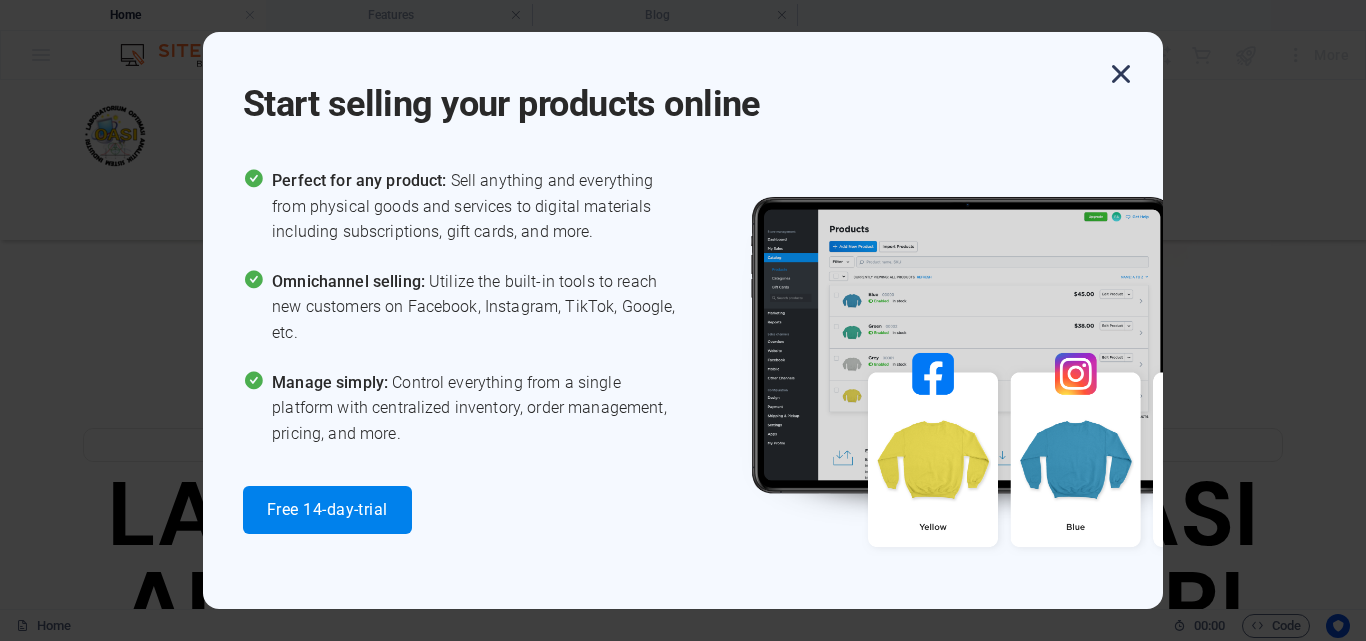 click at bounding box center (1121, 74) 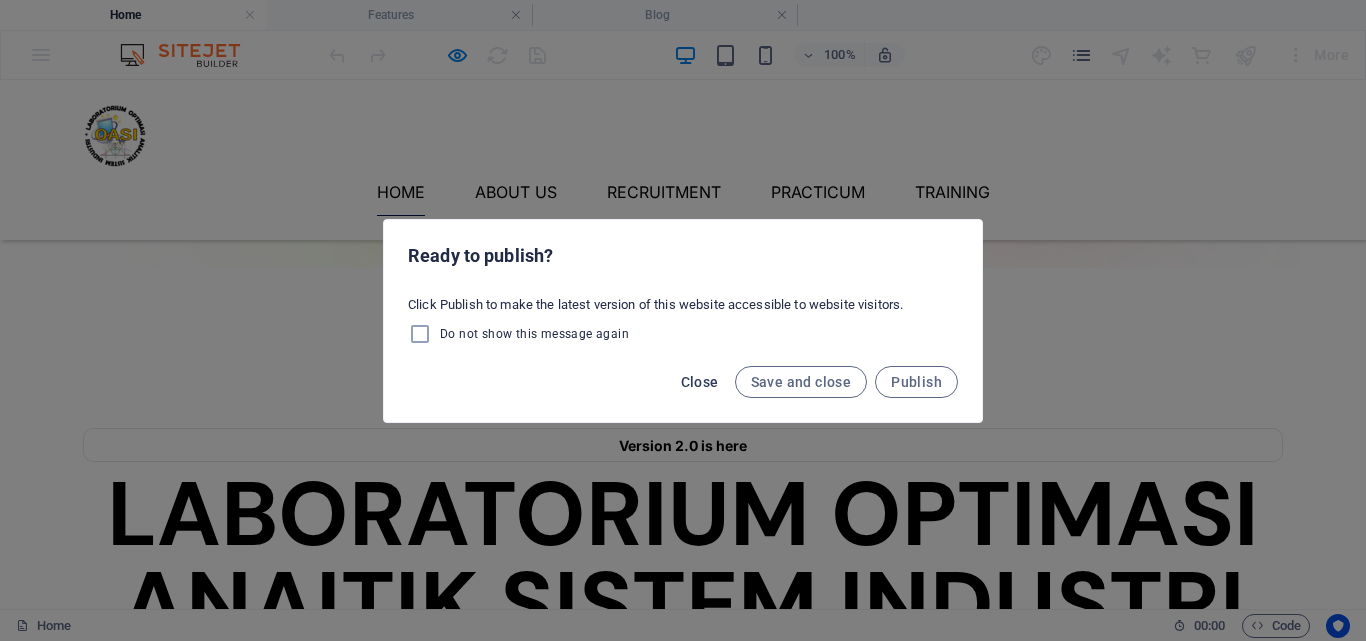 click on "Close" at bounding box center (700, 382) 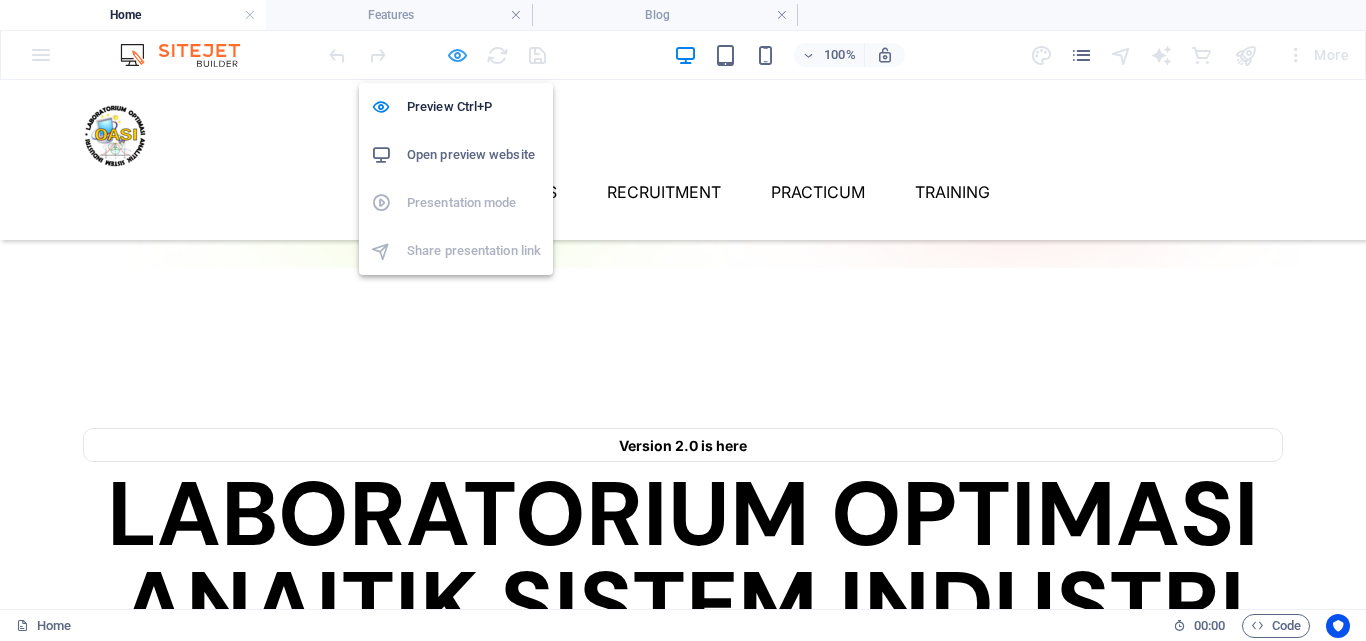 click at bounding box center [457, 55] 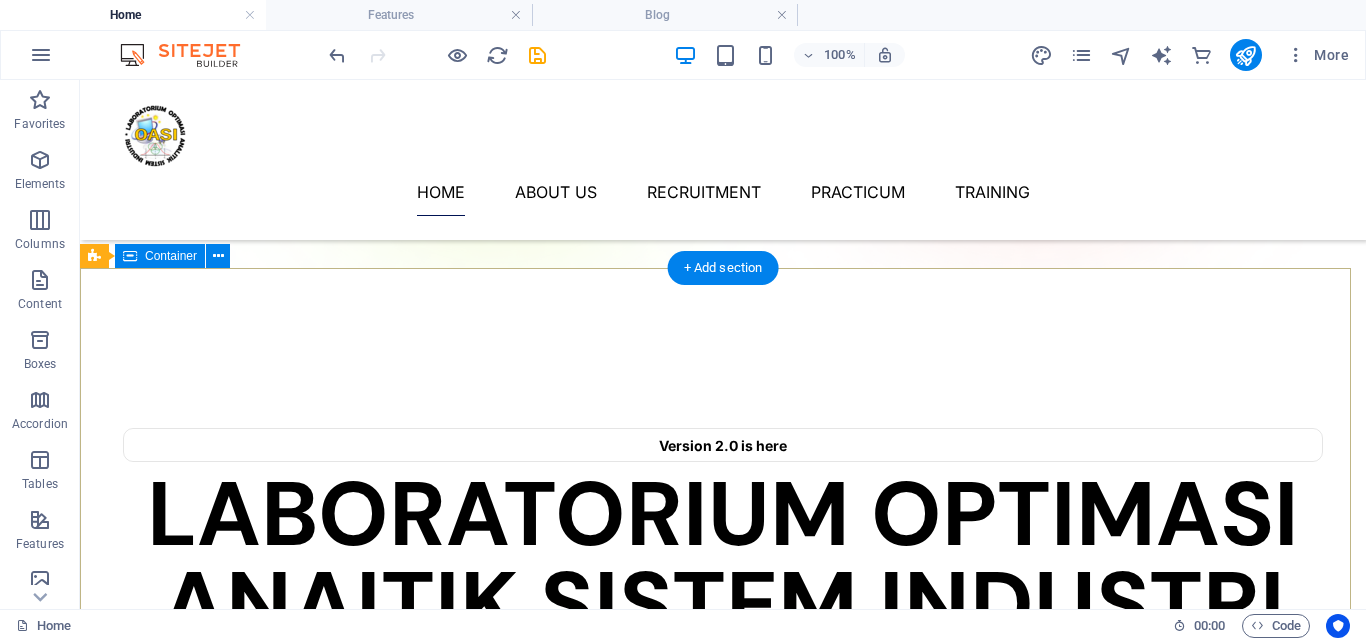 click at bounding box center (710, 834) 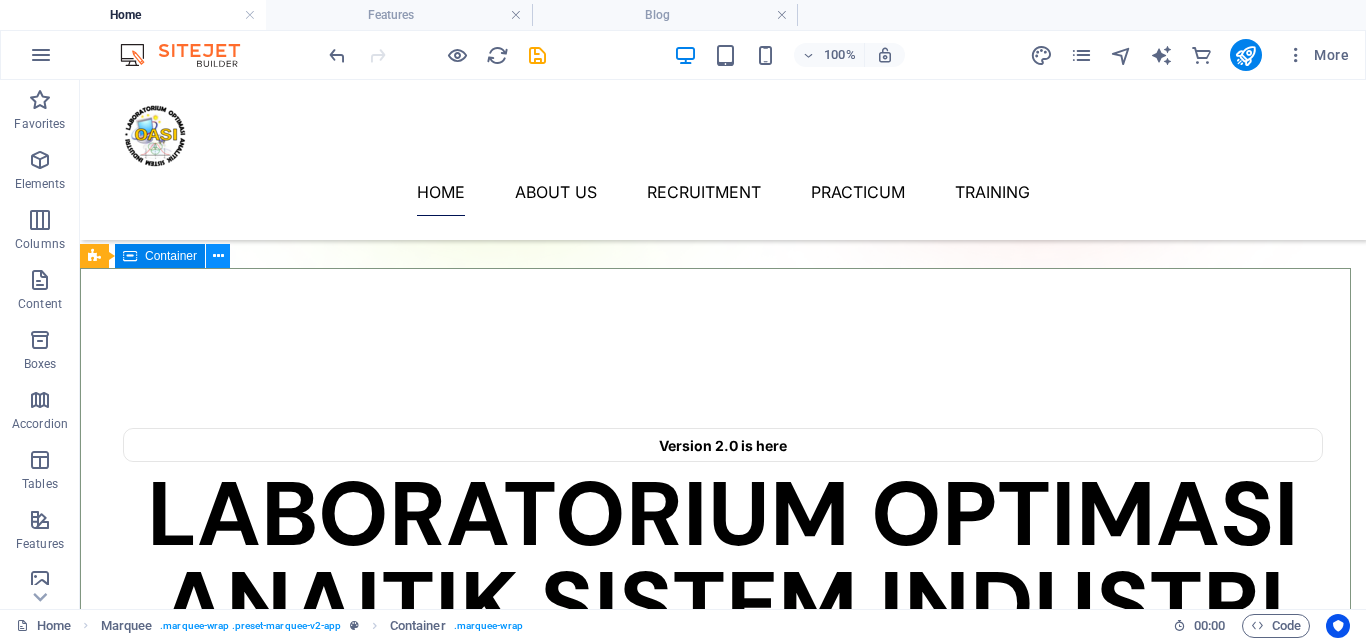 click at bounding box center [218, 256] 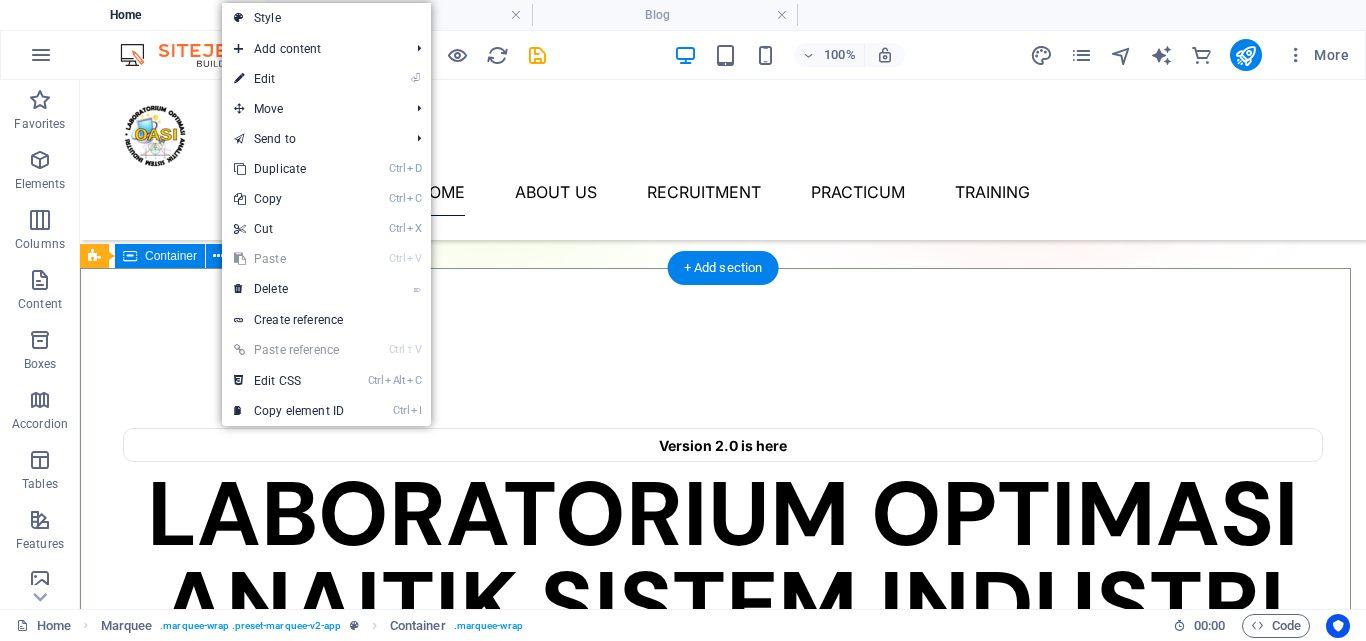 click at bounding box center [723, 834] 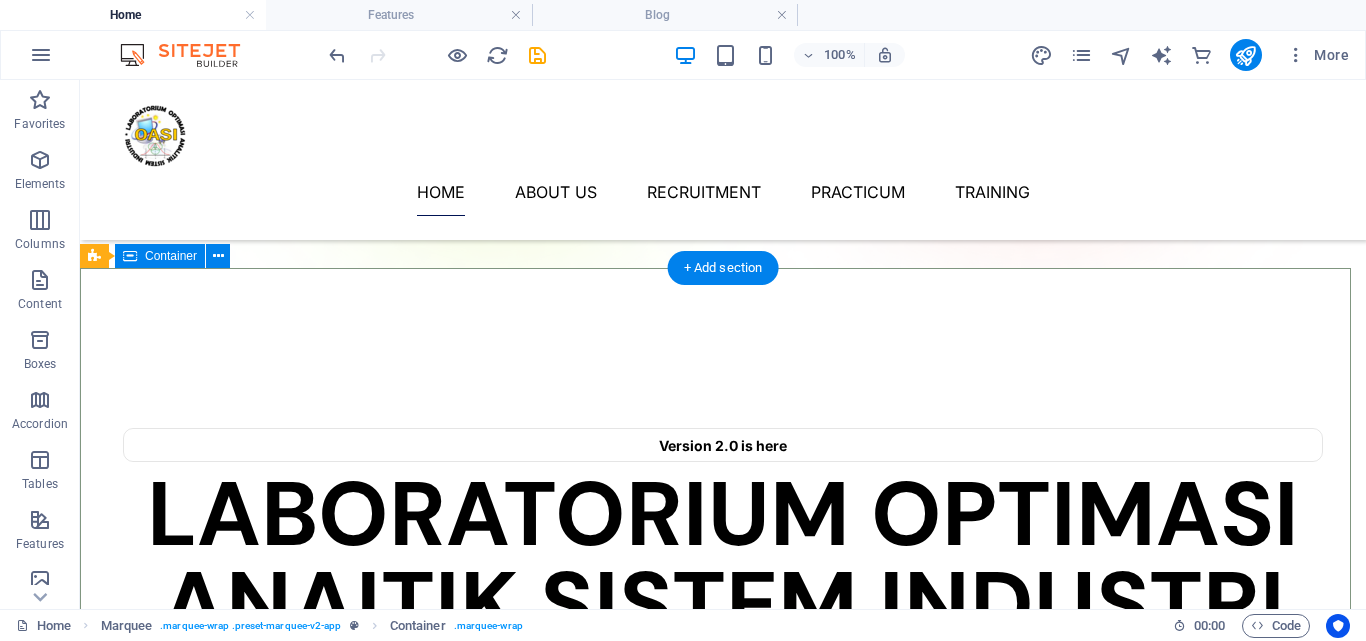 click at bounding box center [713, 834] 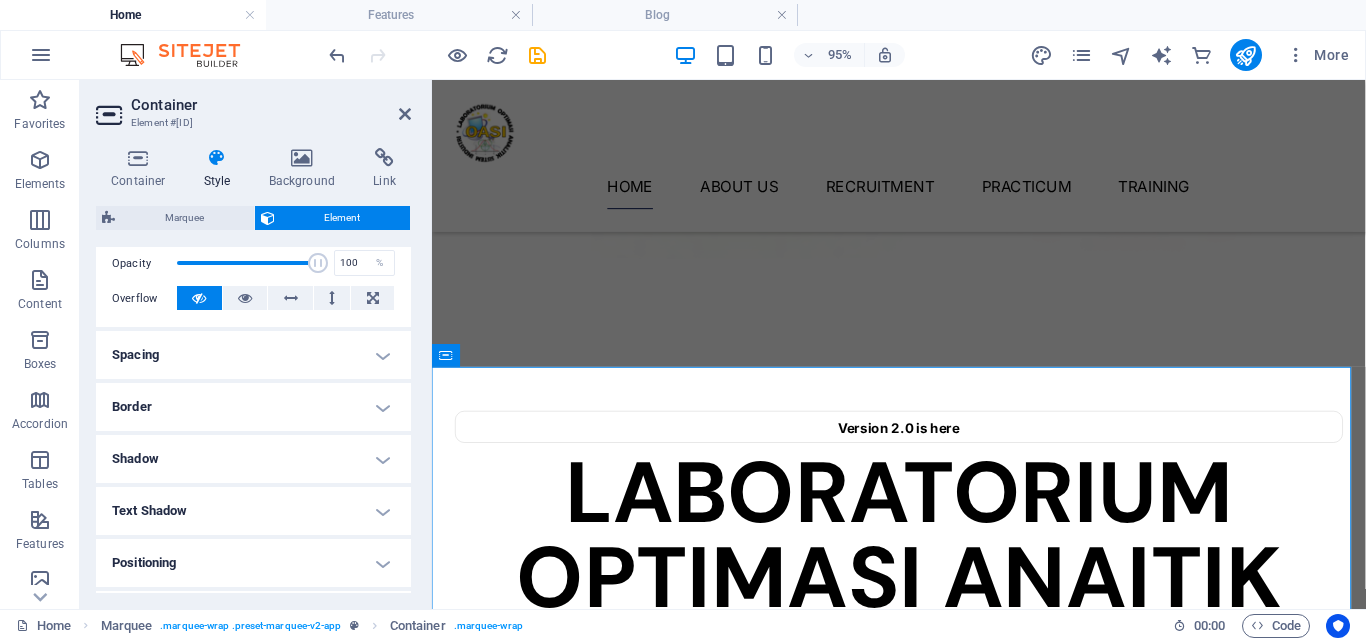 scroll, scrollTop: 298, scrollLeft: 0, axis: vertical 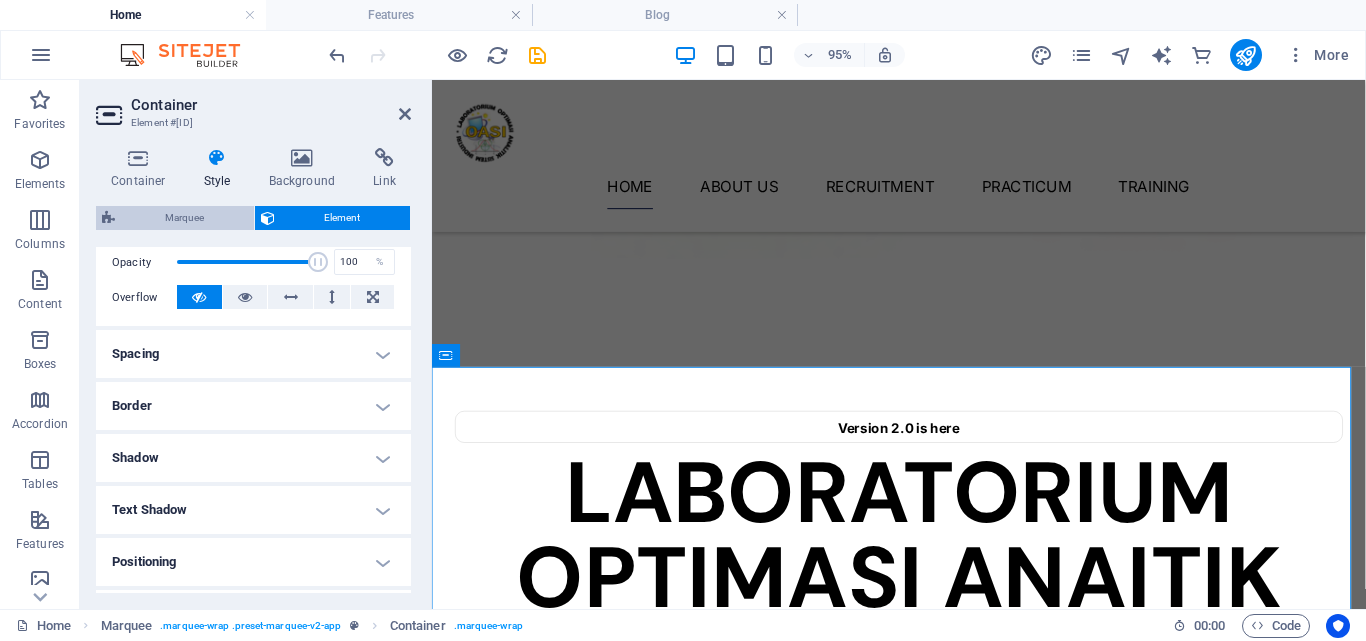 click on "Marquee" at bounding box center [184, 218] 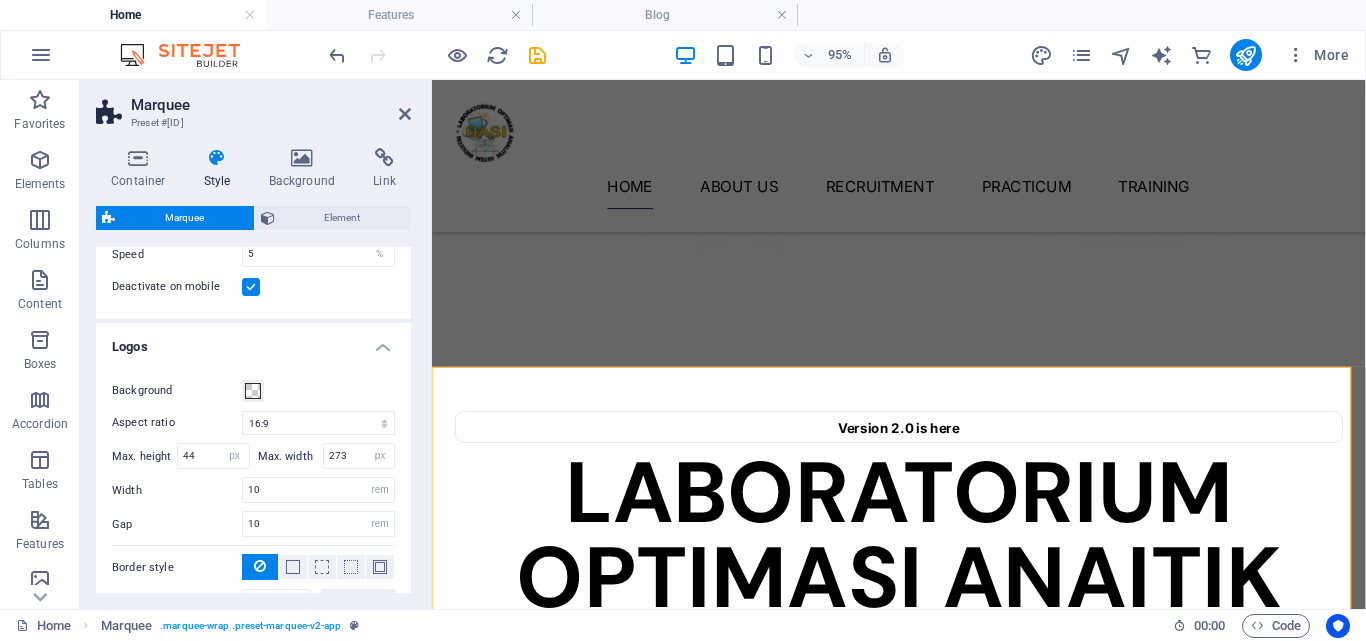 scroll, scrollTop: 87, scrollLeft: 0, axis: vertical 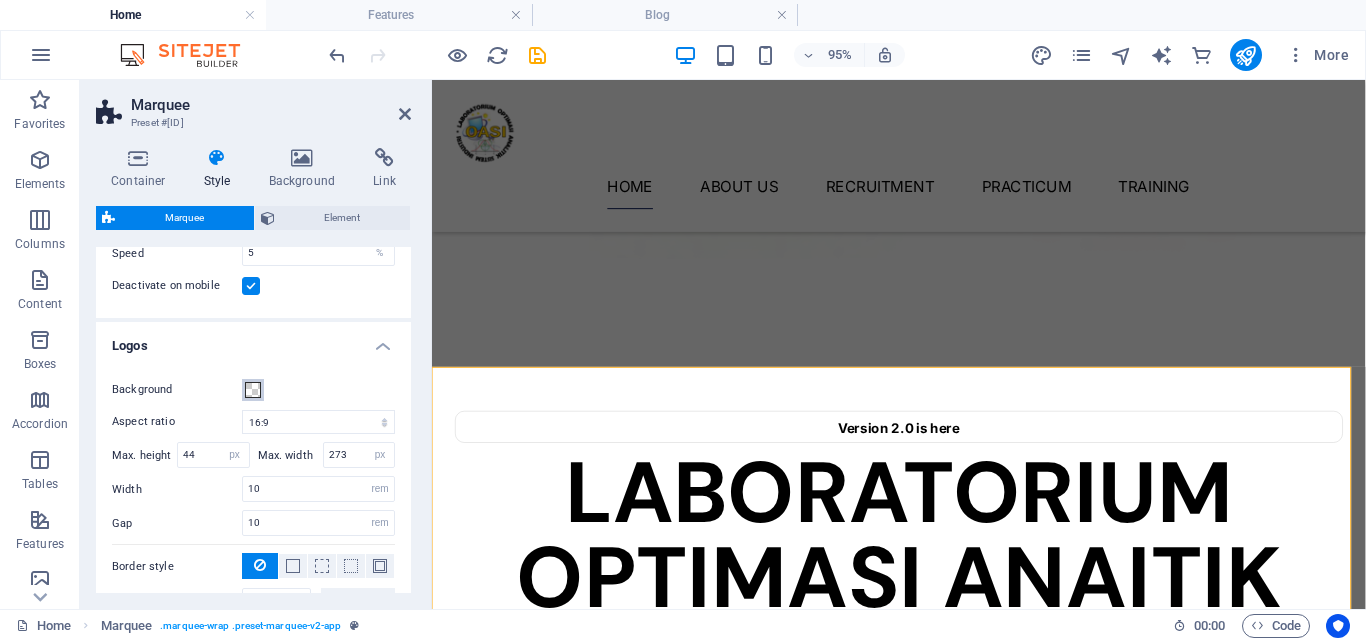 click at bounding box center (253, 390) 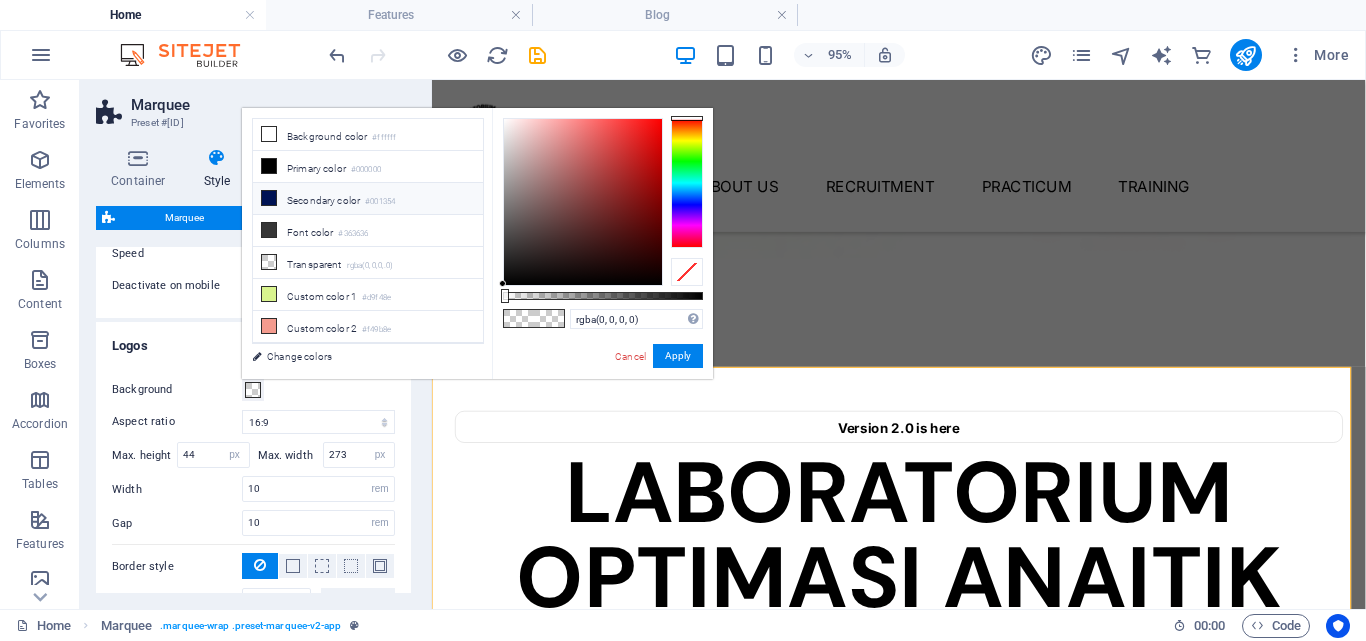 click on "Secondary color
#001354" at bounding box center [368, 199] 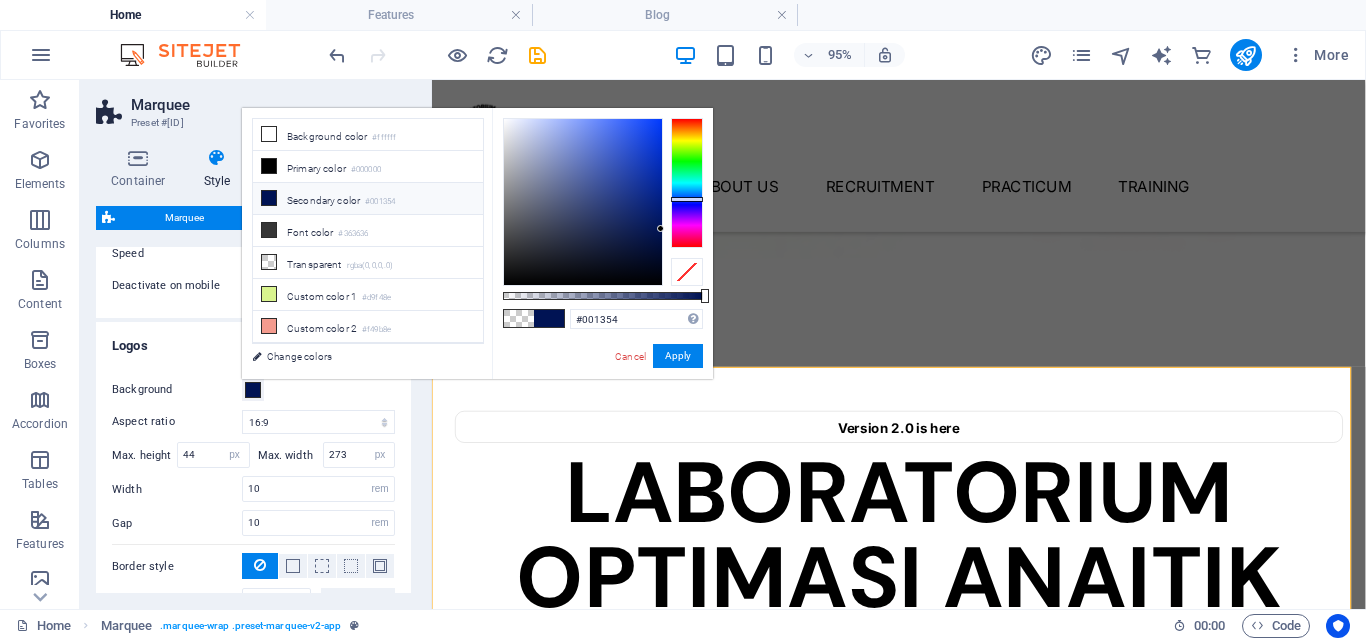 click on "Max. width 273 px rem % vh vw" at bounding box center [327, 455] 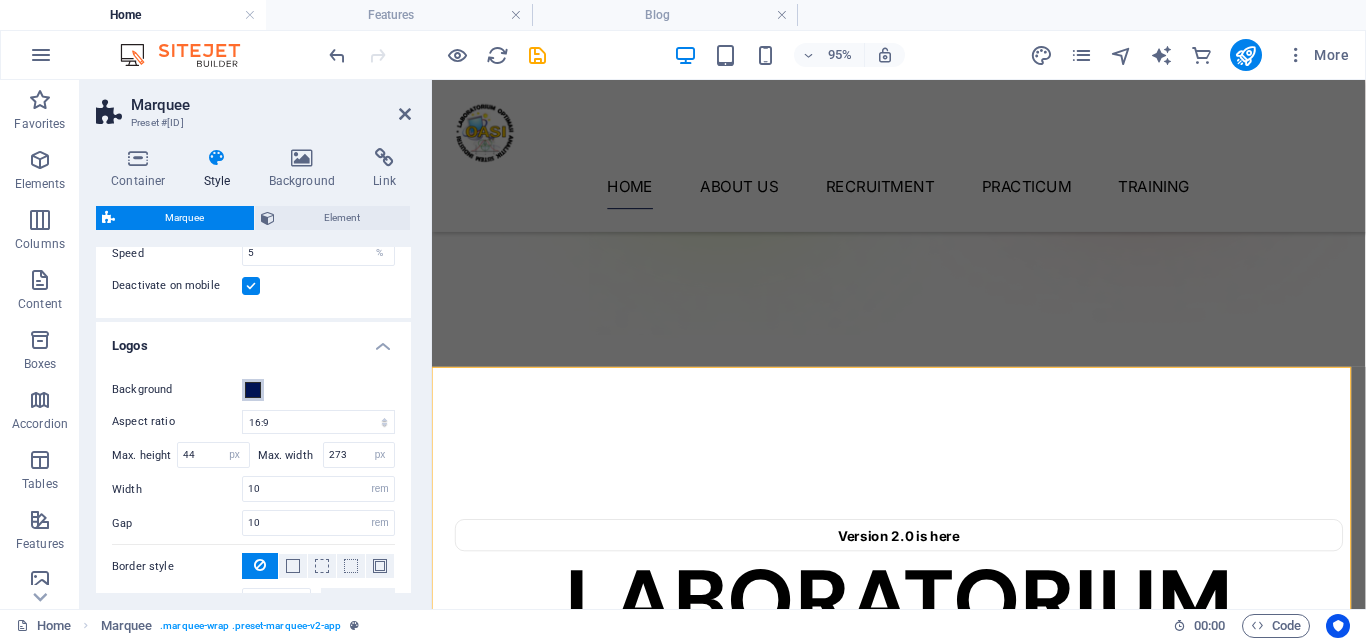 click at bounding box center (253, 390) 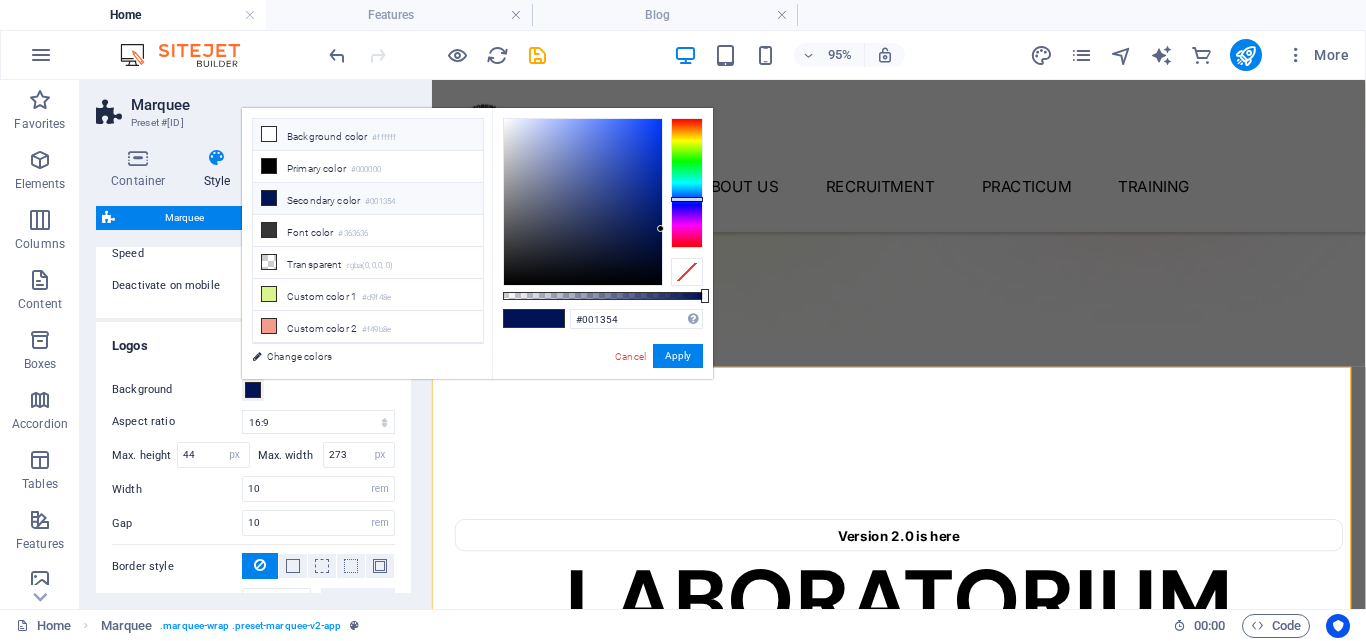 click on "Background color
#ffffff" at bounding box center (368, 135) 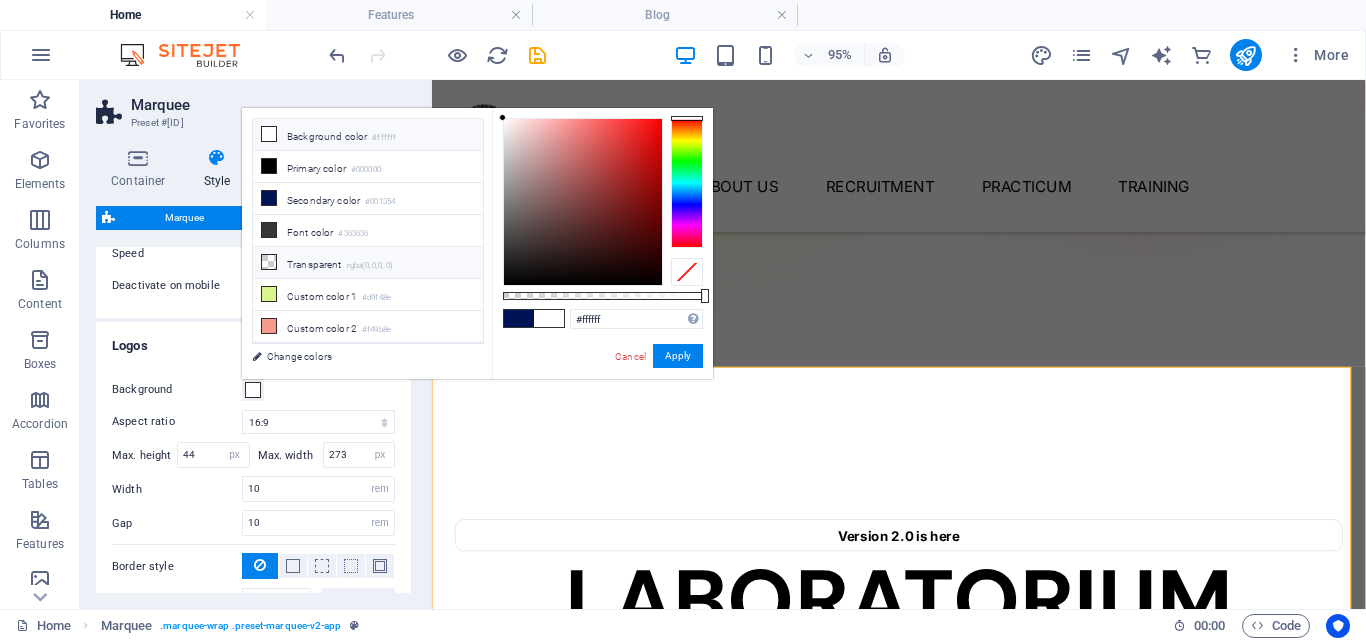 click on "Transparent
rgba(0,0,0,.0)" at bounding box center (368, 263) 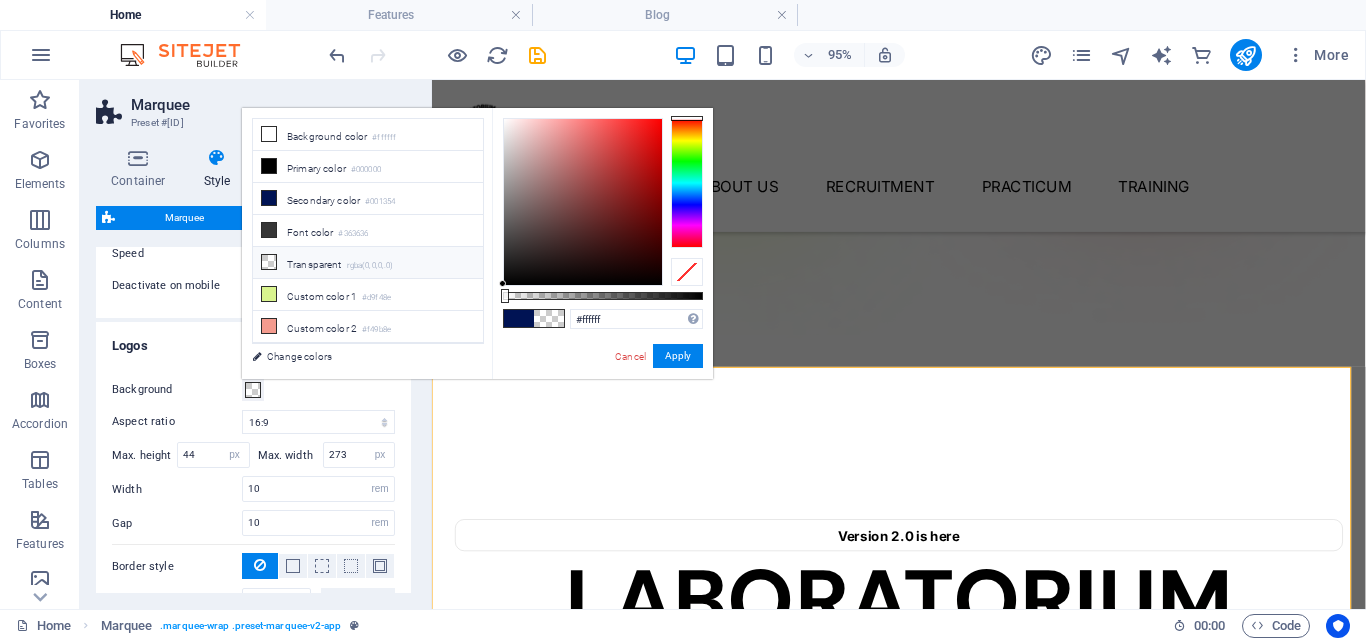 type on "rgba(0, 0, 0, 0)" 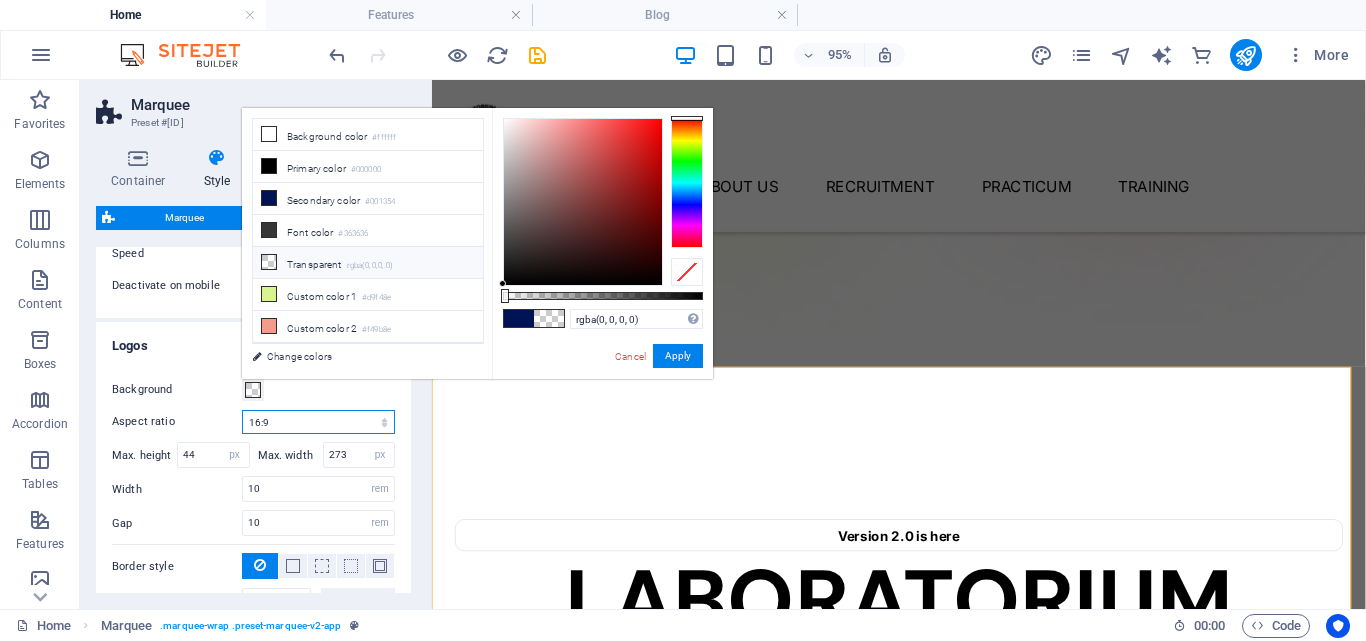 click on "1:2 1:1 2:1 4:3 16:9 16:10" at bounding box center [318, 422] 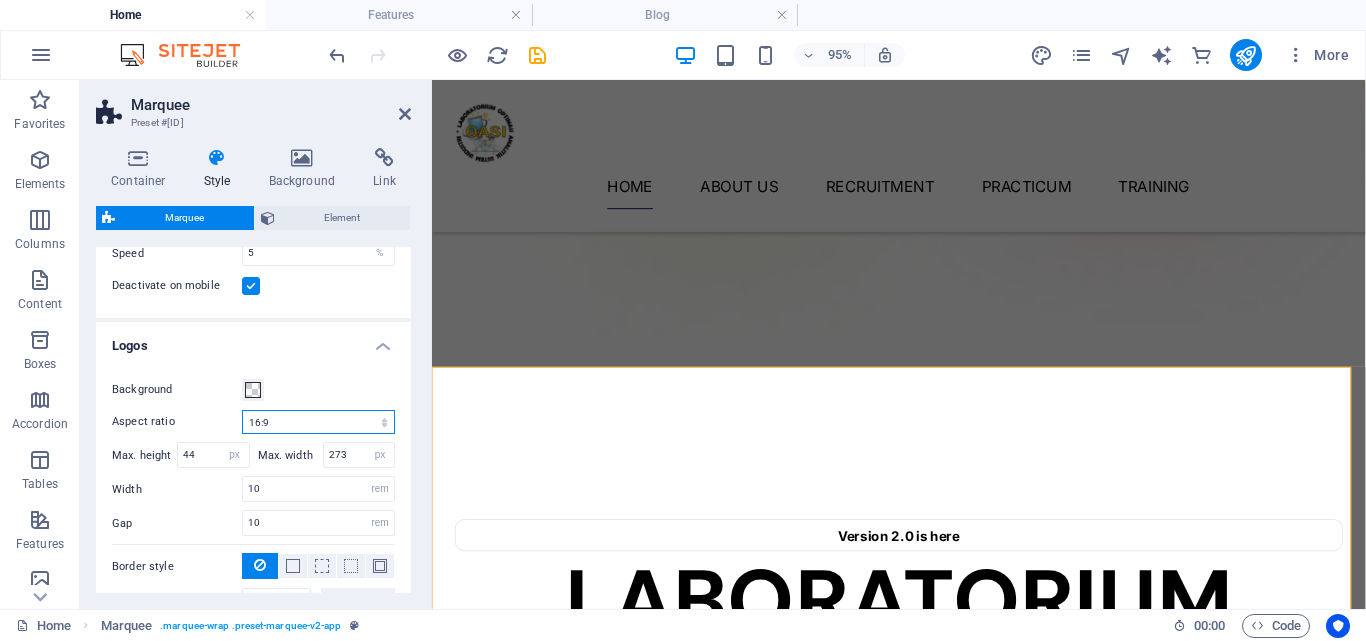 click on "1:2 1:1 2:1 4:3 16:9 16:10" at bounding box center (318, 422) 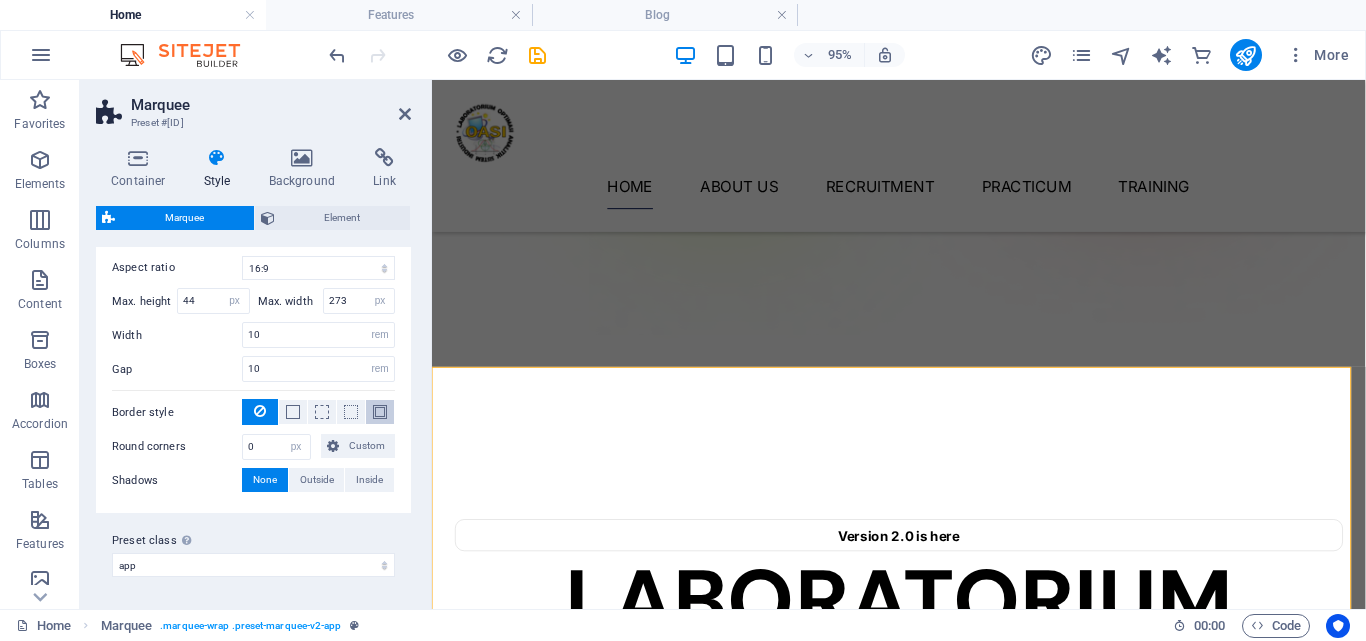 click at bounding box center (380, 412) 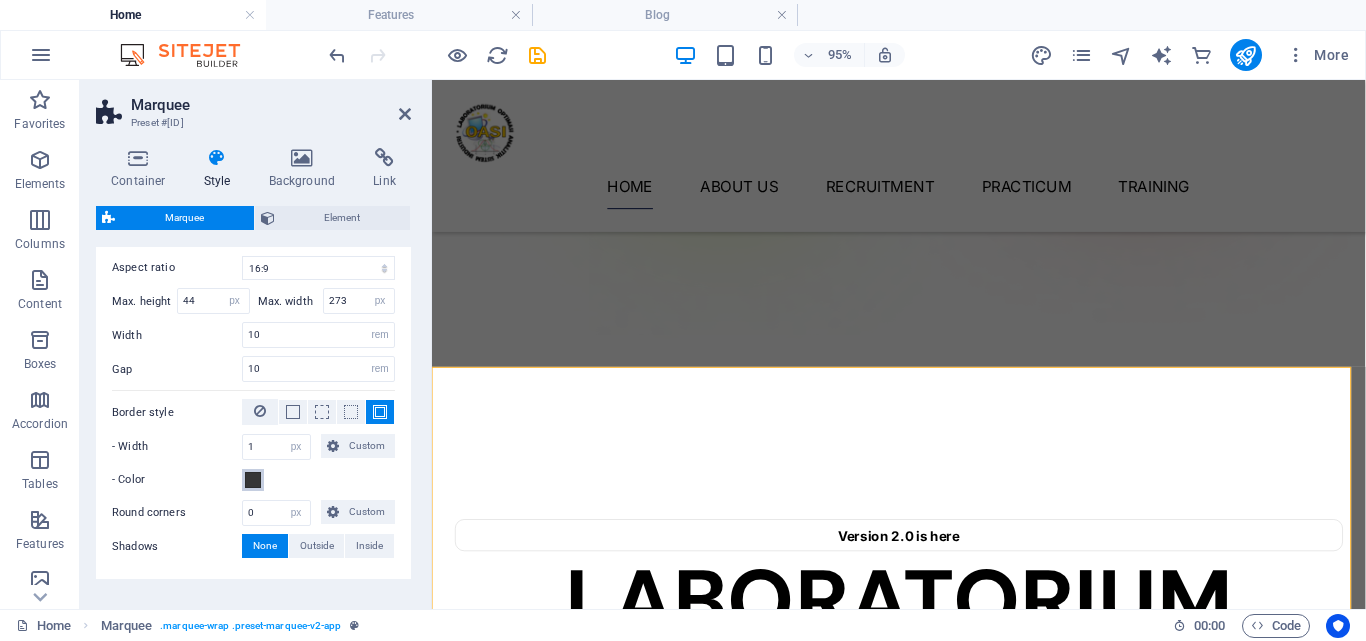 click at bounding box center [253, 480] 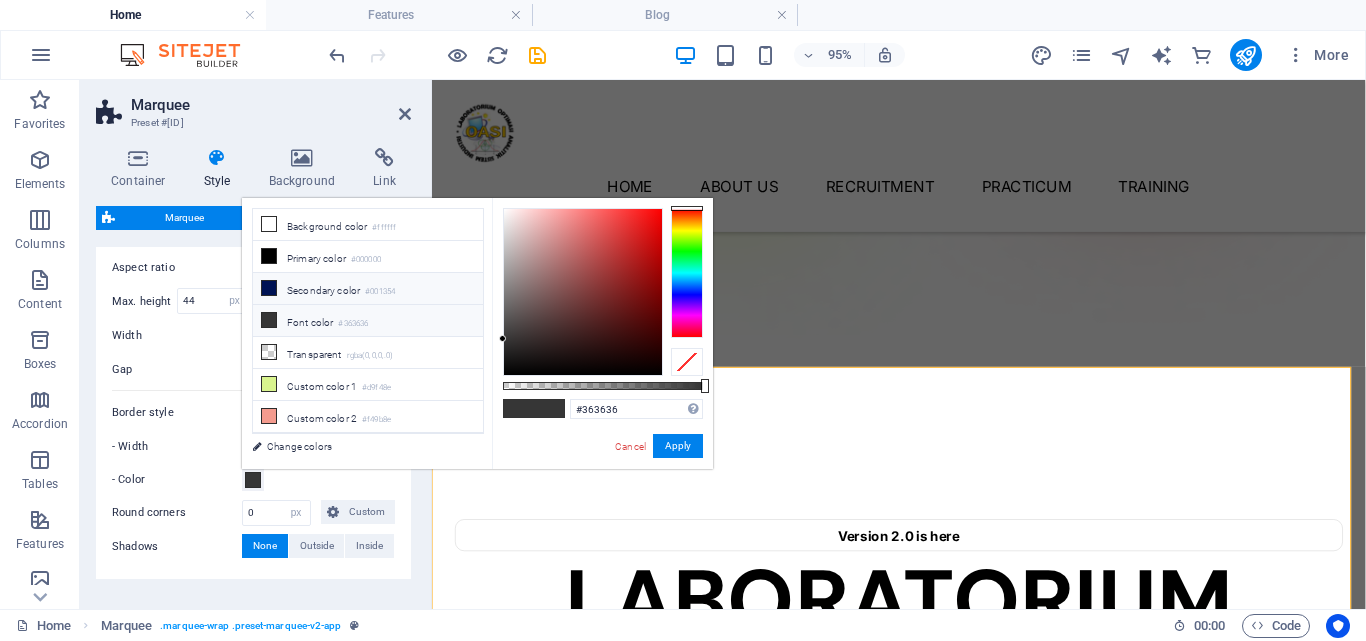 click on "Secondary color
#001354" at bounding box center [368, 289] 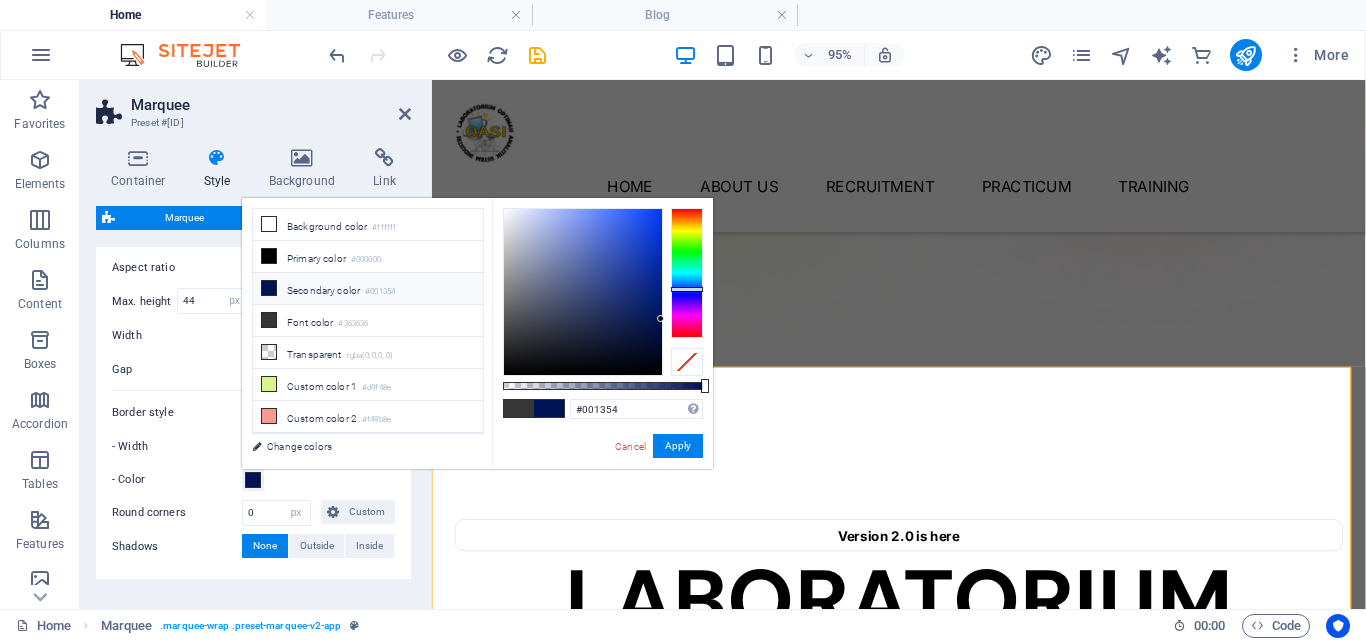 click on "less
Background color
#ffffff
Primary color
#000000
Secondary color
#001354
Font color
#001354" at bounding box center [477, 333] 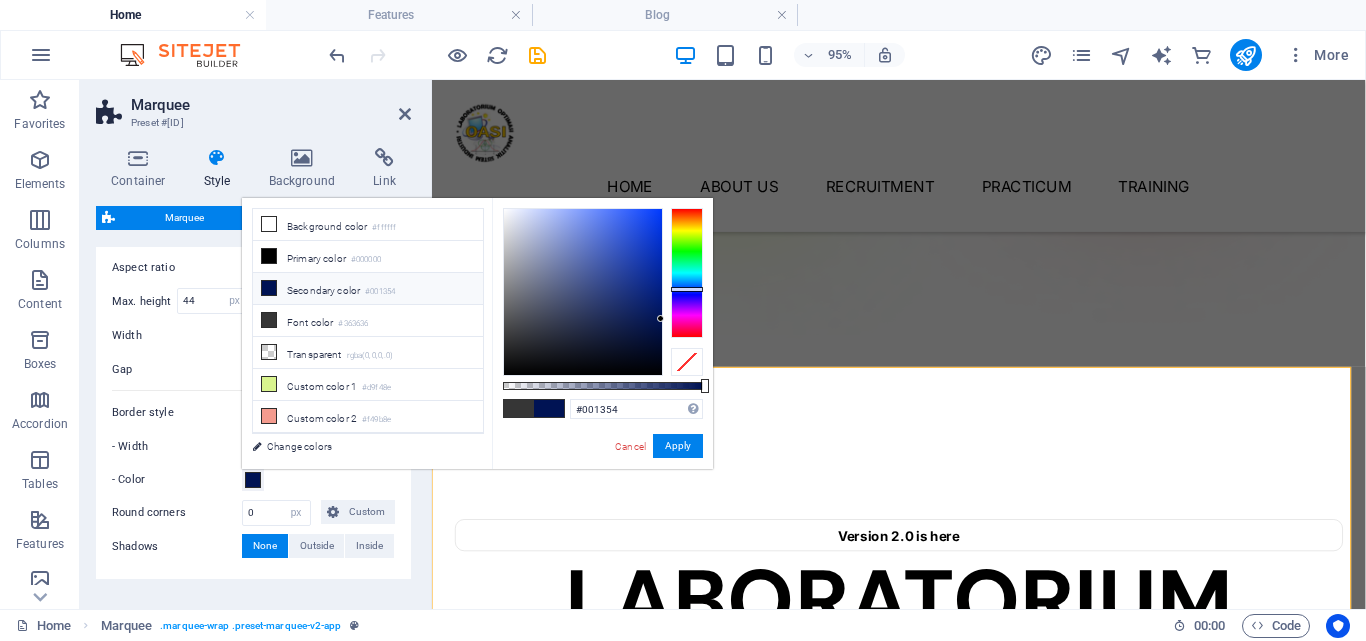 click on "Background Aspect ratio 1:2 1:1 2:1 4:3 16:9 16:10 Max. height 44 px rem % vh vw Max. width 273 px rem % vh vw Width 10 px rem % vh vw Gap 10 px rem % vh vw Border style              - Width 1 px rem vh vw Custom Custom 1 px rem vh vw 1 px rem vh vw 1 px rem vh vw  - Color Round corners 0 px rem % vh vw Custom Custom 0 px rem % vh vw 0 px rem % vh vw 0 px rem % vh vw  Shadows None Outside Inside Color X offset 0 px rem vh vw Y offset 0 px rem vh vw Blur 0 px rem % vh vw Spread 0 px rem vh vw" at bounding box center (253, 391) 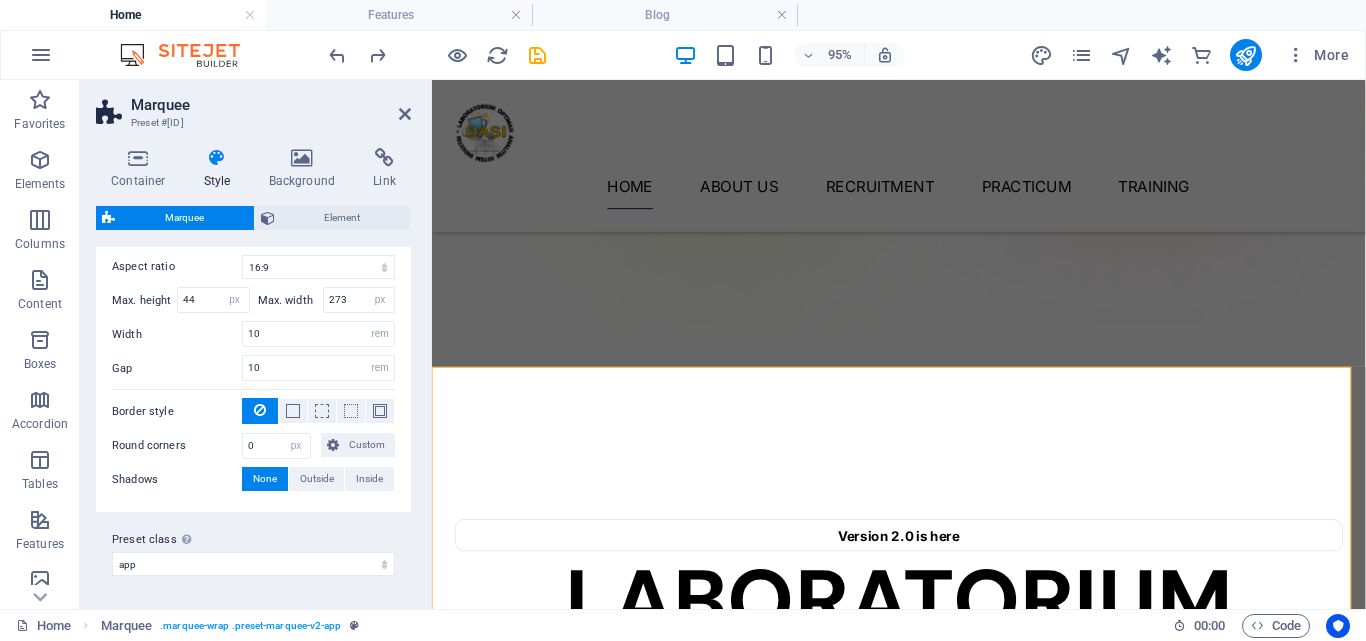 scroll, scrollTop: 242, scrollLeft: 0, axis: vertical 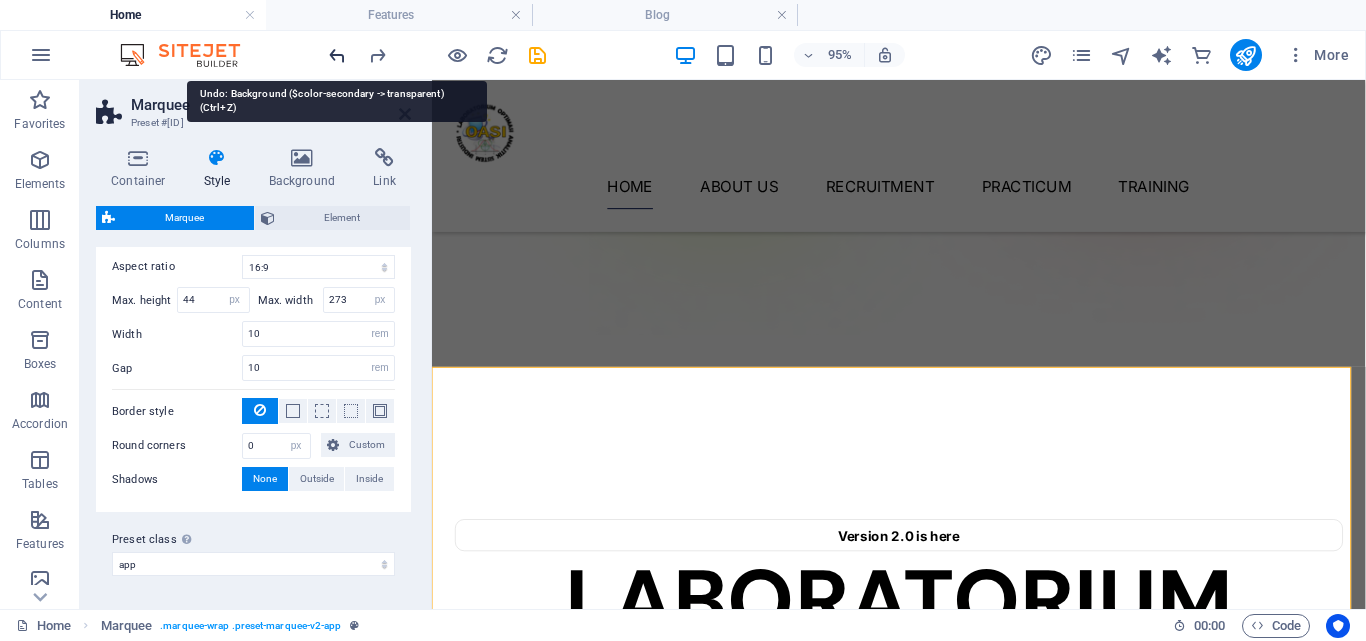 click at bounding box center (337, 55) 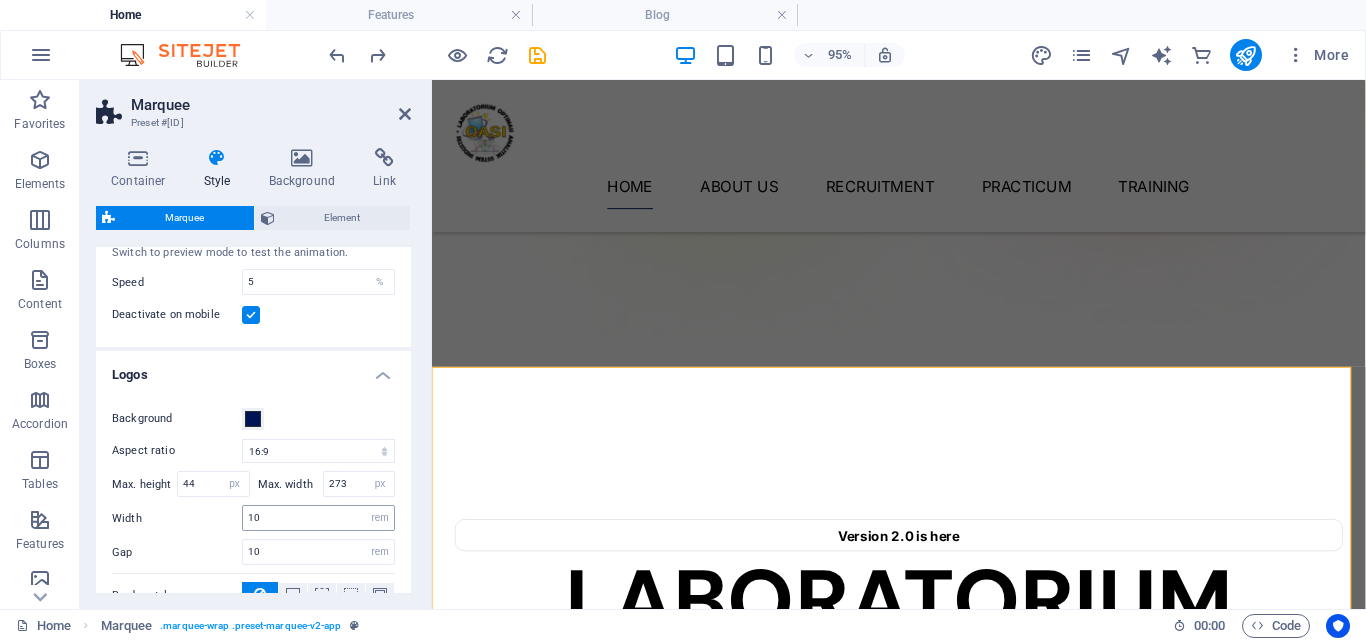 scroll, scrollTop: 51, scrollLeft: 0, axis: vertical 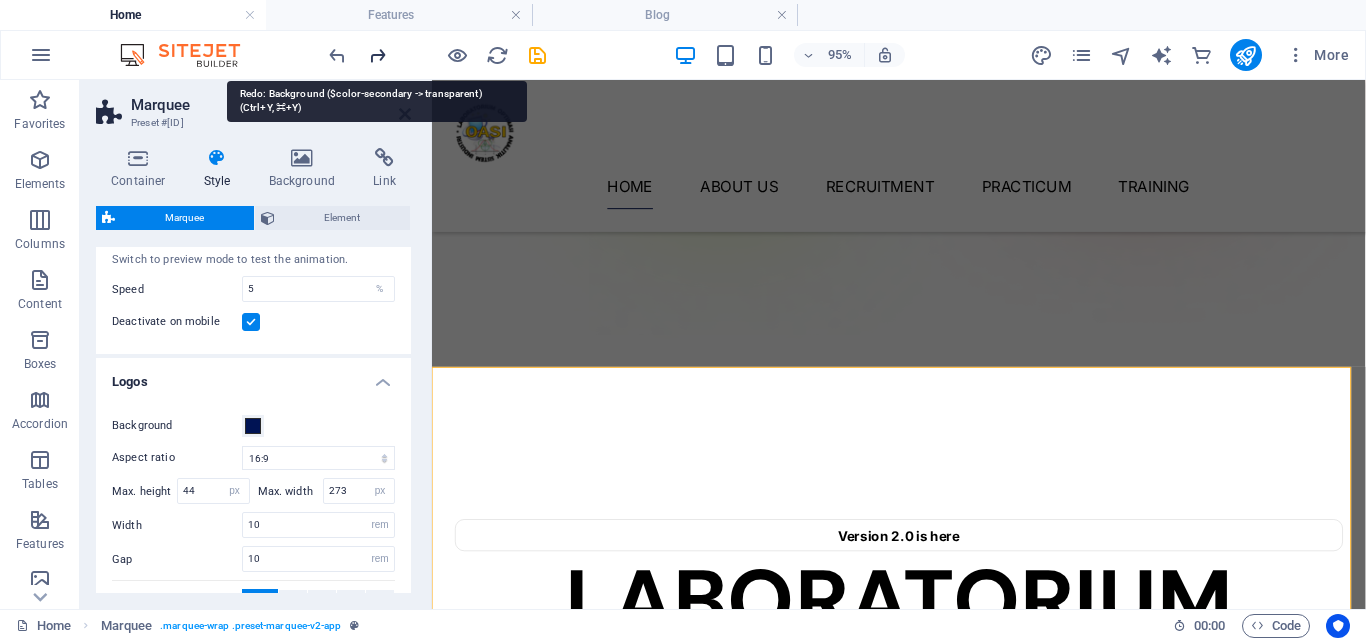 click at bounding box center (377, 55) 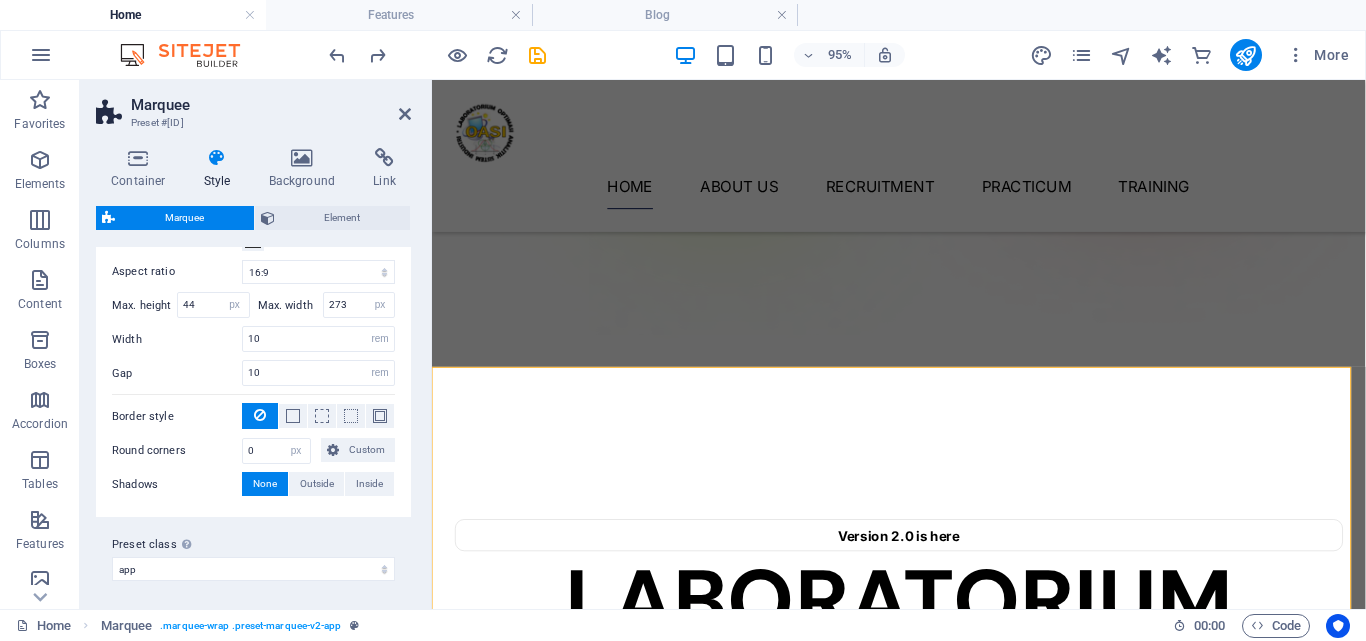 scroll, scrollTop: 241, scrollLeft: 0, axis: vertical 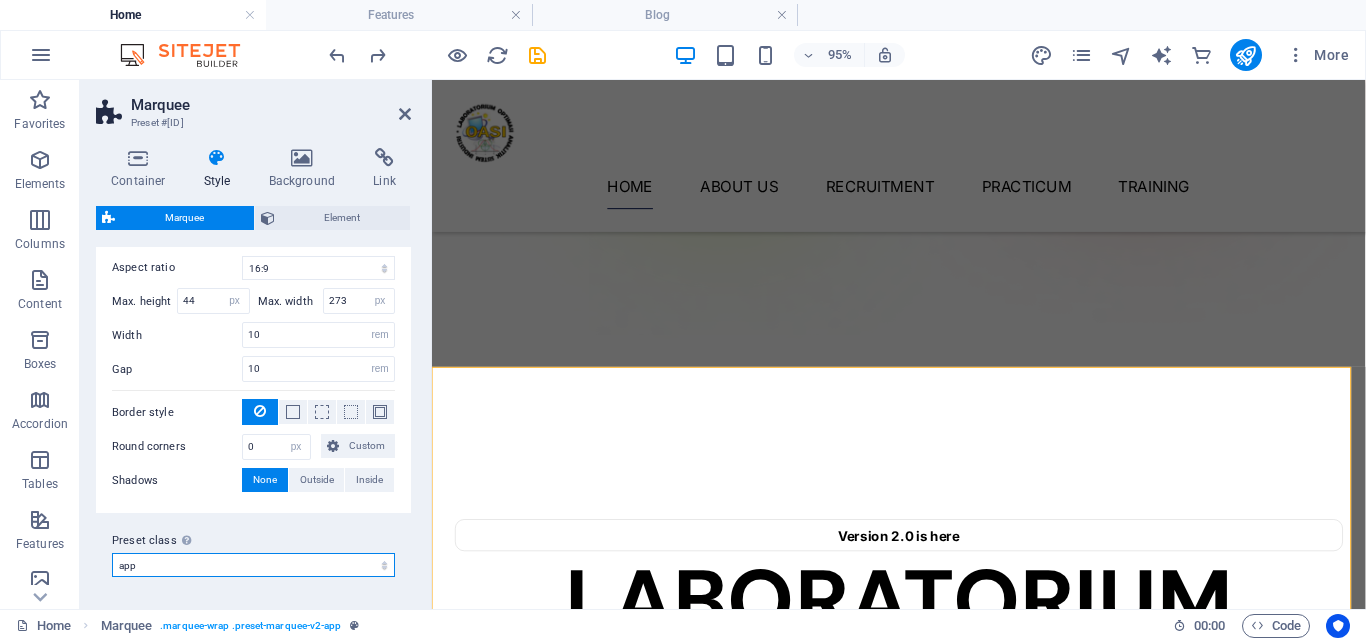 click on "app Add preset class" at bounding box center (253, 565) 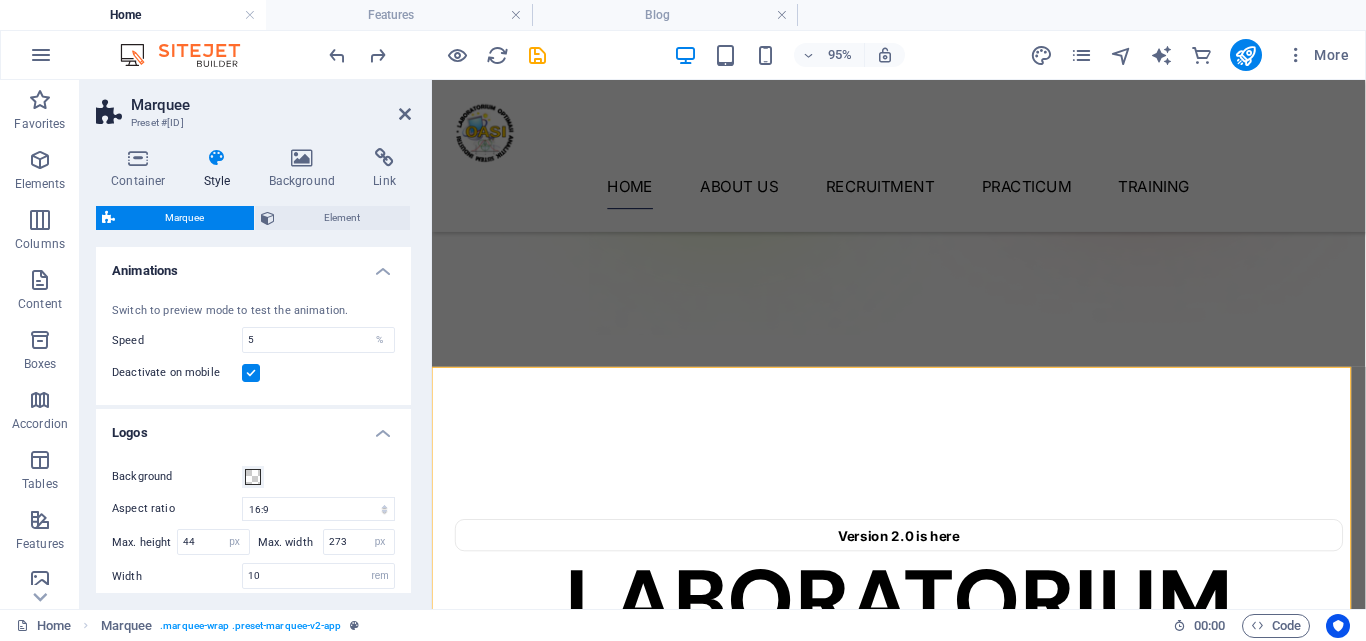 click on "Logos" at bounding box center [253, 427] 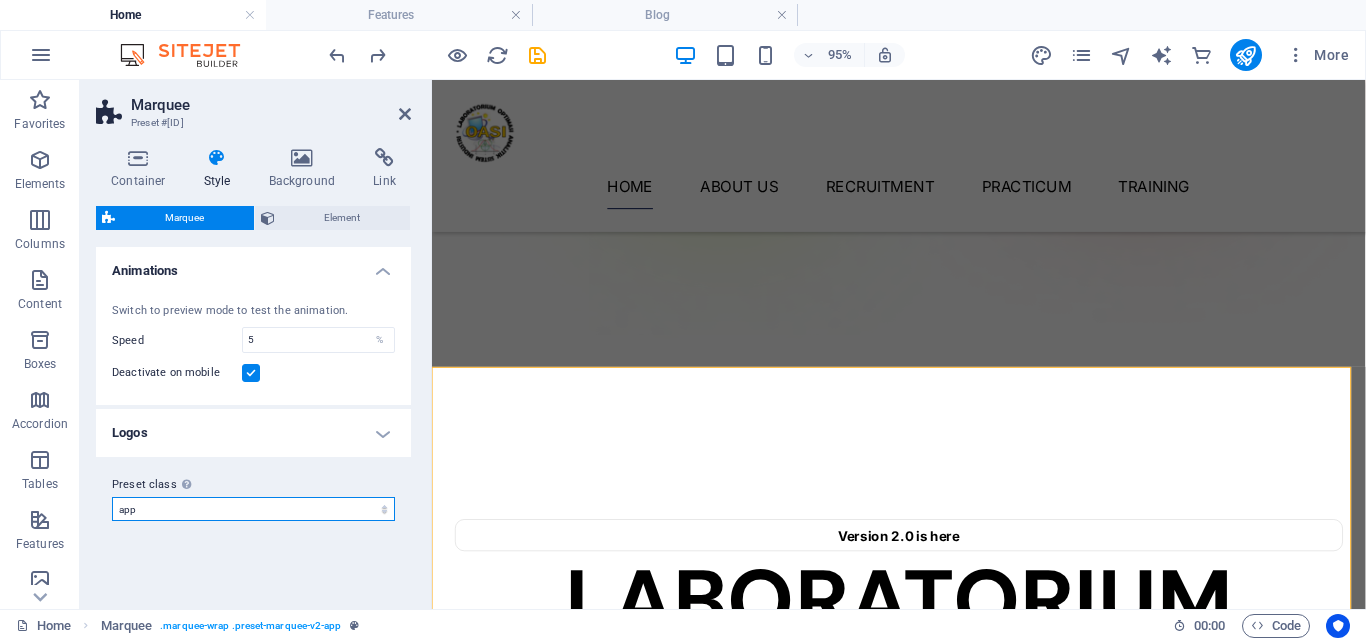 click on "app Add preset class" at bounding box center (253, 509) 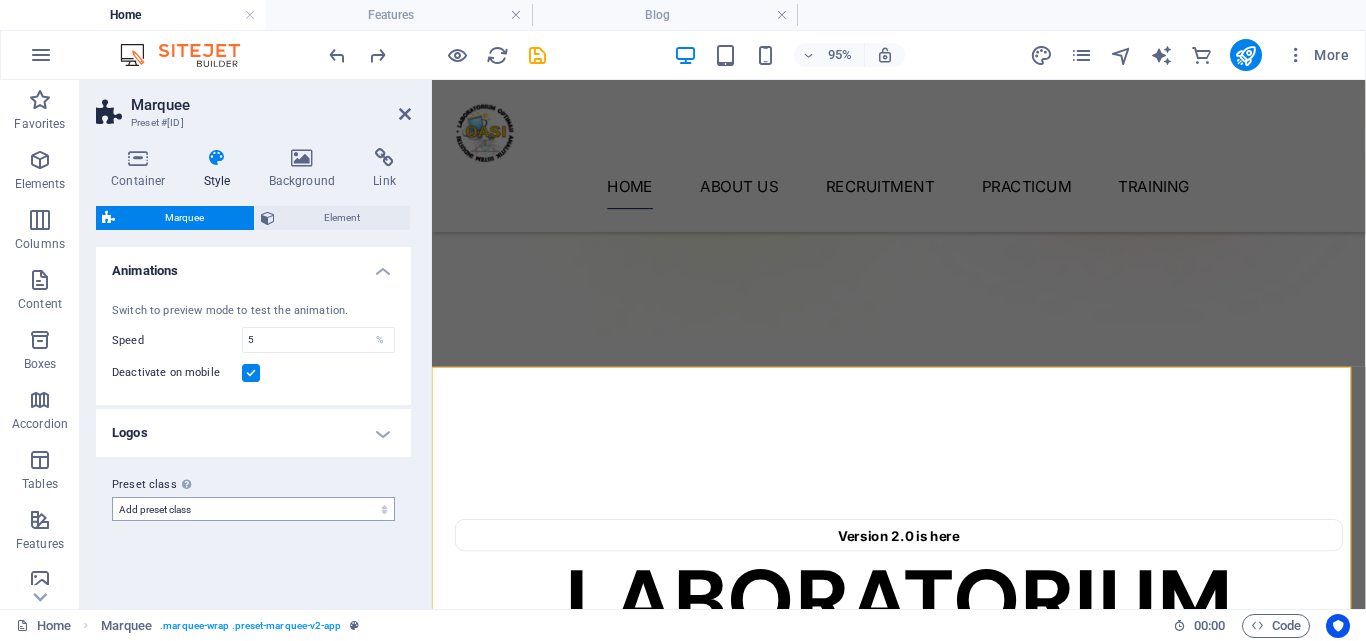 click on "app Add preset class" at bounding box center (253, 509) 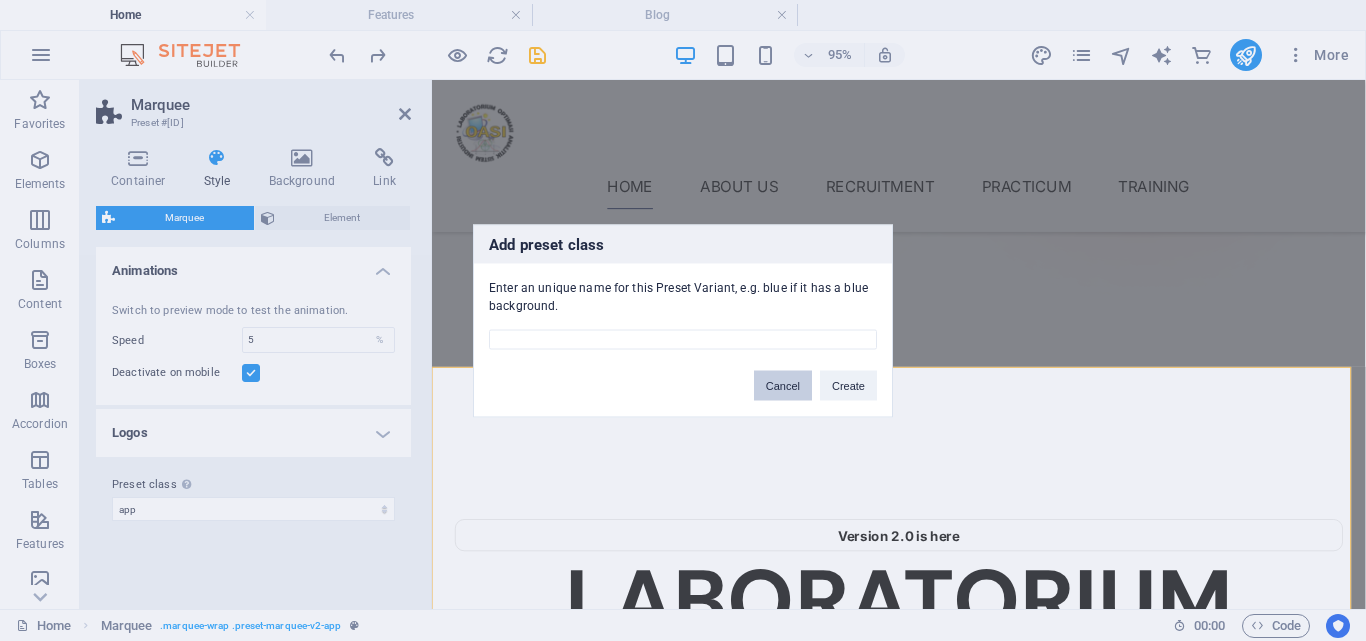 click on "Cancel" at bounding box center (783, 385) 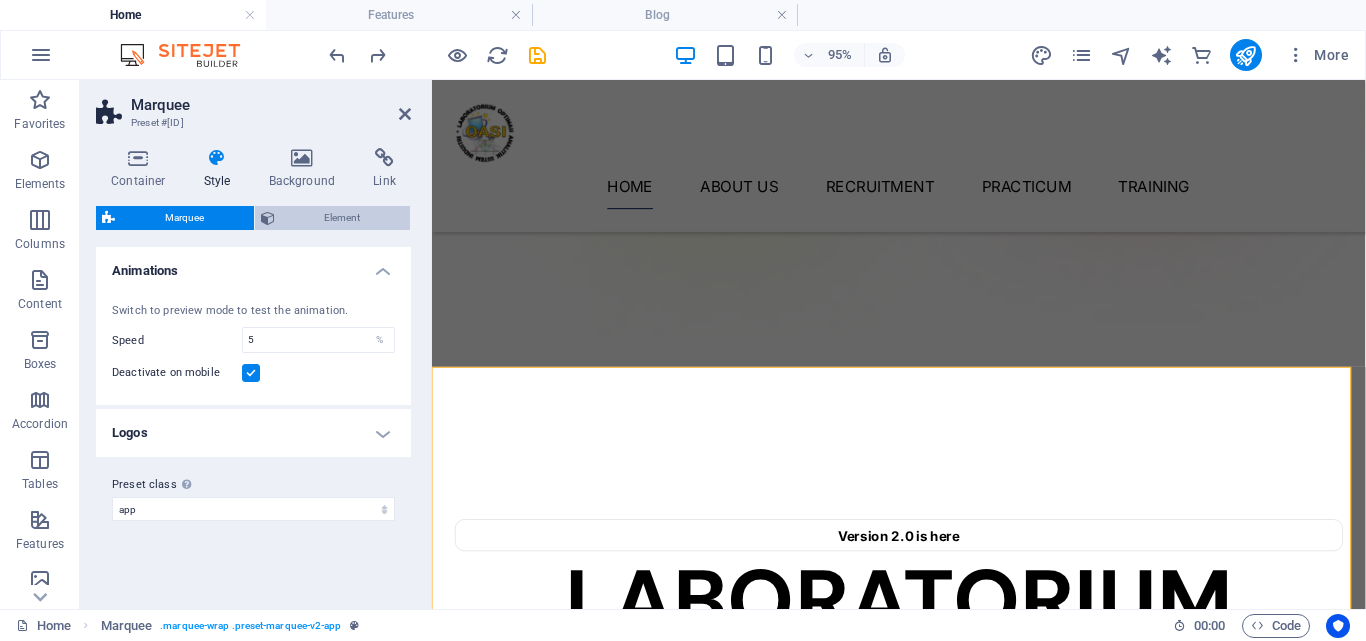 click on "Element" at bounding box center (343, 218) 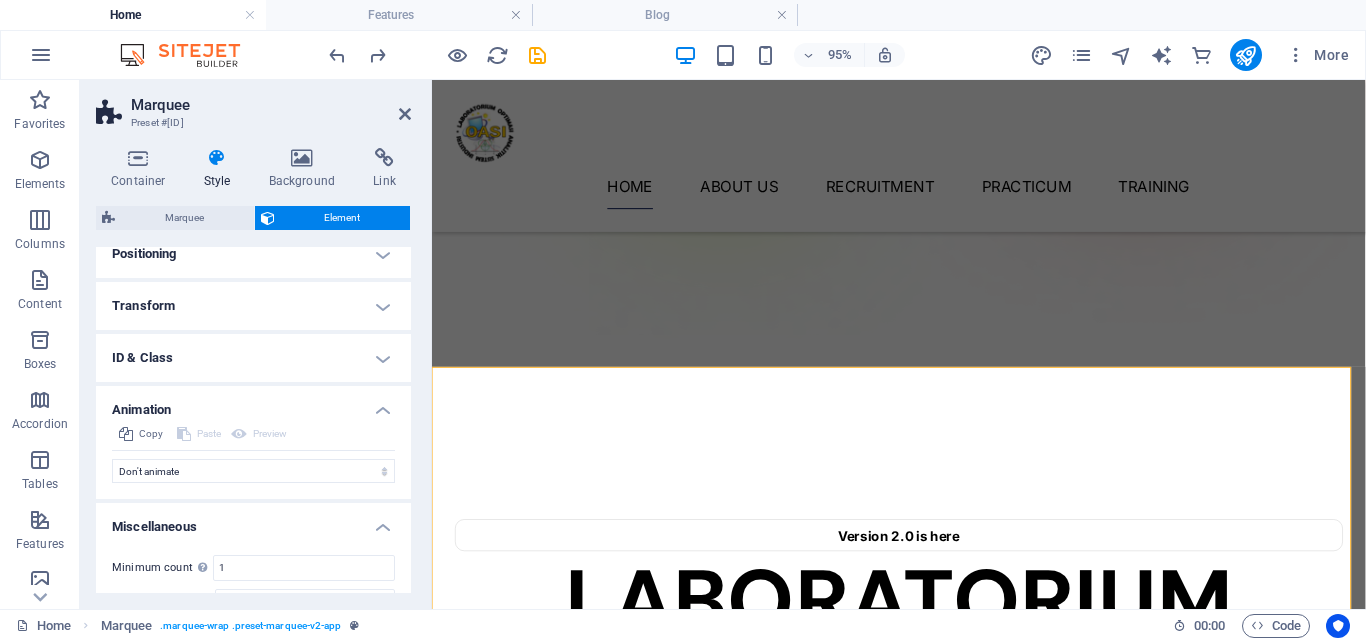 scroll, scrollTop: 554, scrollLeft: 0, axis: vertical 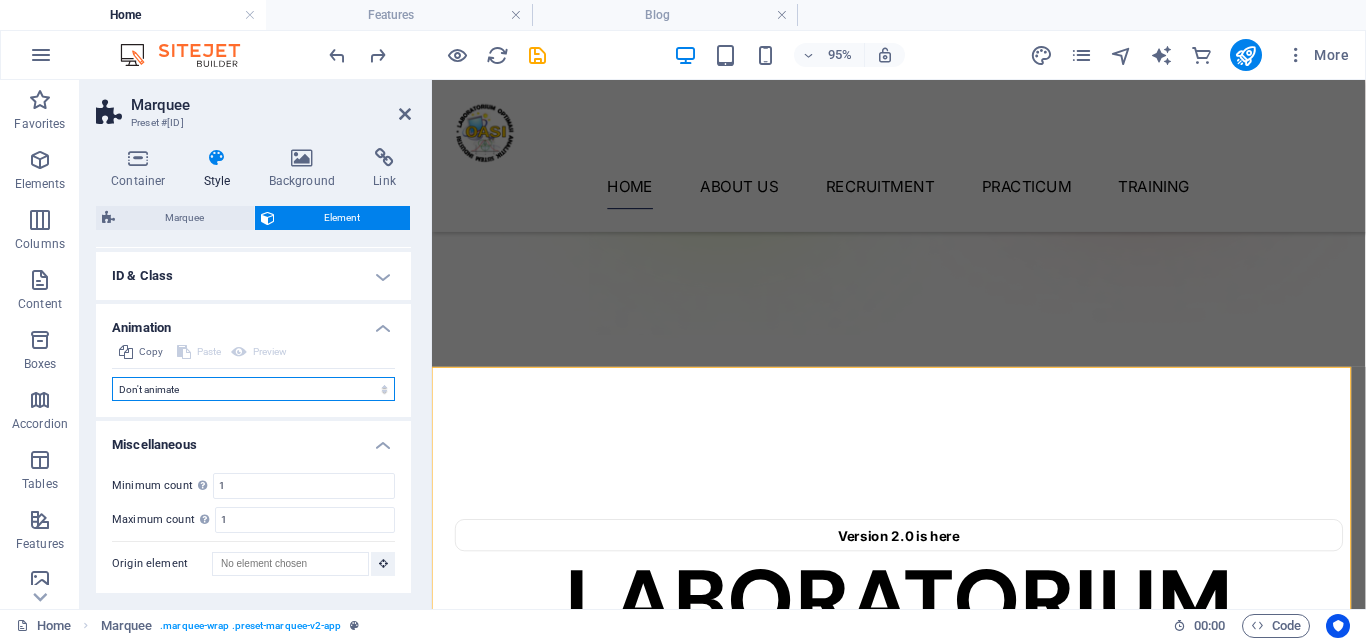click on "Don't animate Show / Hide Slide up/down Zoom in/out Slide left to right Slide right to left Slide top to bottom Slide bottom to top Pulse Blink Open as overlay" at bounding box center [253, 389] 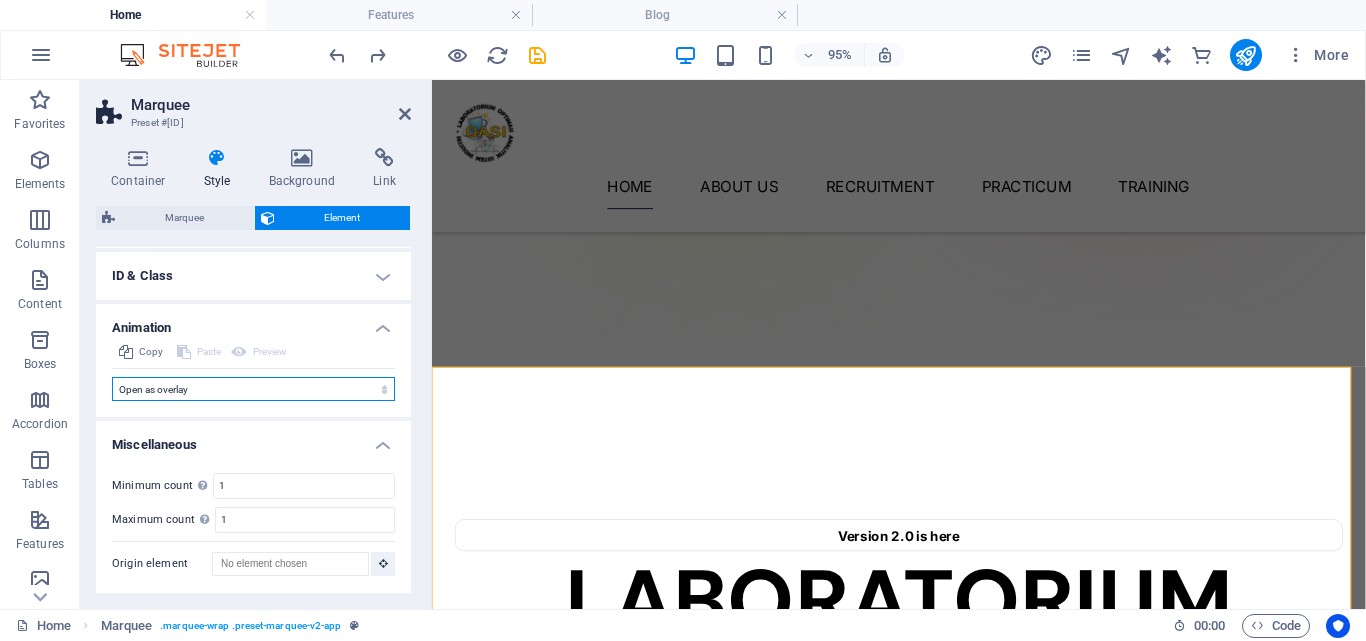 click on "Don't animate Show / Hide Slide up/down Zoom in/out Slide left to right Slide right to left Slide top to bottom Slide bottom to top Pulse Blink Open as overlay" at bounding box center [253, 389] 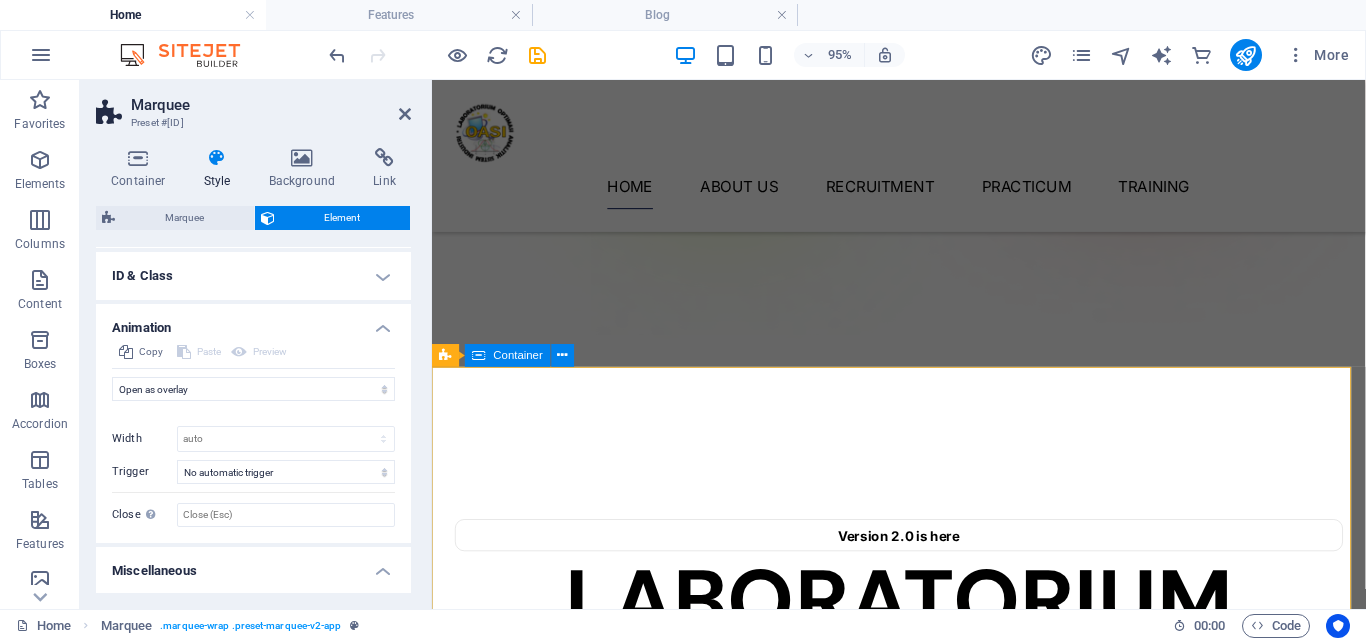 click at bounding box center (921, 1062) 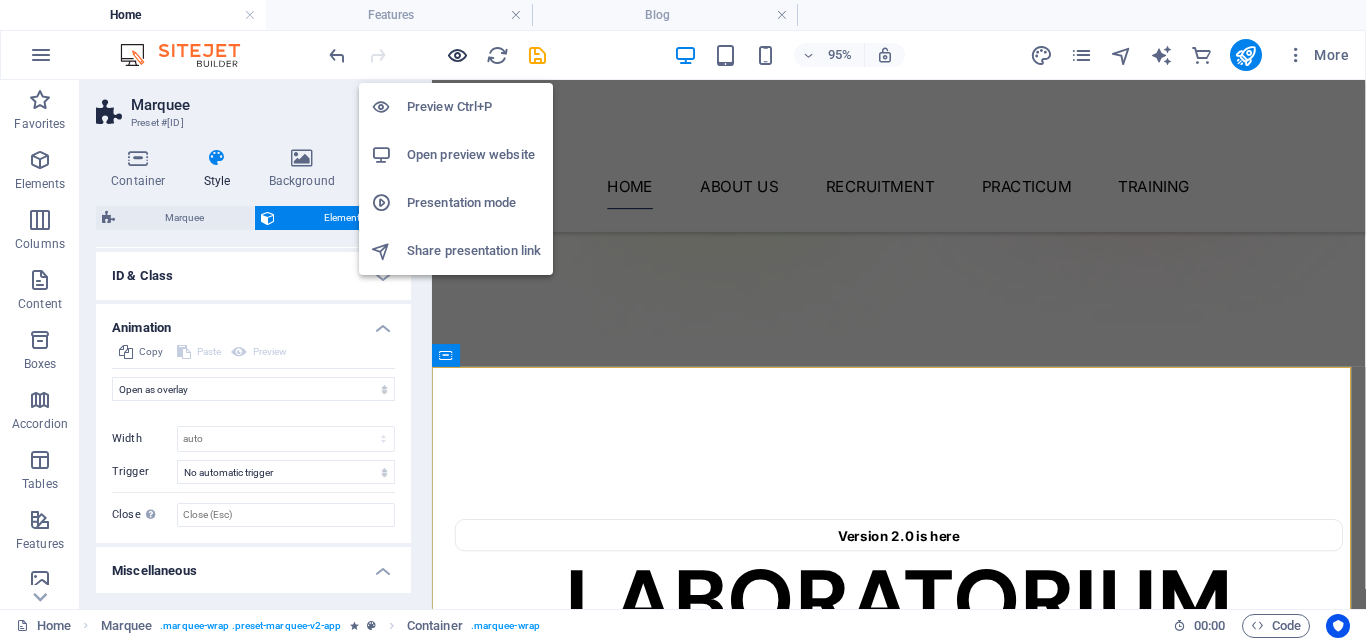 click at bounding box center [457, 55] 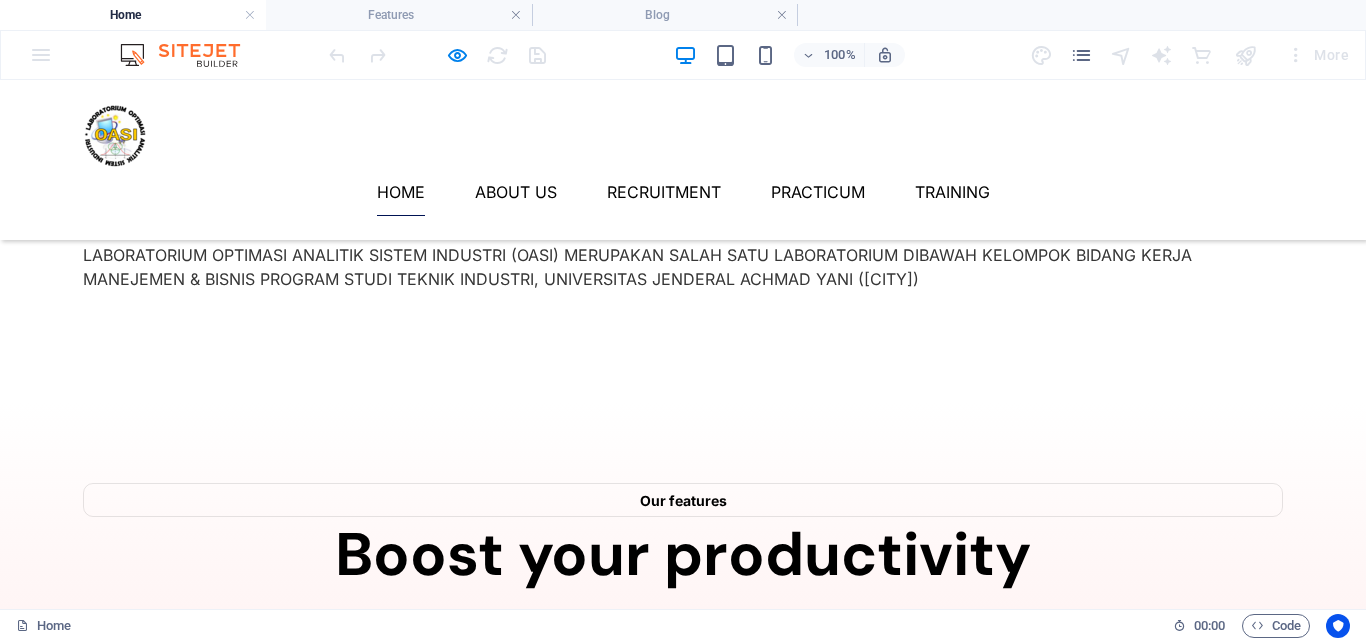 scroll, scrollTop: 810, scrollLeft: 0, axis: vertical 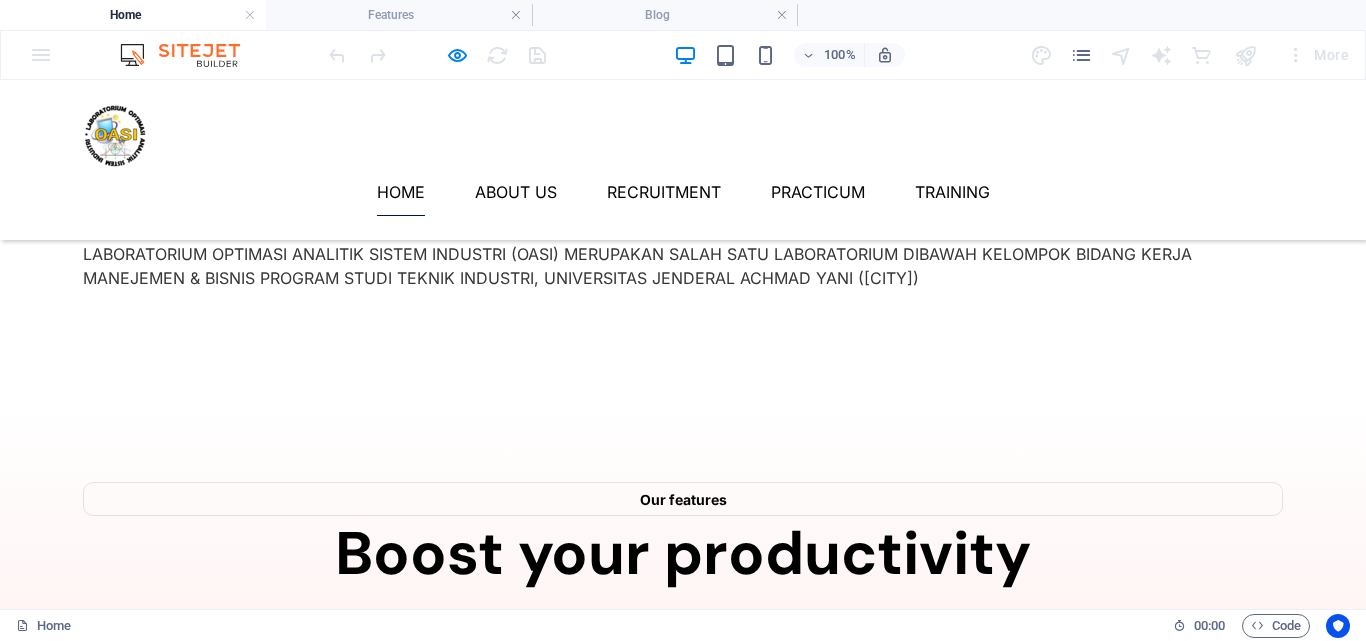 click on "Goal setting and tracking Set and track goals with manageable task breakdowns. Learn more" at bounding box center [218, 1544] 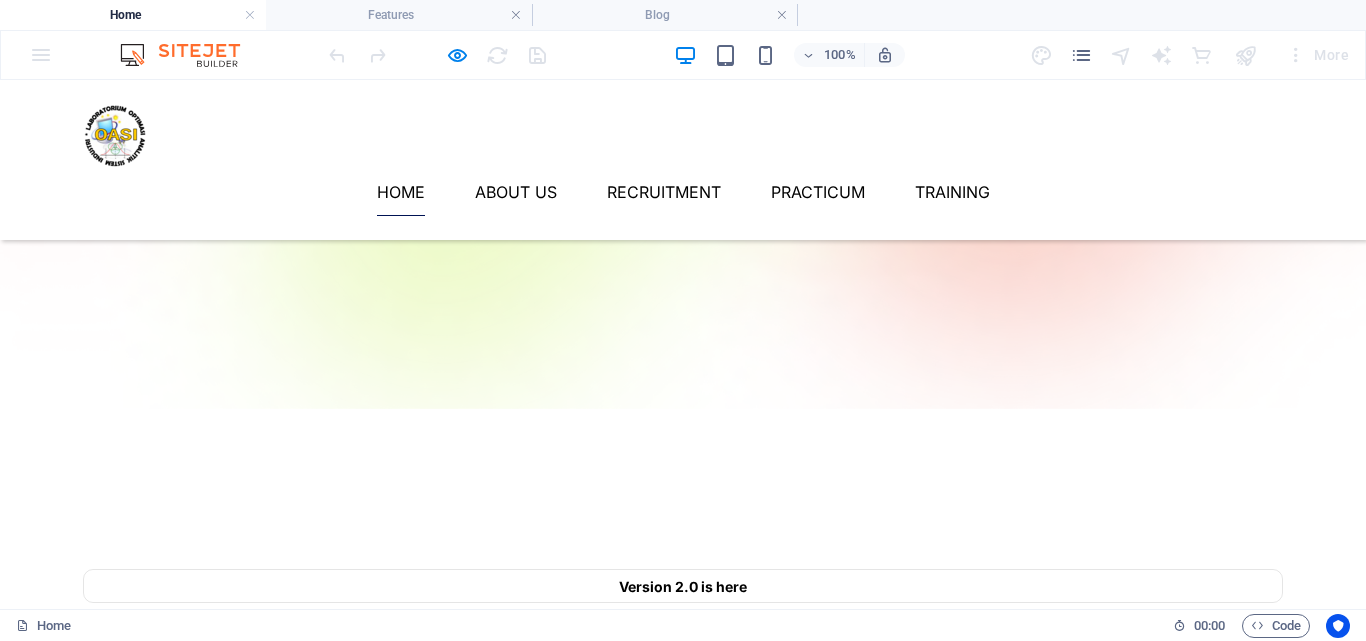 scroll, scrollTop: 234, scrollLeft: 0, axis: vertical 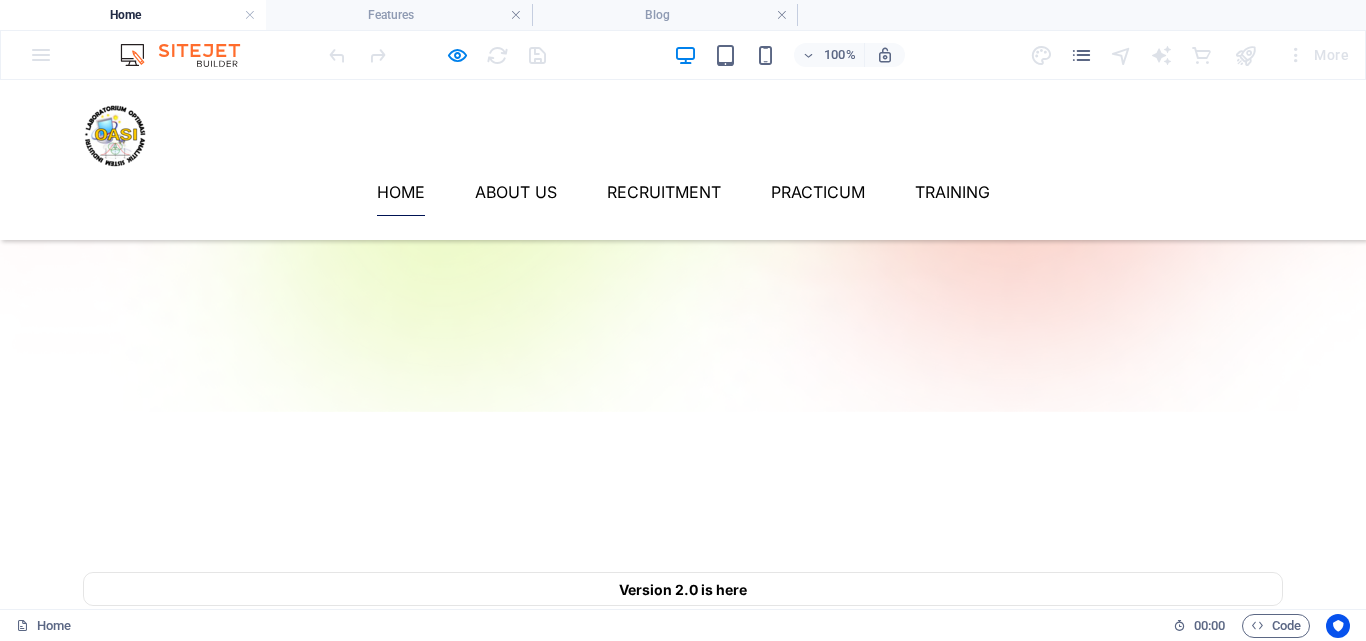 click on "Version 2.0 is here LABORATORIUM OPTIMASI ANAITIK SISTEM INDUSTRI LABORATORIUM OPTIMASI ANALITIK SISTEM INDUSTRI (OASI) MERUPAKAN SALAH SATU LABORATORIUM DIBAWAH KELOMPOK BIDANG KERJA MANEJEMEN & BISNIS PROGRAM STUDI TEKNIK INDUSTRI, UNIVERSITAS JENDERAL ACHMAD YANI ([CITY])" at bounding box center (683, 695) 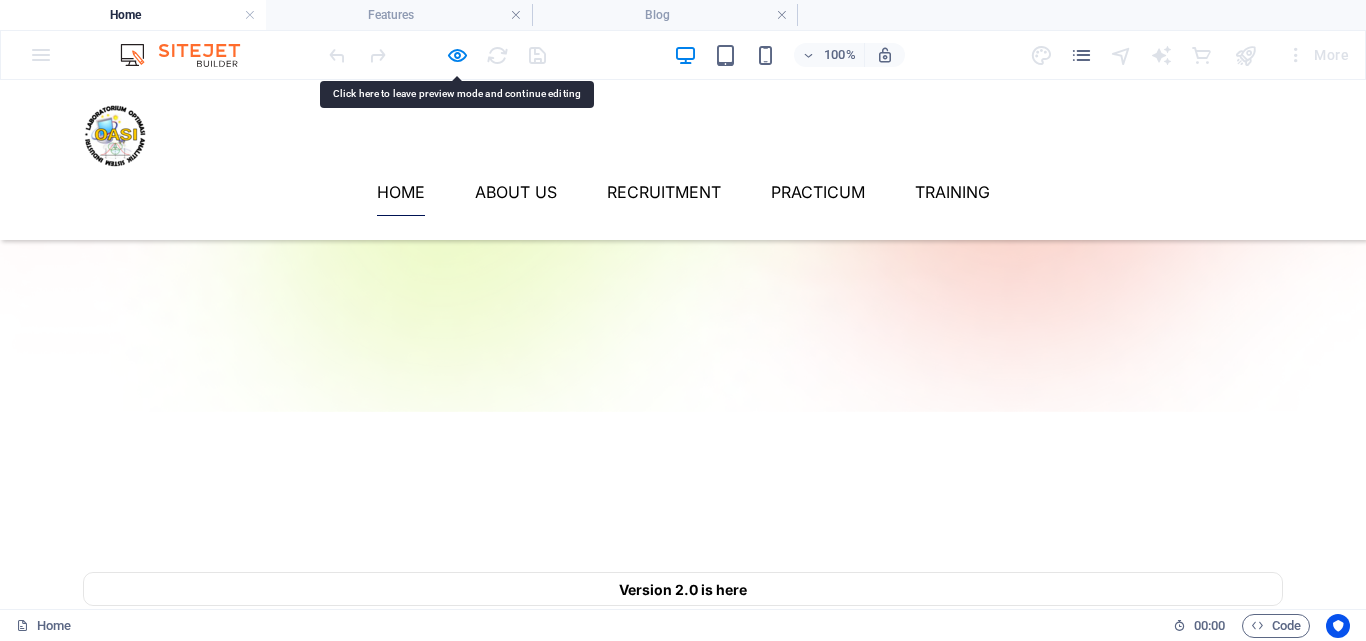click on "Our features Boost your productivity Lorem ipsum dolor sit amet, consectetur adipiscing elit, sed do eiusmod tempor incididunt ut labore et dolore magna aliqua. Integration ecosystem Track your progress and motivate your efforts everyday.
Learn more      Goal setting and tracking Set and track goals with manageable task breakdowns. Learn more      Secure data encryption Ensure your data’s safety with top-tier encryption. Learn more      Customizable notifications Get alerts on tasks and deadlines that matter most. Learn more" at bounding box center [683, 2315] 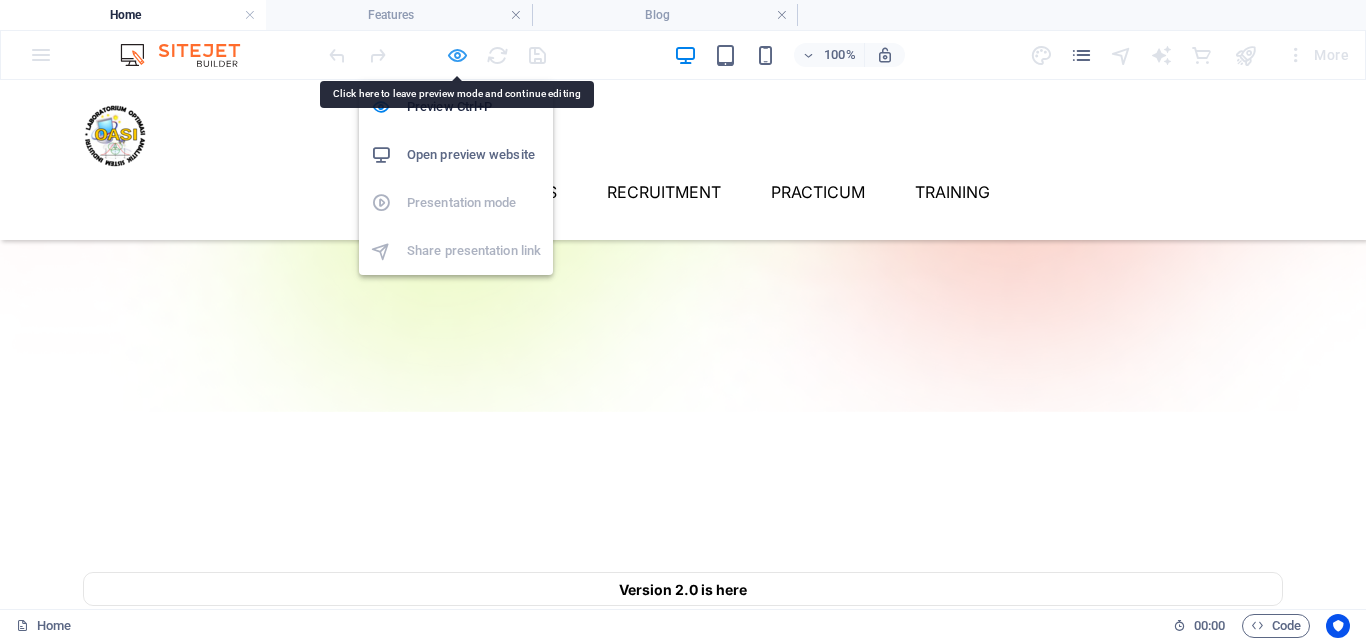 click at bounding box center (457, 55) 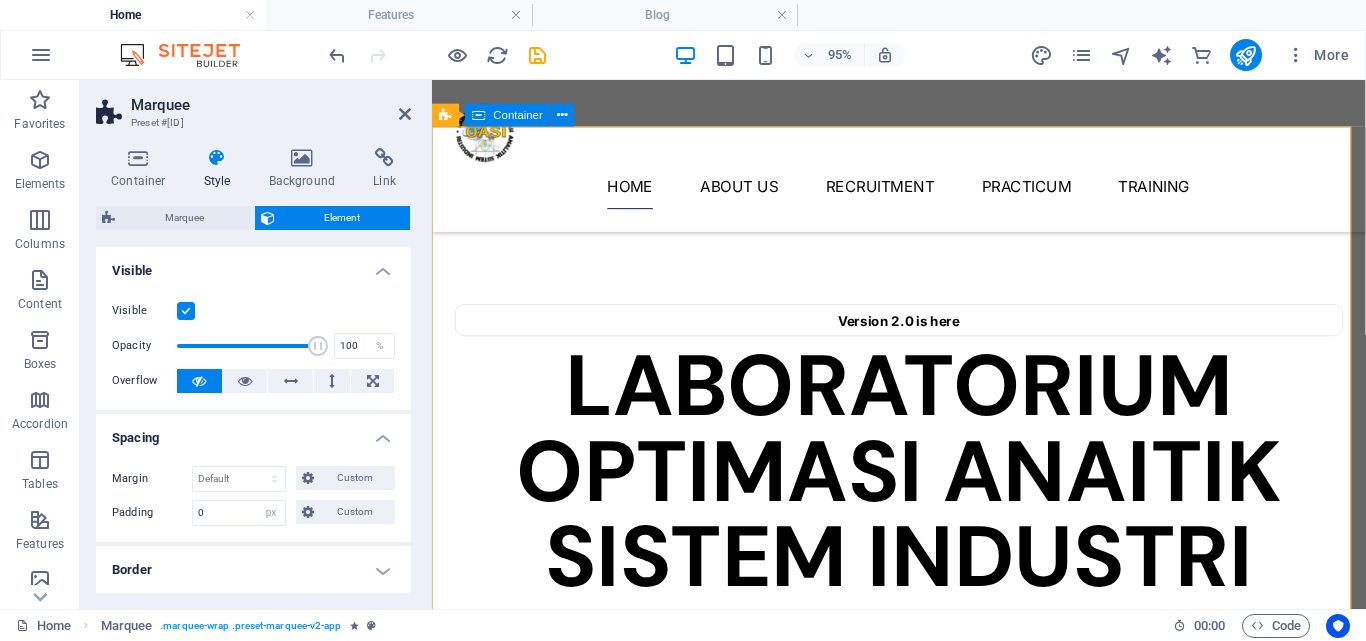 scroll, scrollTop: 631, scrollLeft: 0, axis: vertical 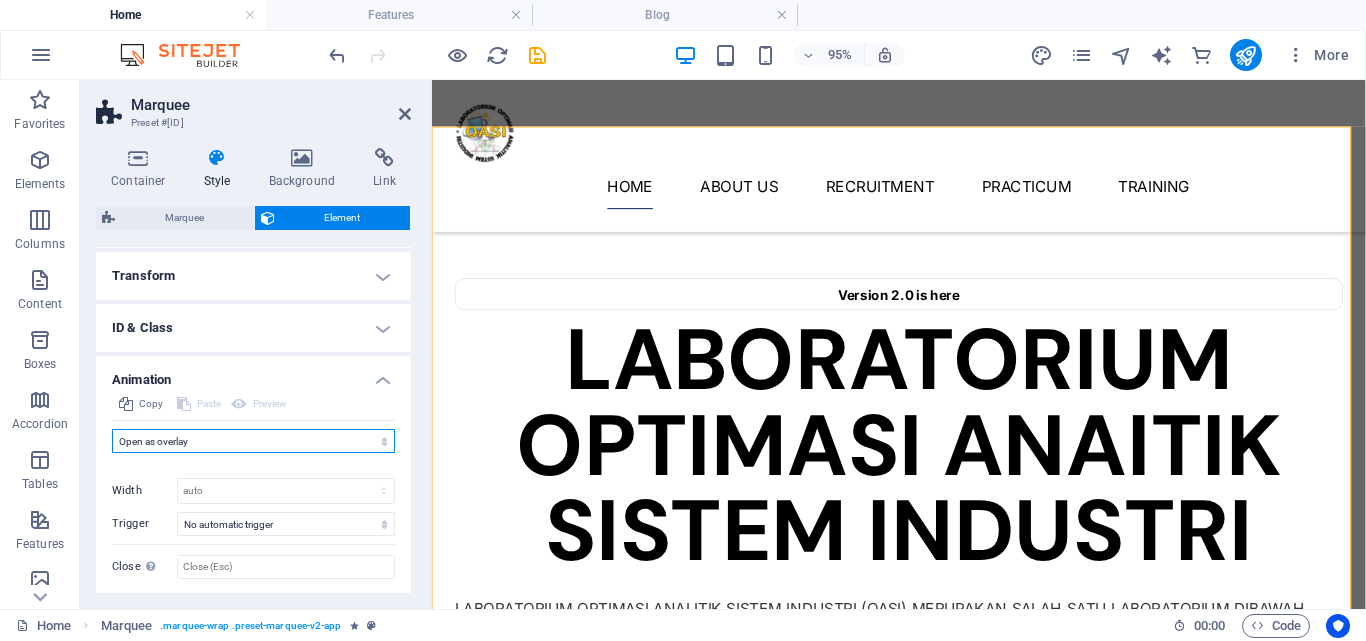 click on "Don't animate Show / Hide Slide up/down Zoom in/out Slide left to right Slide right to left Slide top to bottom Slide bottom to top Pulse Blink Open as overlay" at bounding box center (253, 441) 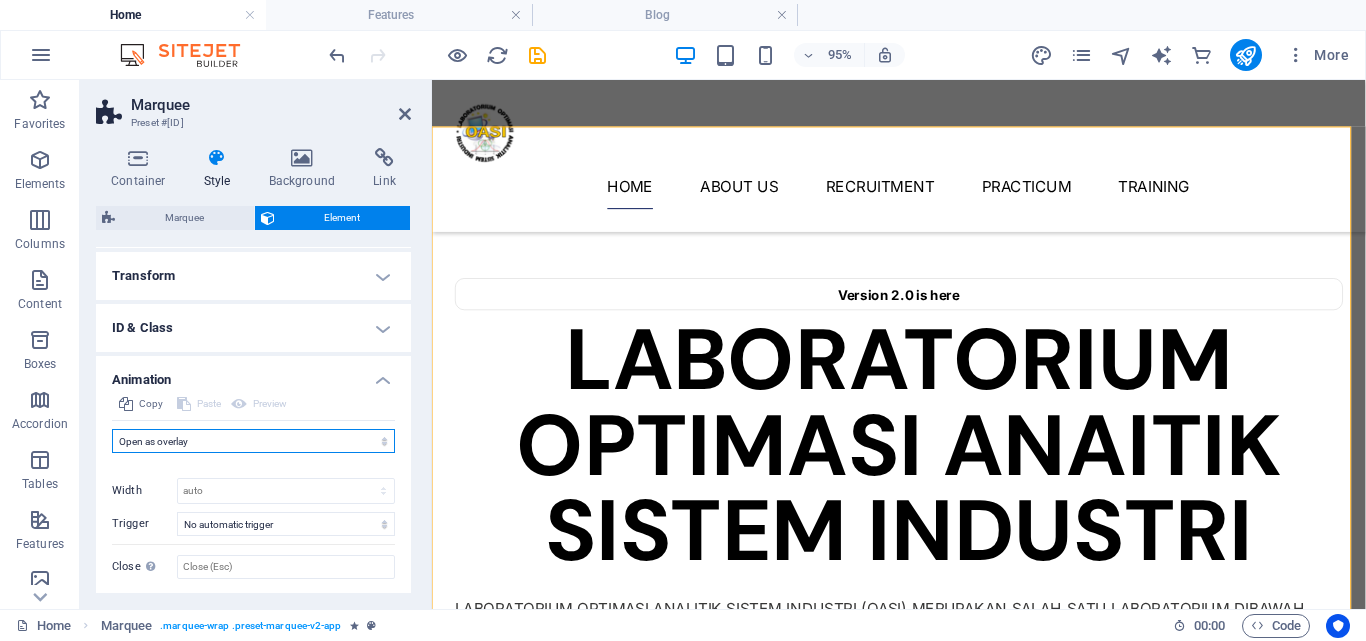 select on "fade" 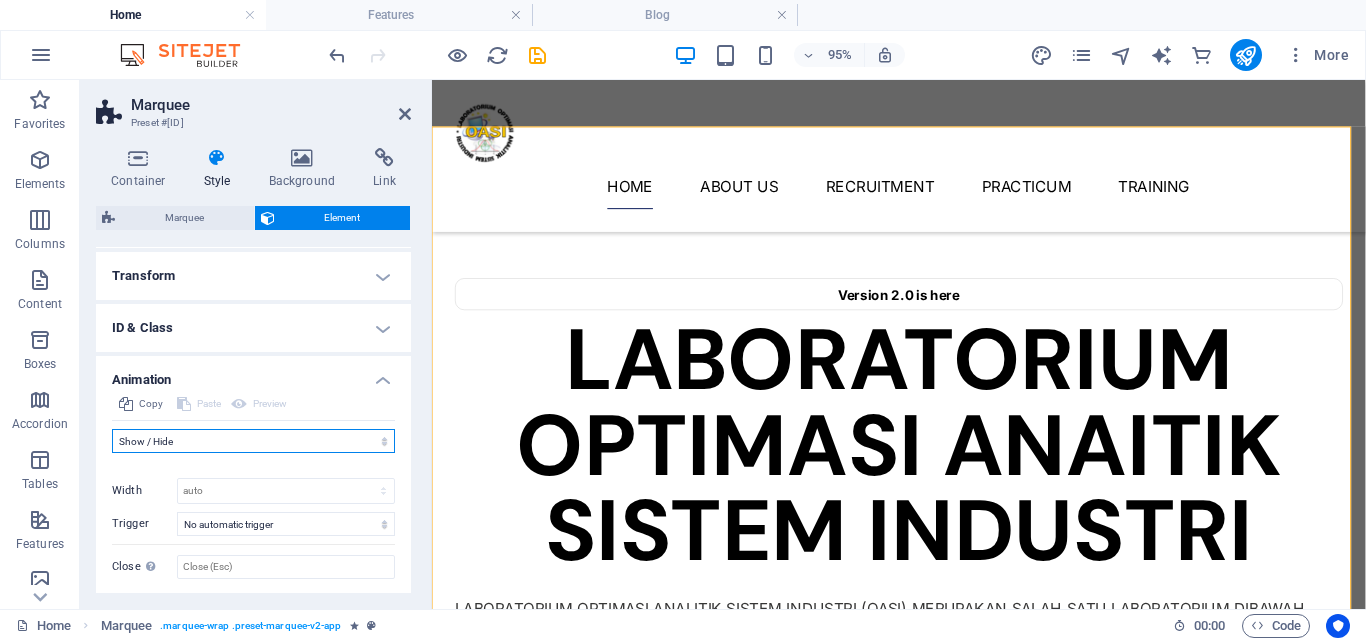 click on "Don't animate Show / Hide Slide up/down Zoom in/out Slide left to right Slide right to left Slide top to bottom Slide bottom to top Pulse Blink Open as overlay" at bounding box center (253, 441) 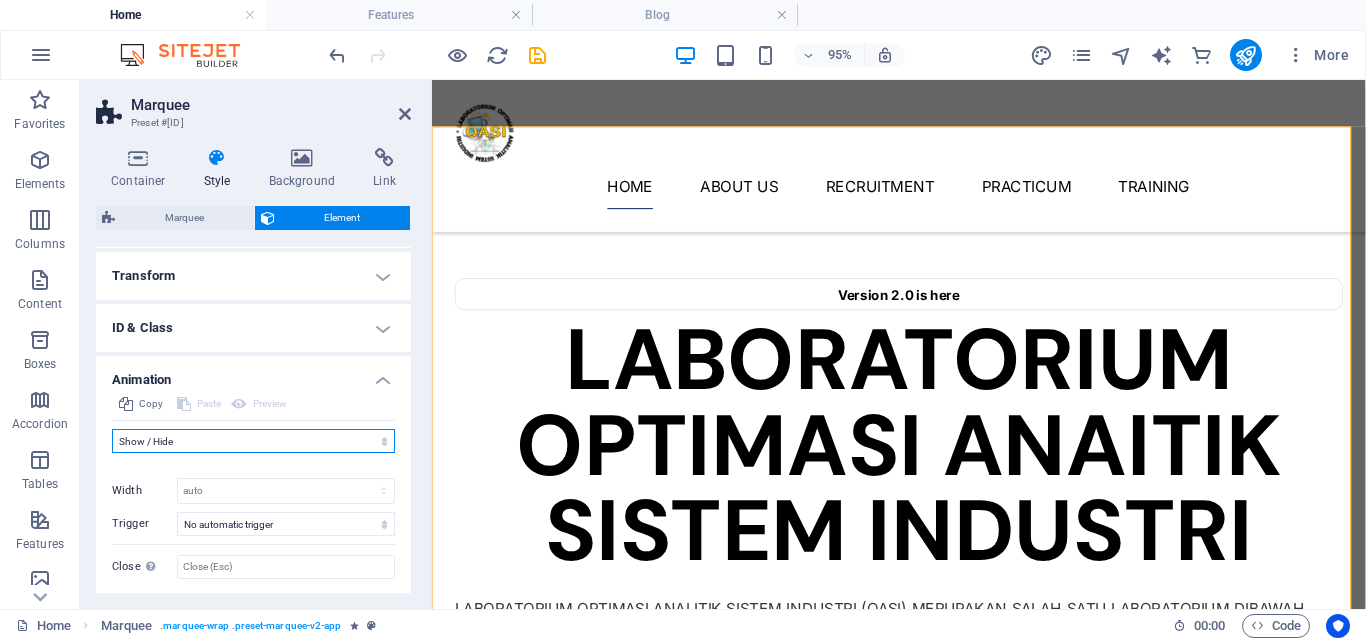 select on "scroll" 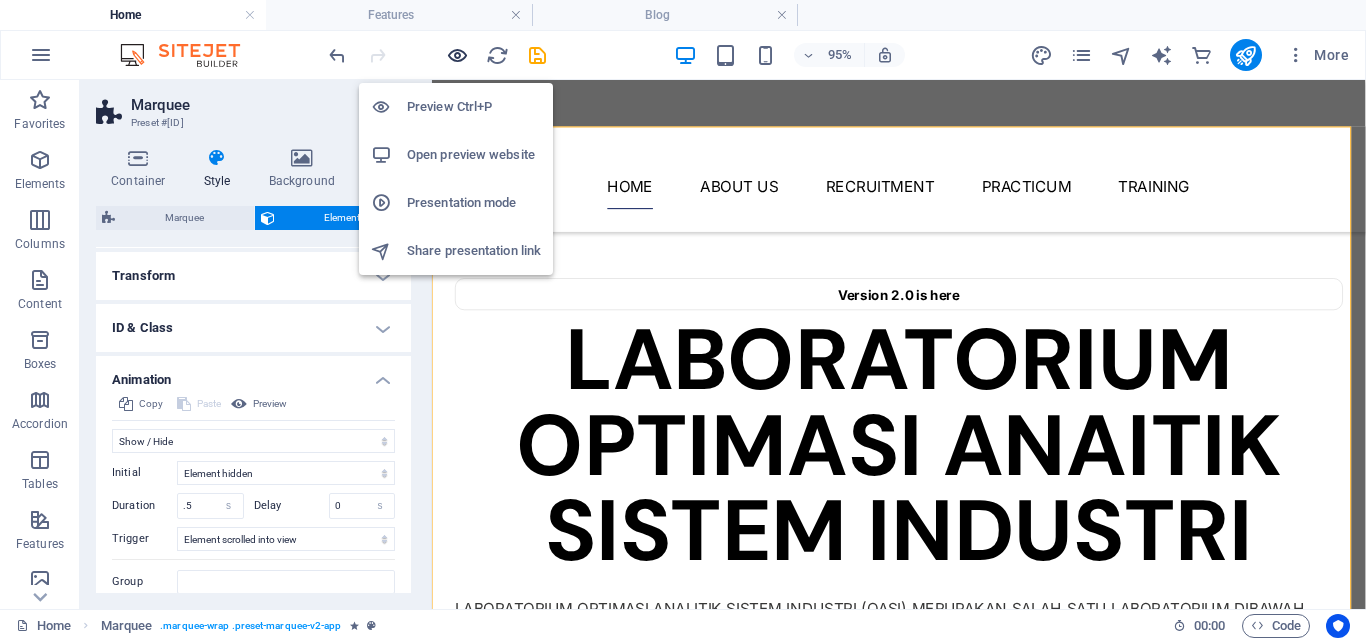 click at bounding box center (457, 55) 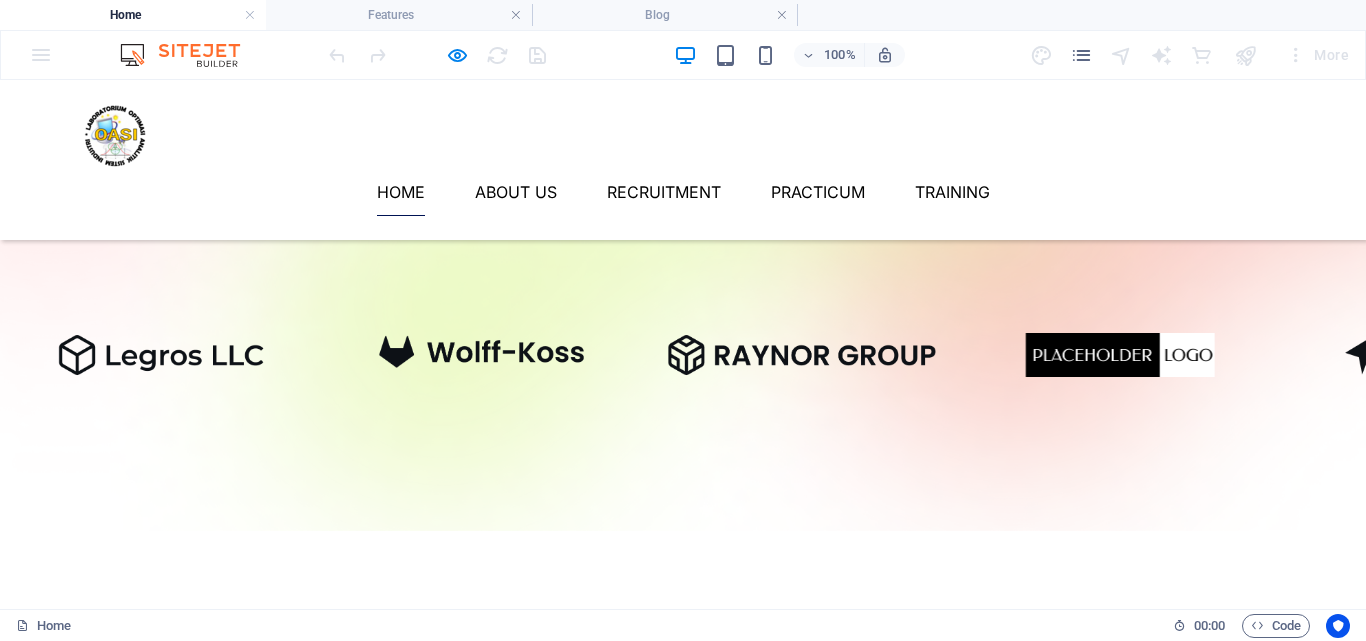 scroll, scrollTop: 394, scrollLeft: 0, axis: vertical 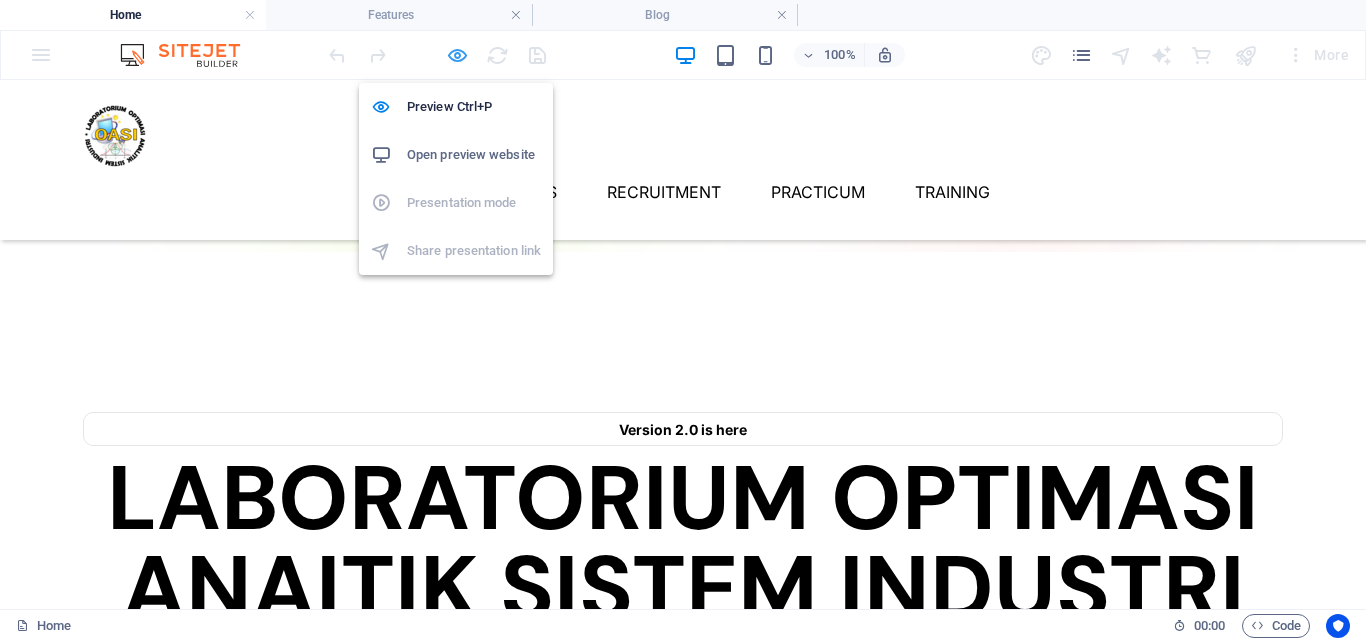 click at bounding box center (457, 55) 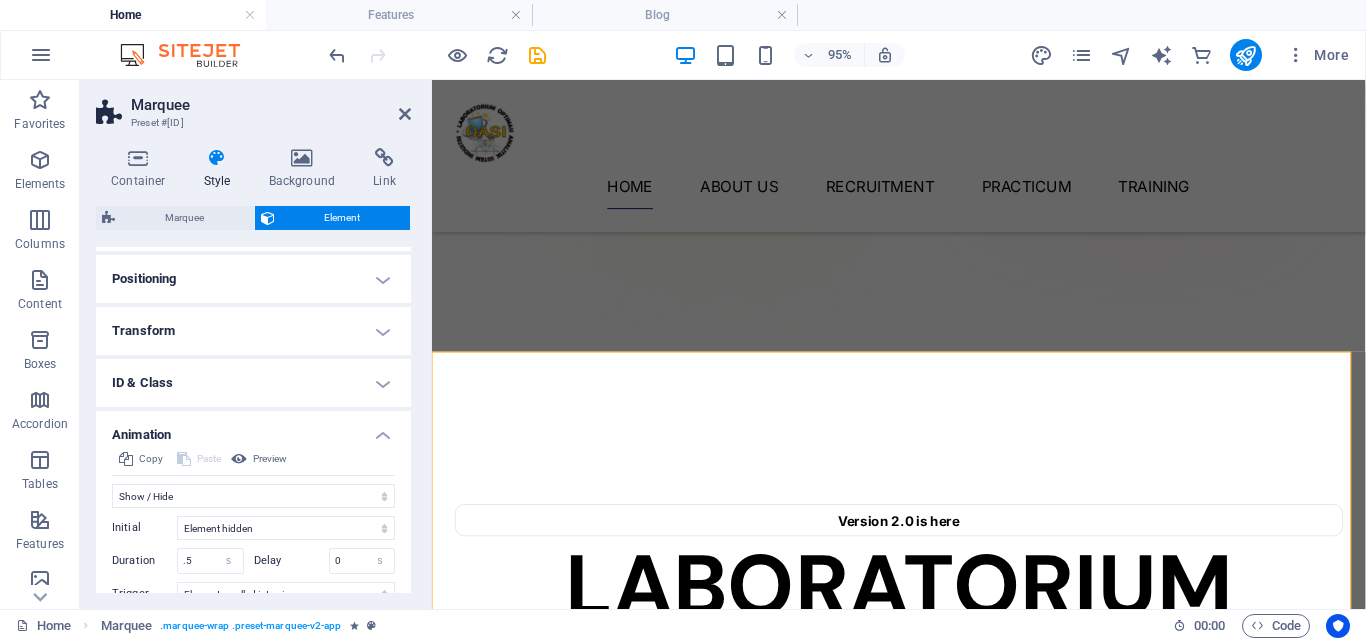 scroll, scrollTop: 464, scrollLeft: 0, axis: vertical 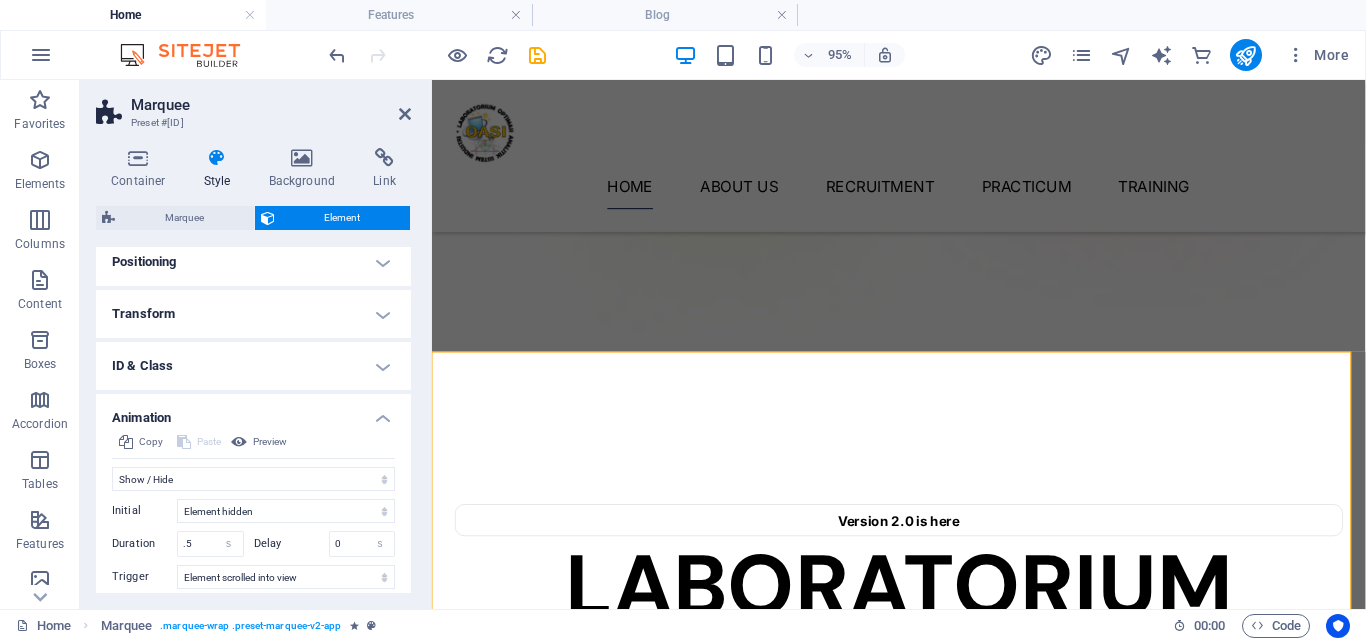click on "ID & Class" at bounding box center [253, 366] 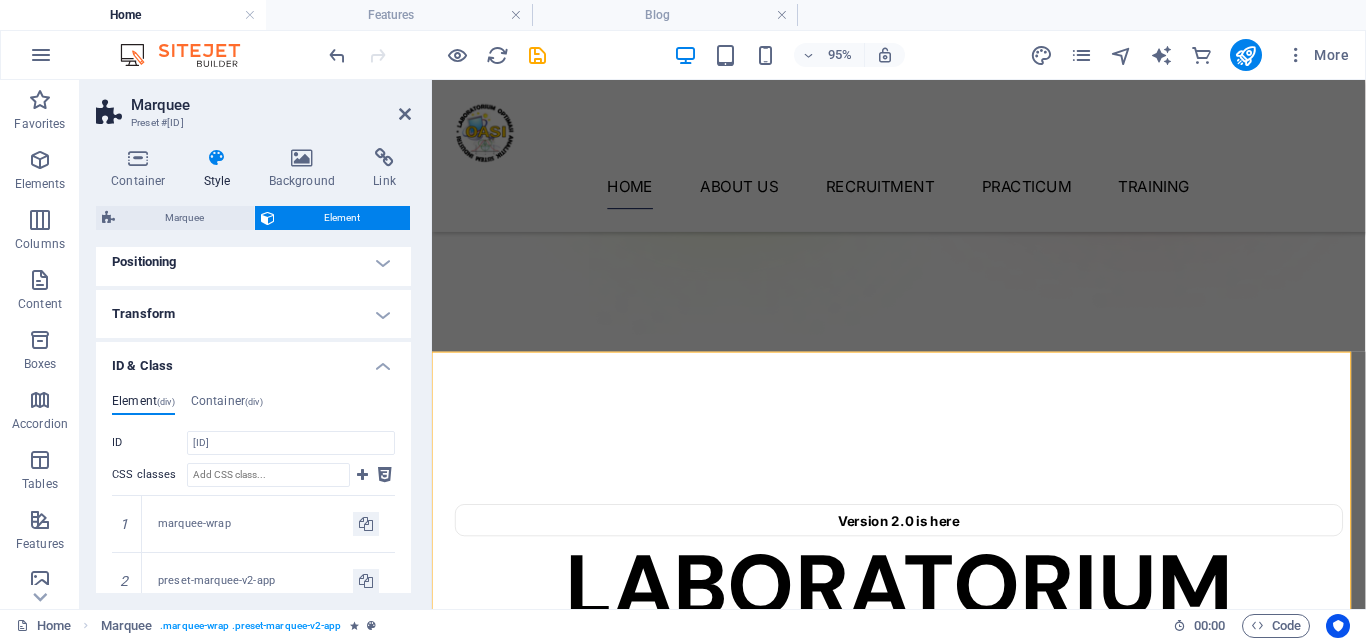 click on "ID & Class" at bounding box center [253, 360] 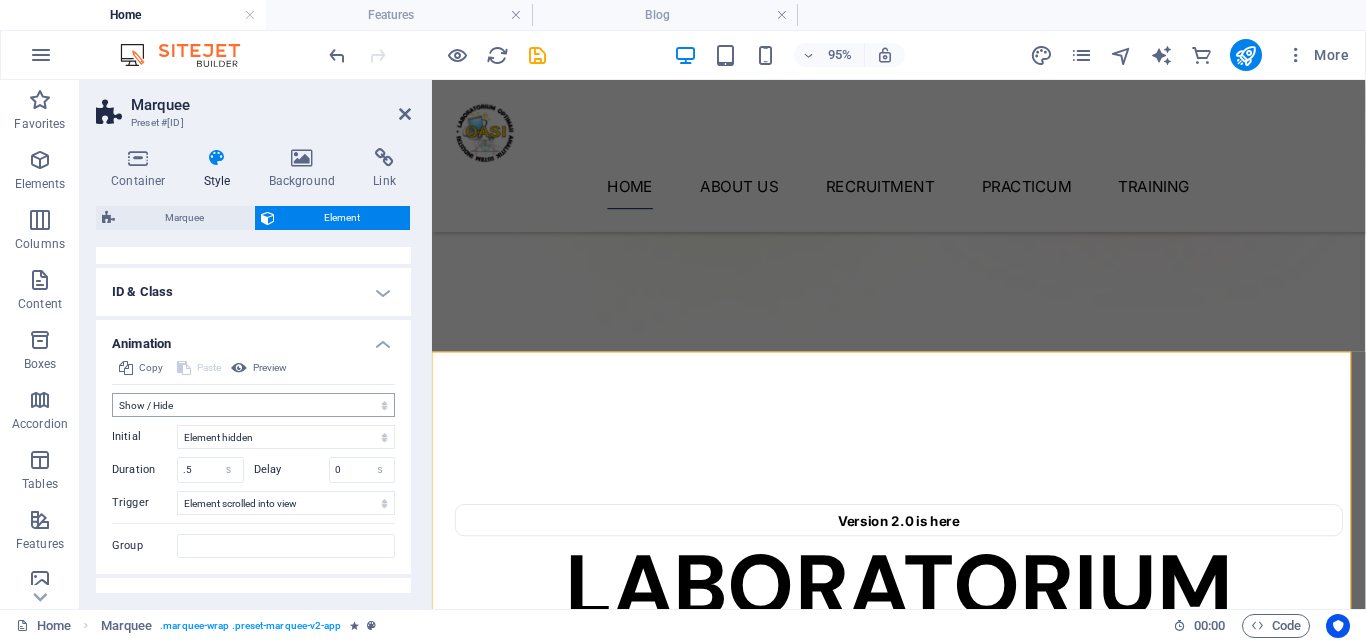 scroll, scrollTop: 575, scrollLeft: 0, axis: vertical 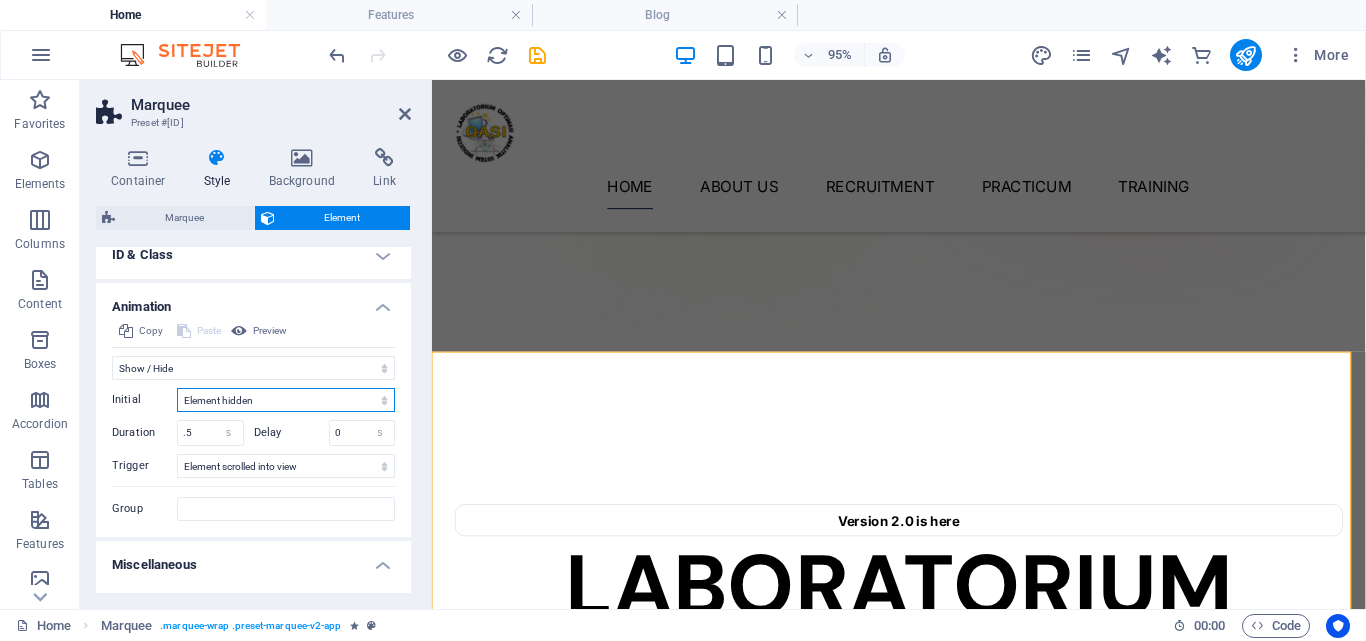 click on "Element hidden Element shown" at bounding box center (286, 400) 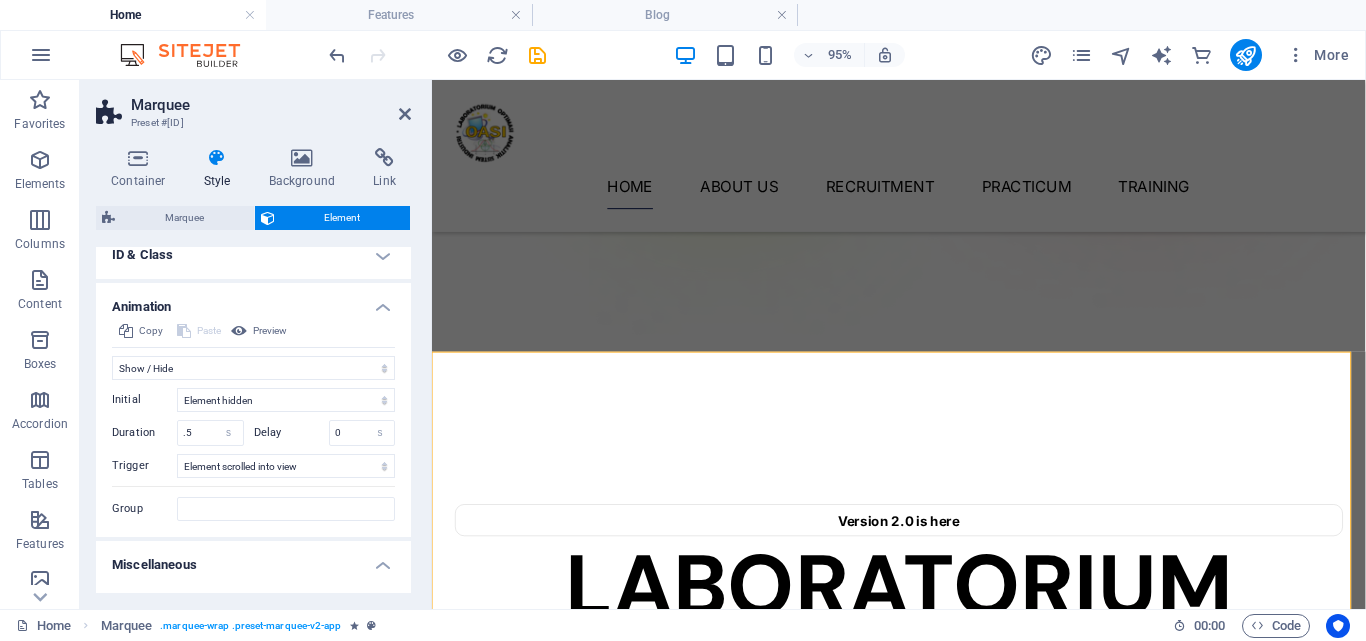 click on "Don't animate Show / Hide Slide up/down Zoom in/out Slide left to right Slide right to left Slide top to bottom Slide bottom to top Pulse Blink Open as overlay Initial Element hidden Element shown Duration .5 s ms Delay 0 s ms Width auto px % Trigger No automatic trigger On page load Element scrolled into view Close This label appears when hovering over the close button, indicating its function. Group Show Don't alter this element Hide this element Show this element Hide Don't alter this element Hide this element Show this element" at bounding box center (253, 434) 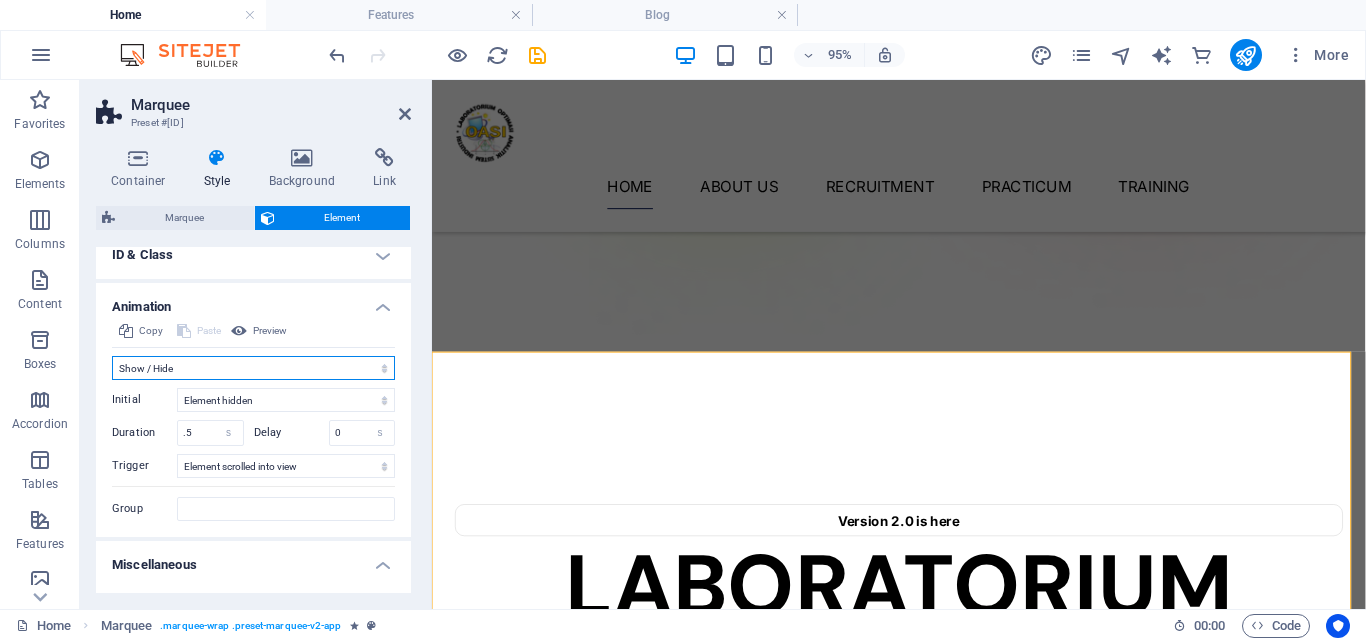click on "Don't animate Show / Hide Slide up/down Zoom in/out Slide left to right Slide right to left Slide top to bottom Slide bottom to top Pulse Blink Open as overlay" at bounding box center (253, 368) 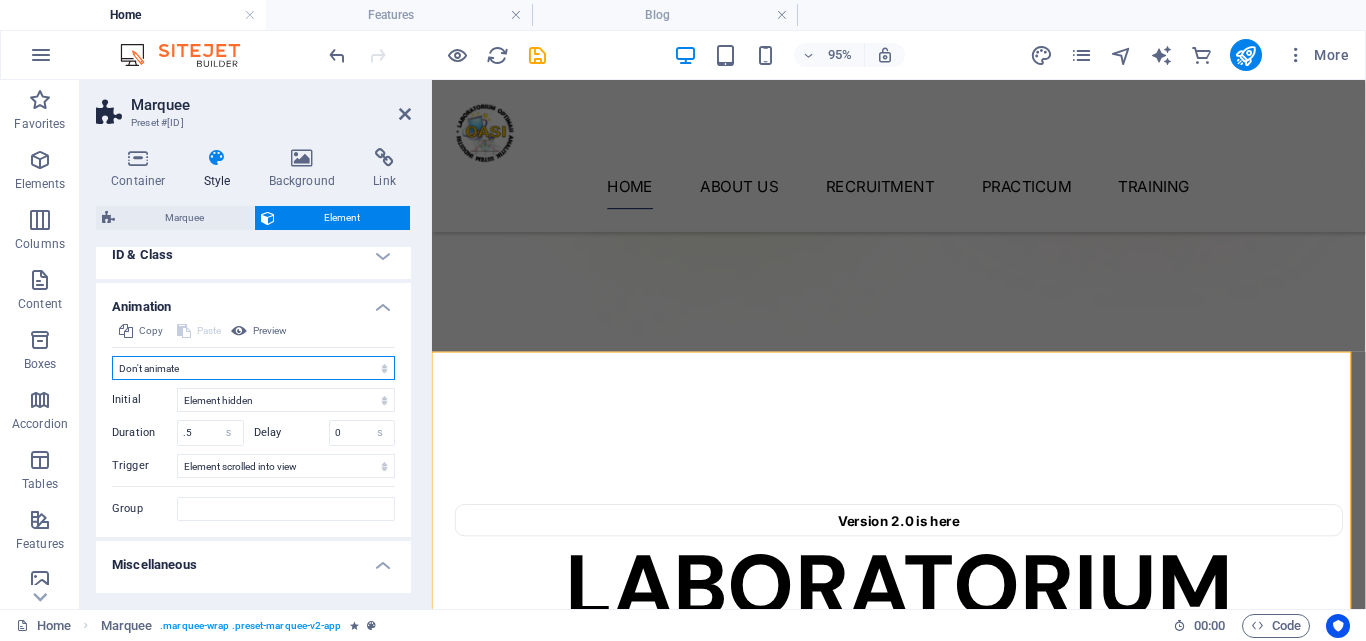 click on "Don't animate Show / Hide Slide up/down Zoom in/out Slide left to right Slide right to left Slide top to bottom Slide bottom to top Pulse Blink Open as overlay" at bounding box center [253, 368] 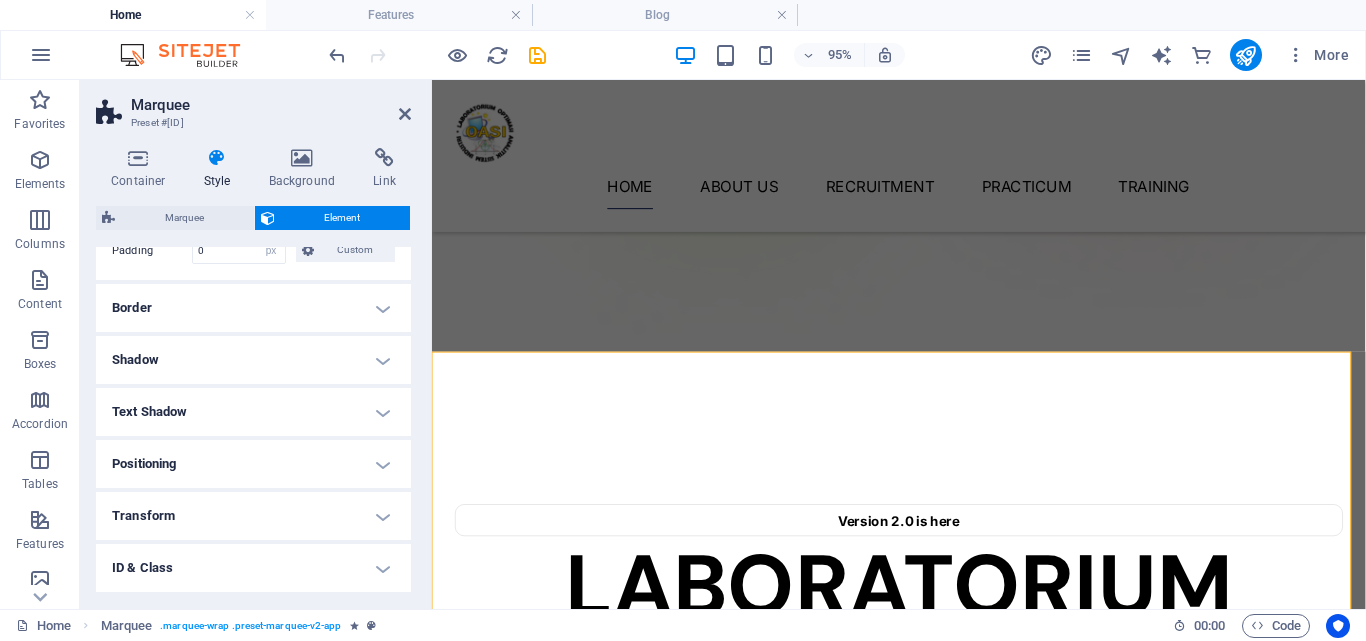 scroll, scrollTop: 554, scrollLeft: 0, axis: vertical 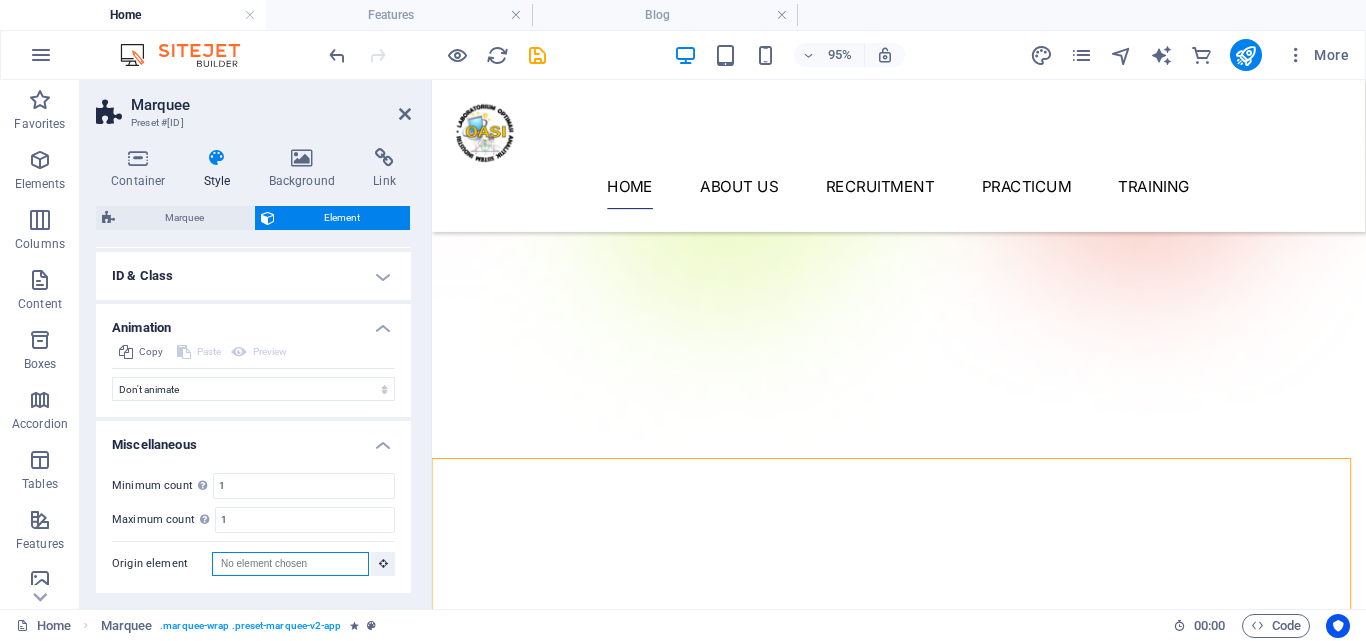 click on "Origin element" at bounding box center (290, 564) 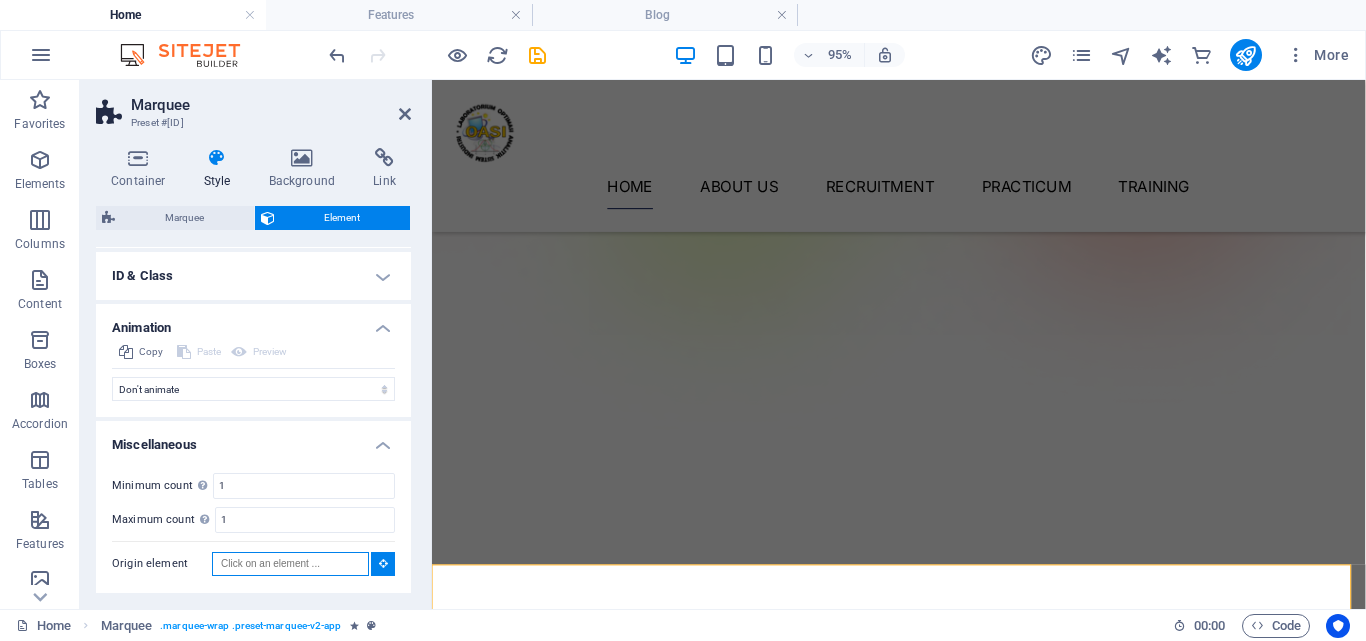 scroll, scrollTop: 170, scrollLeft: 0, axis: vertical 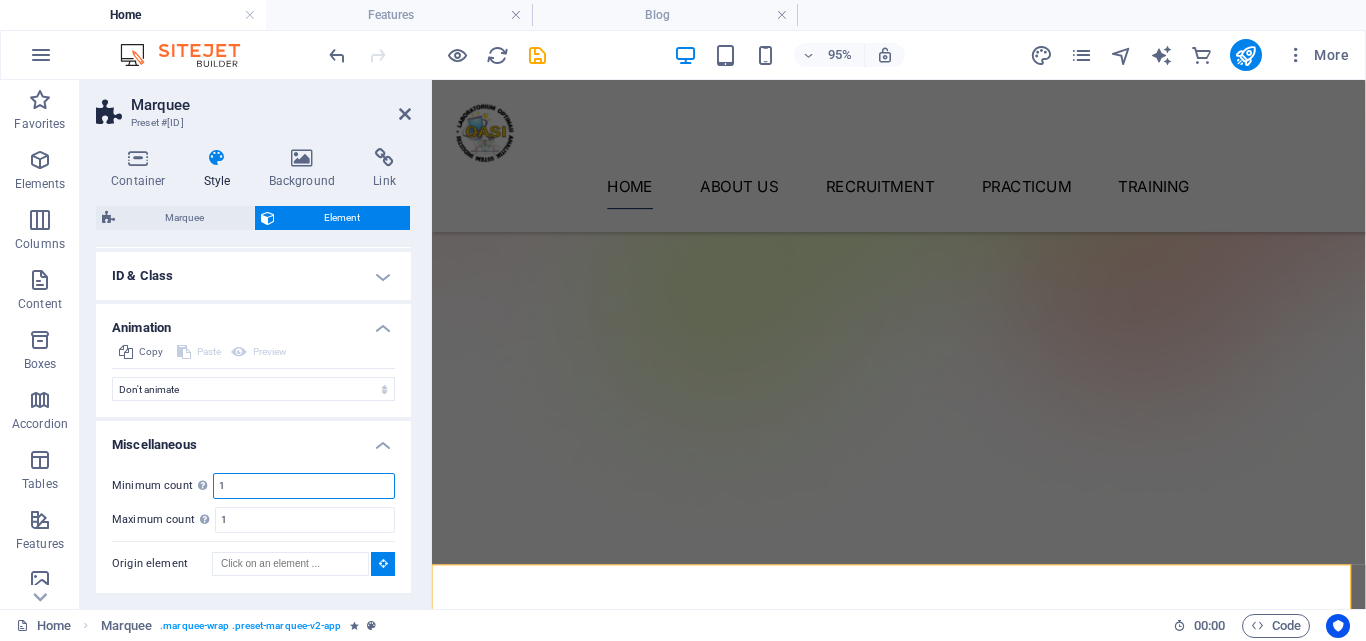 click on "1" at bounding box center [304, 486] 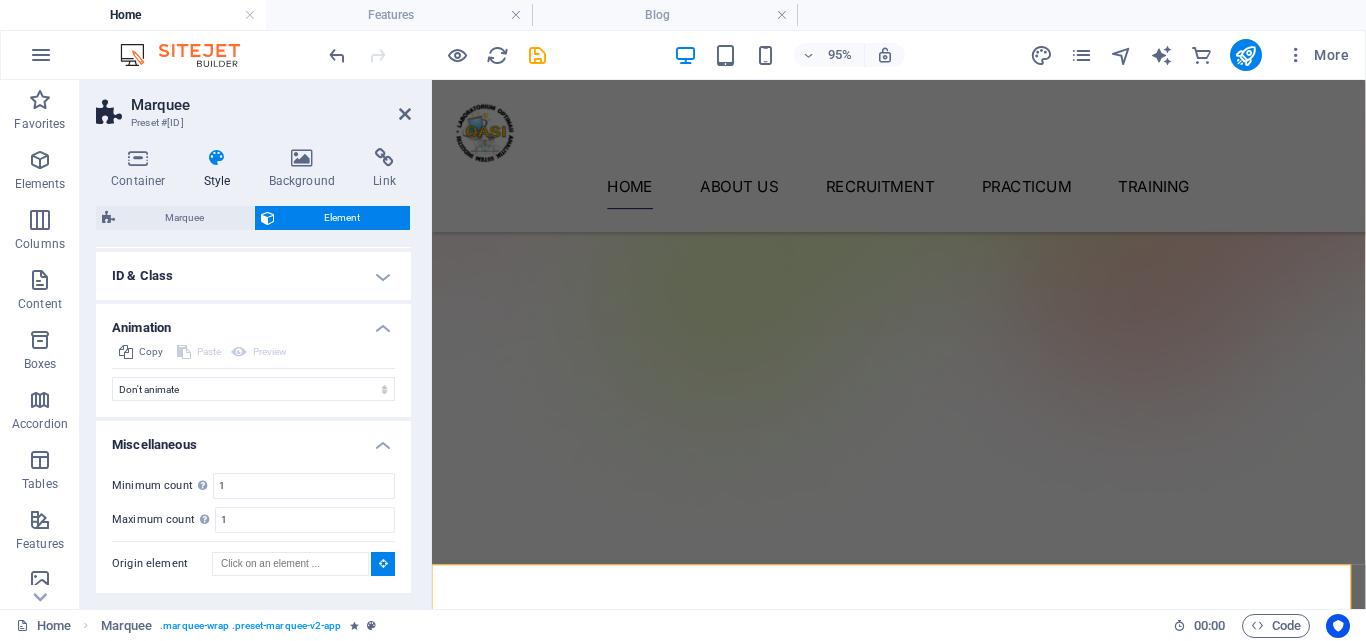 click on "Minimum count Define whether this element should be duplicable. 1 Maximum count Define whether this element should be duplicable. 1 Origin element" at bounding box center (253, 525) 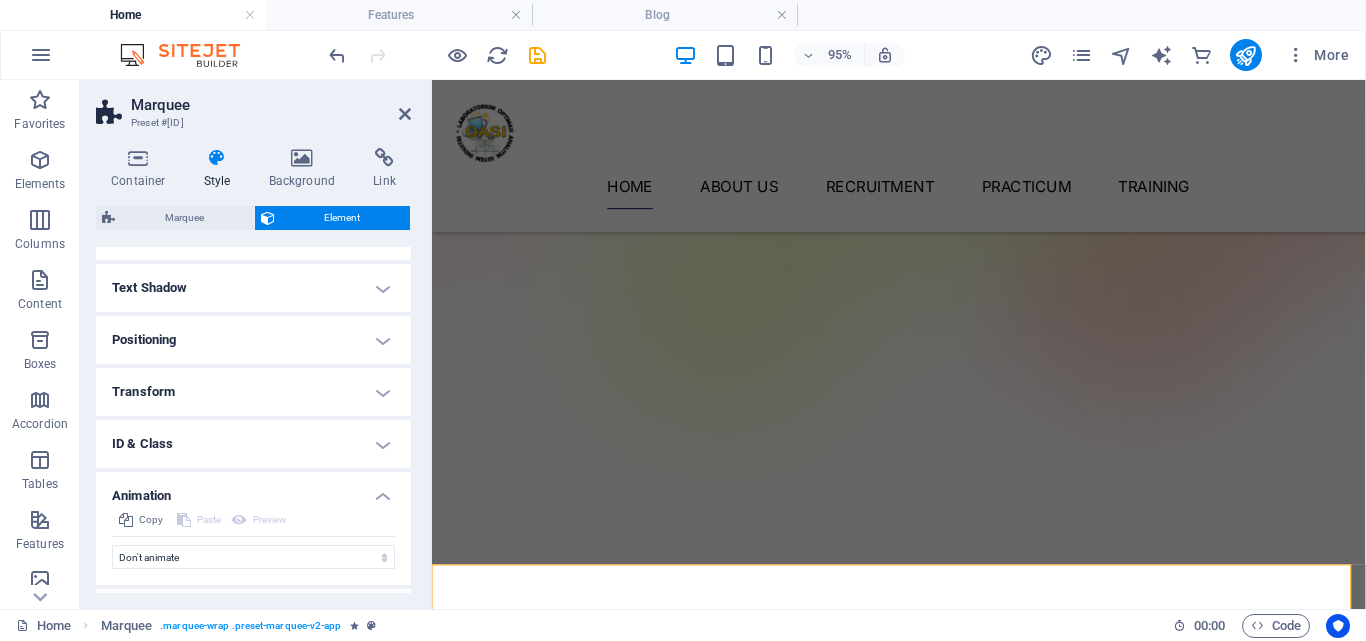 scroll, scrollTop: 379, scrollLeft: 0, axis: vertical 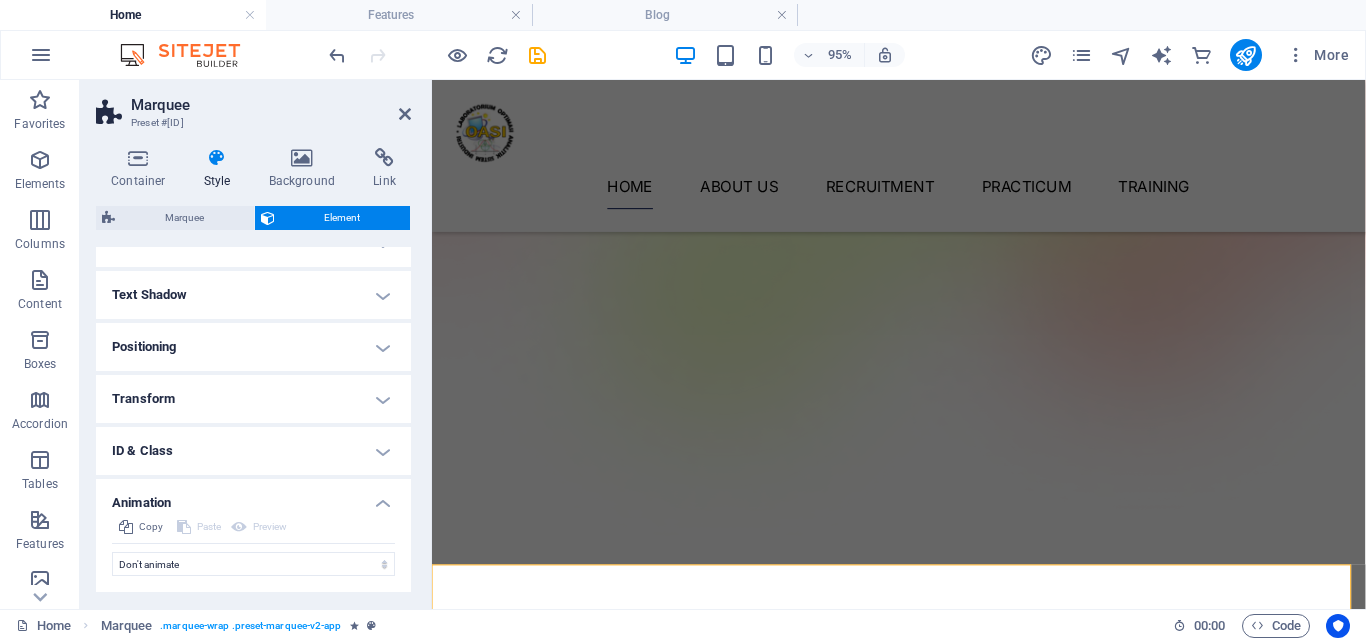 click on "Animation" at bounding box center (253, 497) 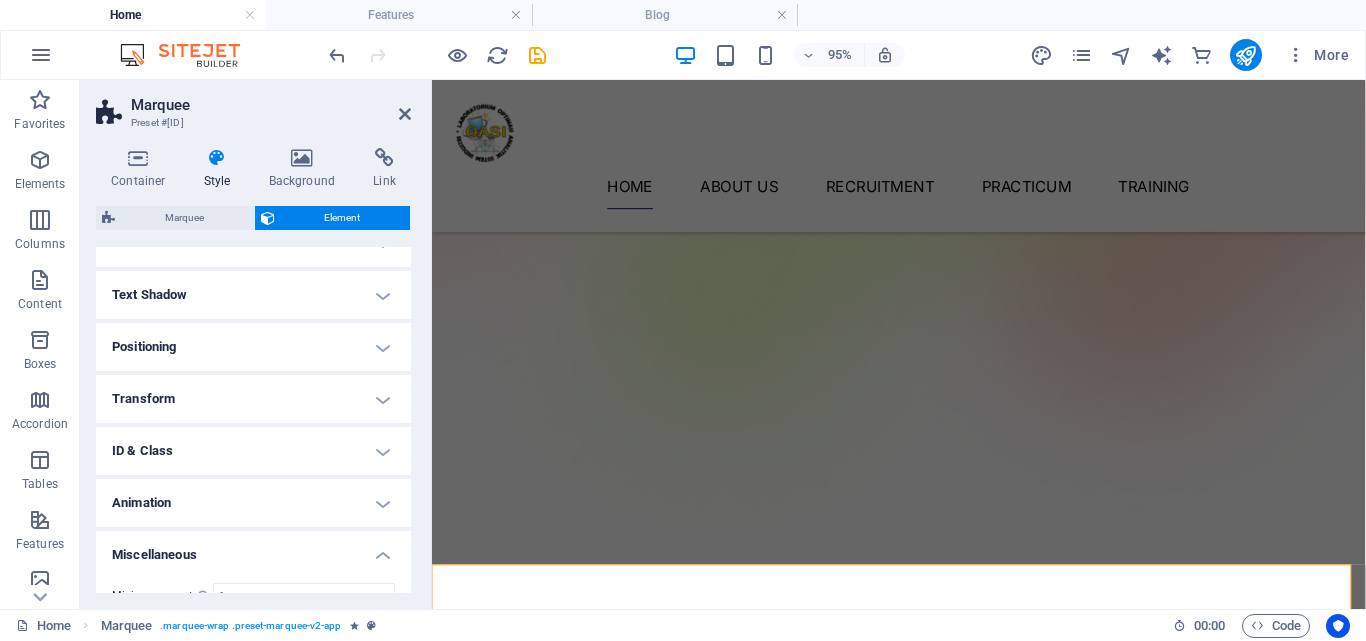 click on "Transform" at bounding box center (253, 399) 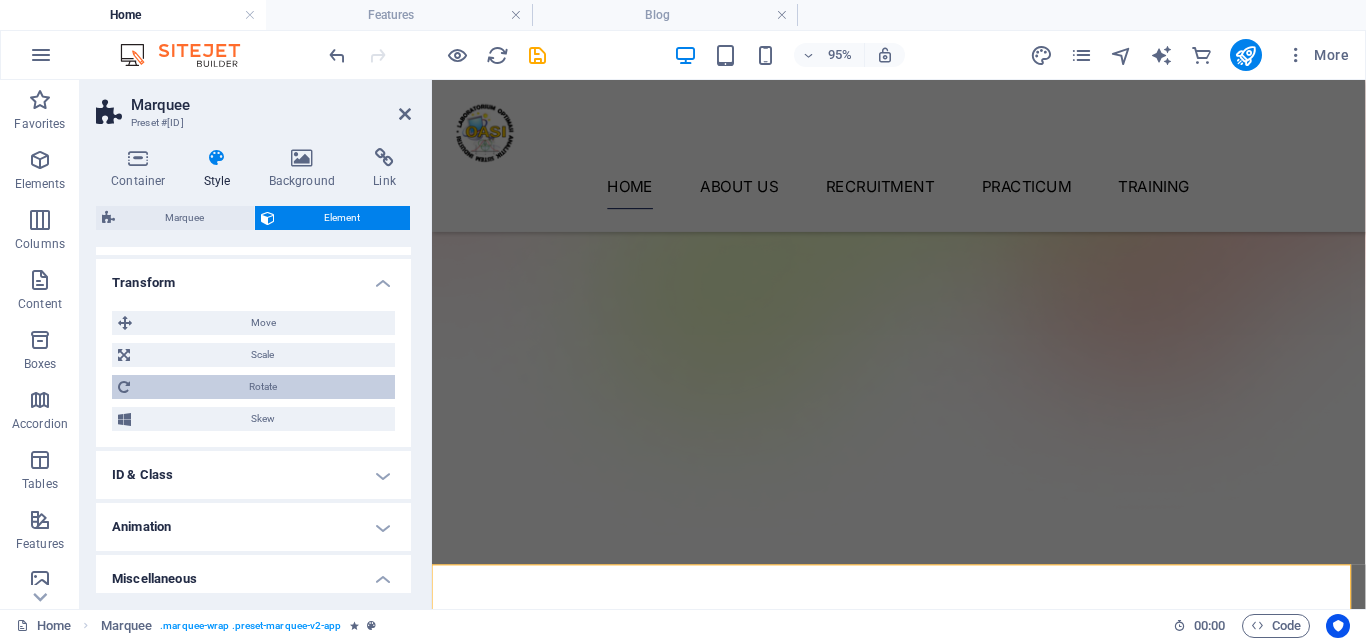 scroll, scrollTop: 502, scrollLeft: 0, axis: vertical 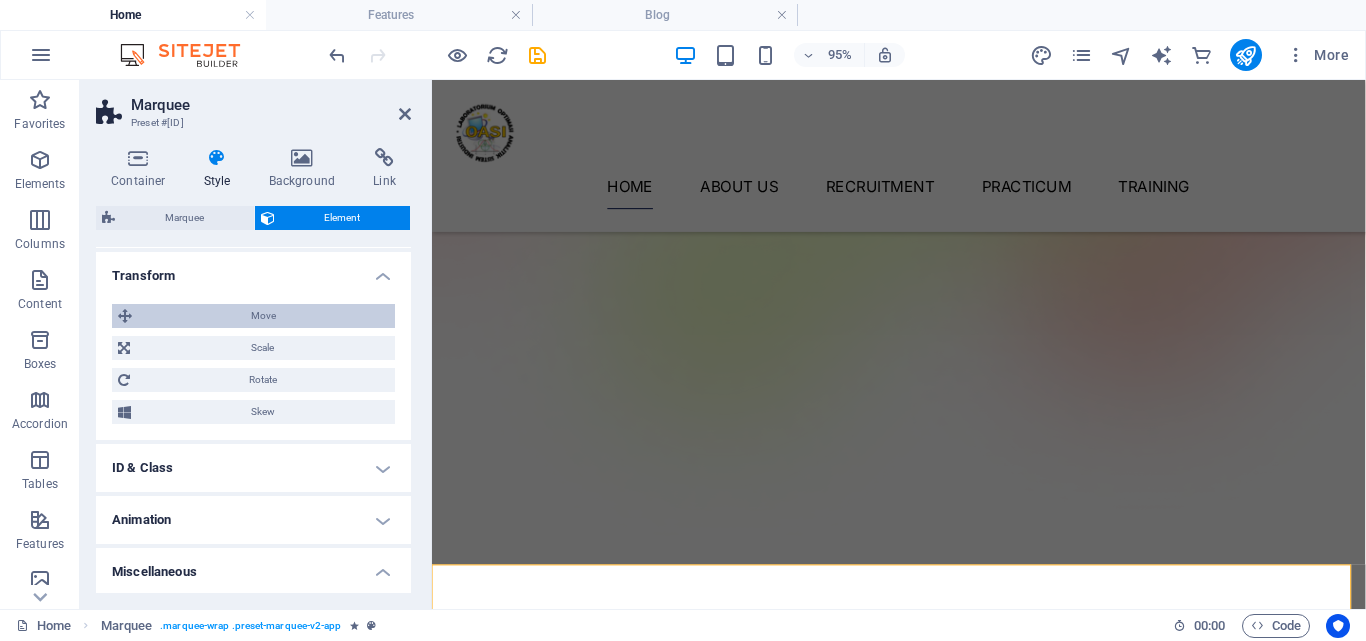 click on "Move" at bounding box center (263, 316) 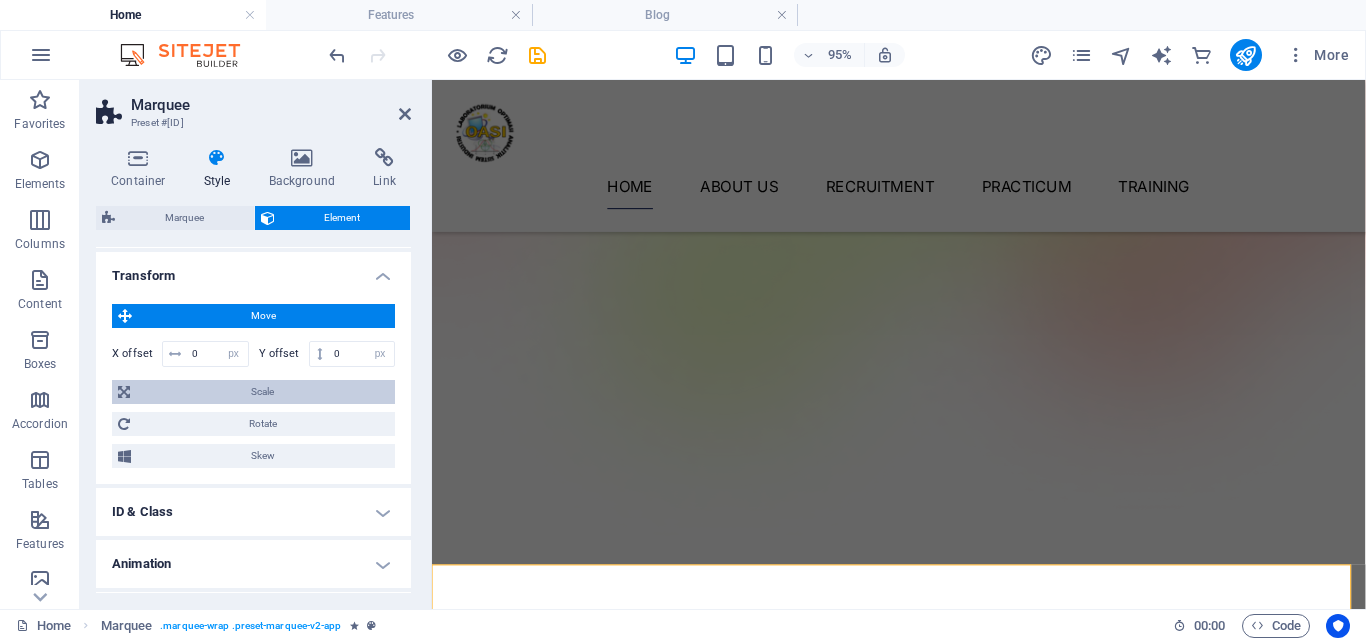 click on "Scale" at bounding box center [262, 392] 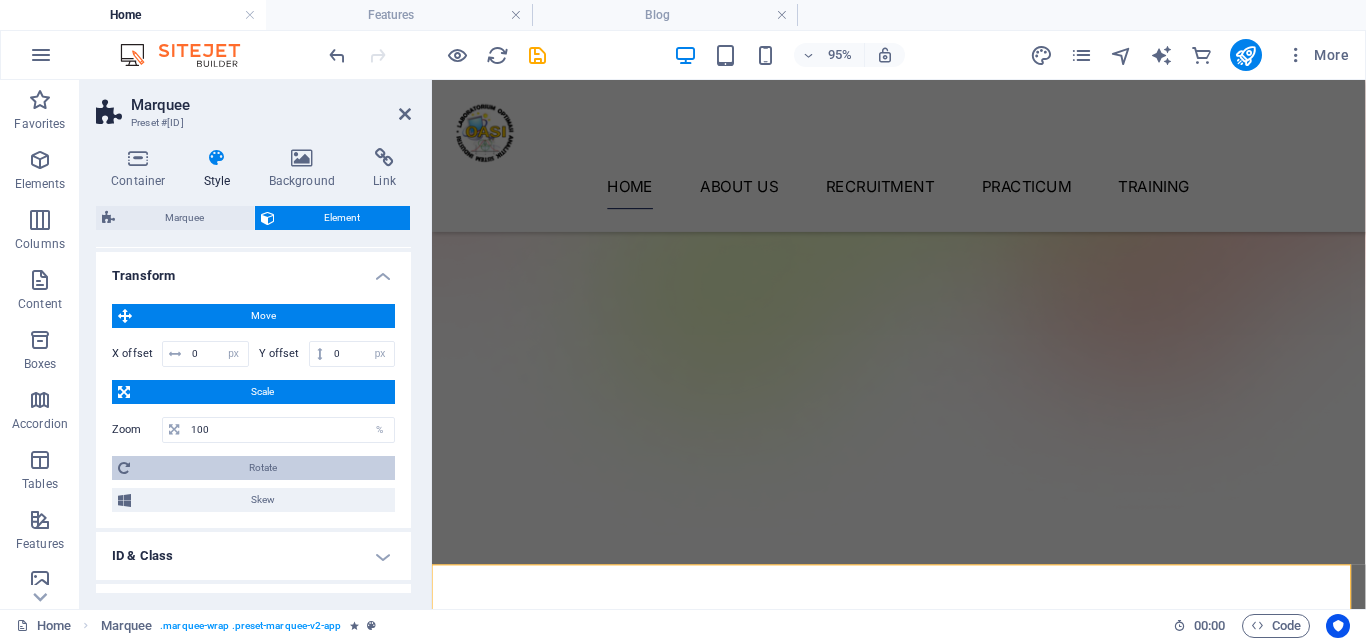 click on "Rotate" at bounding box center (262, 468) 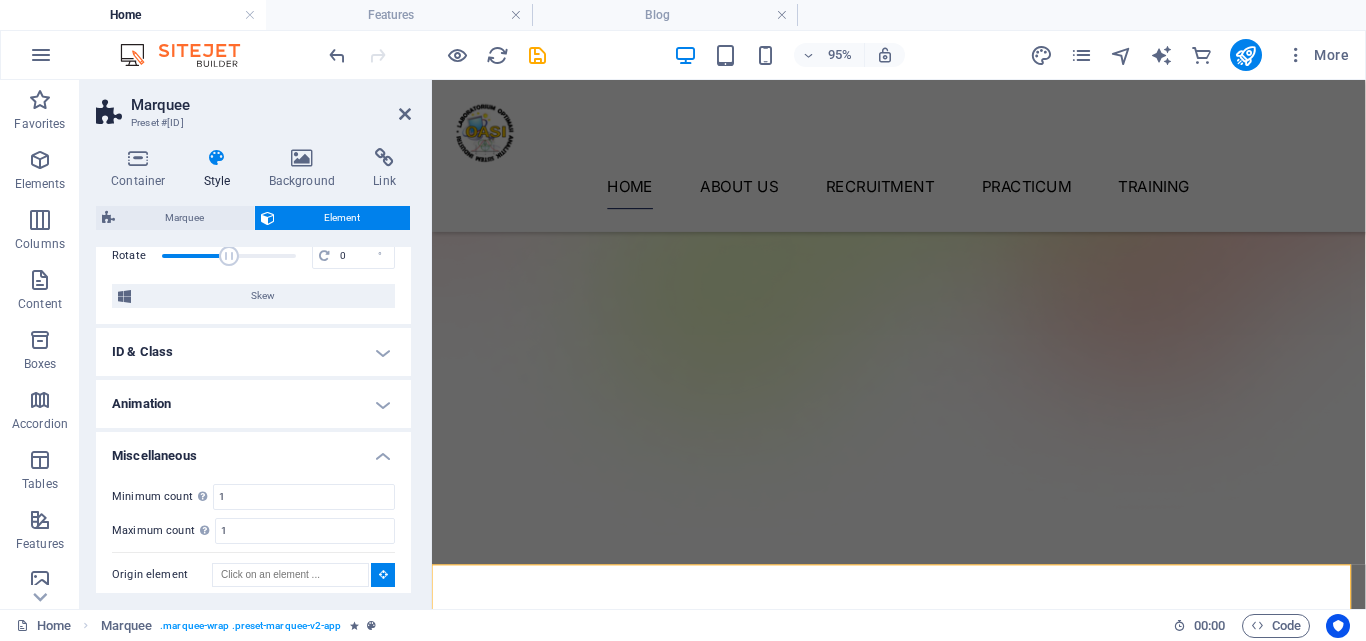 scroll, scrollTop: 765, scrollLeft: 0, axis: vertical 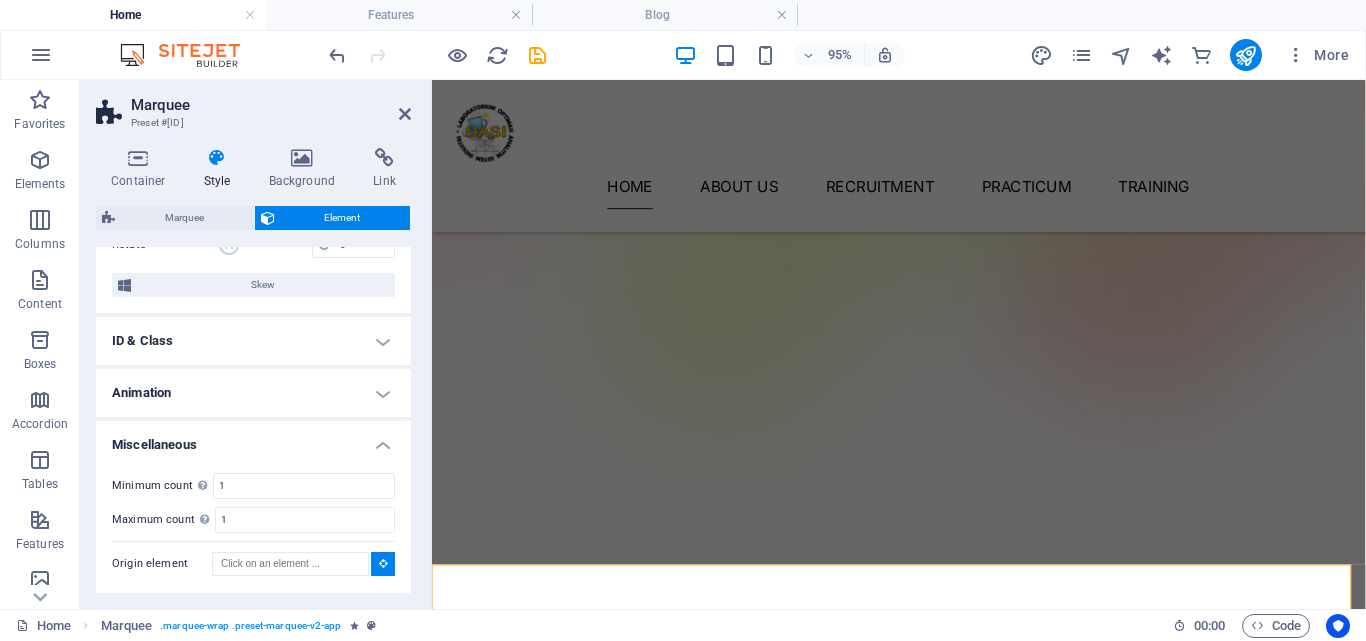 click on "Miscellaneous" at bounding box center [253, 439] 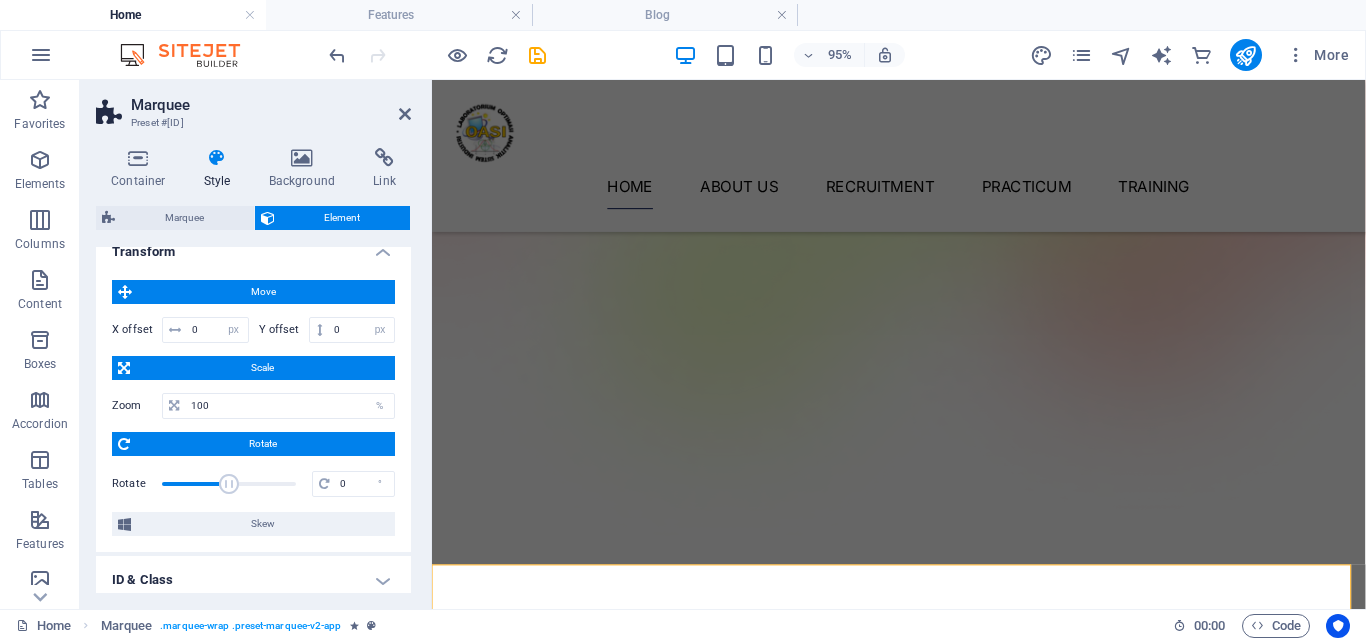 scroll, scrollTop: 392, scrollLeft: 0, axis: vertical 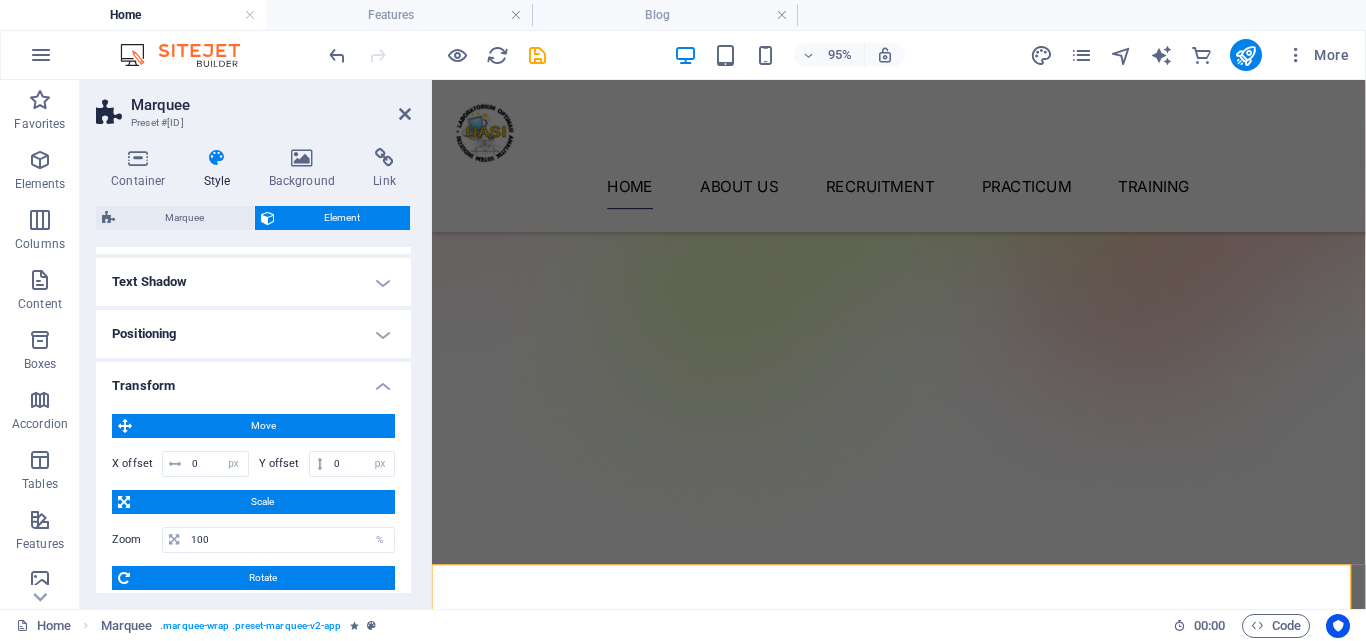 click on "Transform" at bounding box center [253, 380] 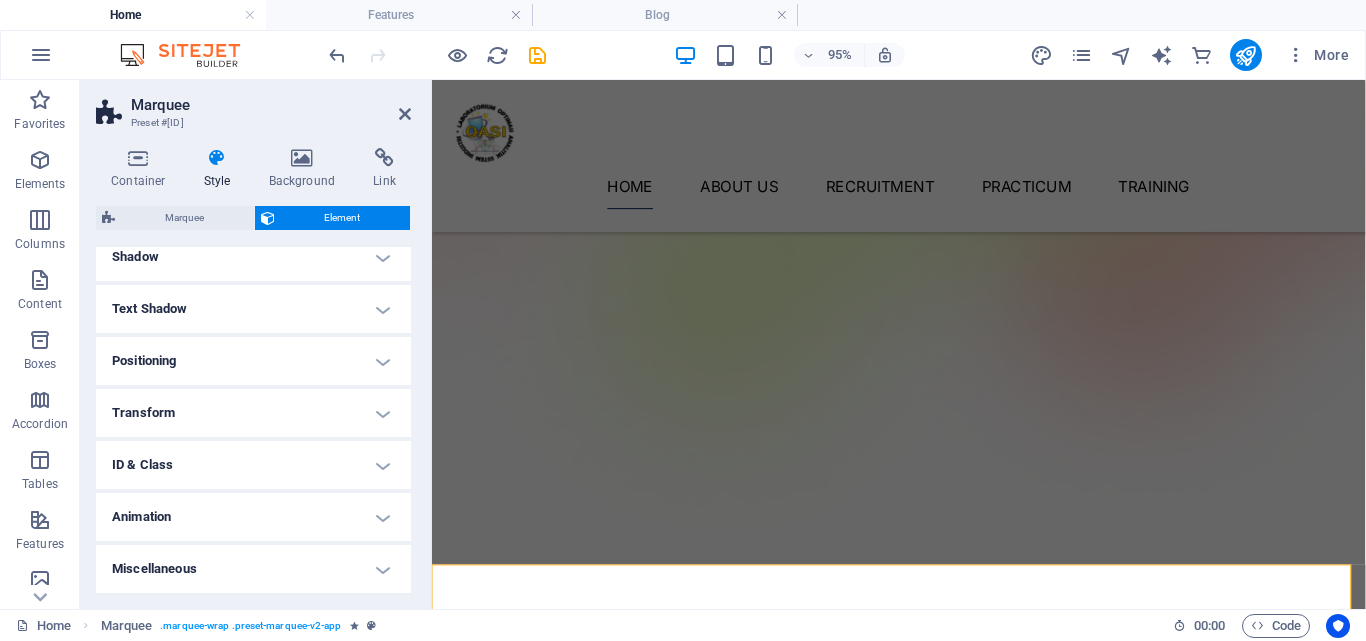 click on "Positioning" at bounding box center [253, 361] 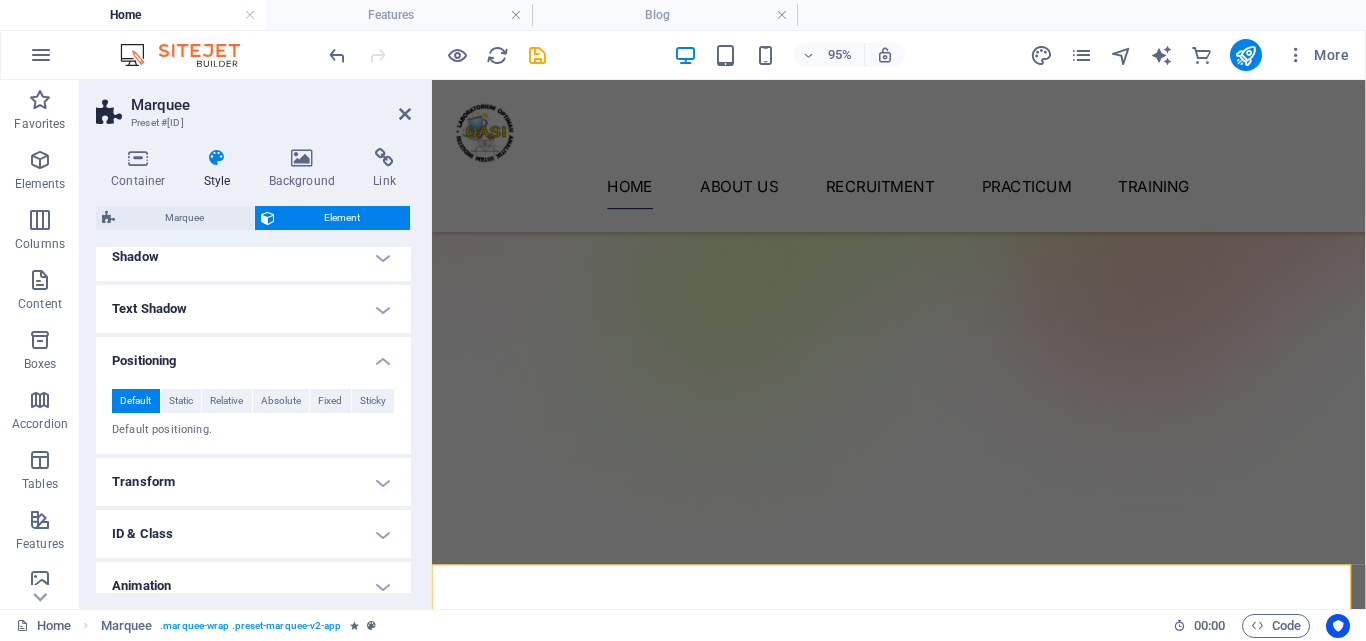 scroll, scrollTop: 392, scrollLeft: 0, axis: vertical 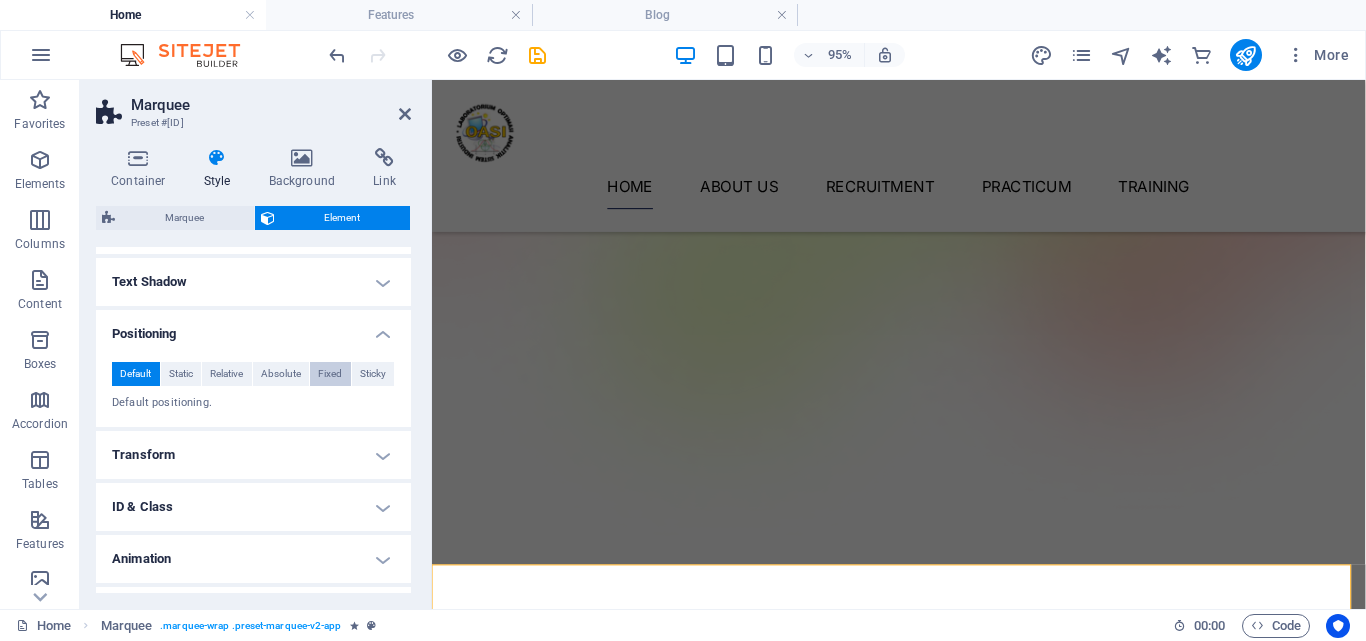 click on "Fixed" at bounding box center [330, 374] 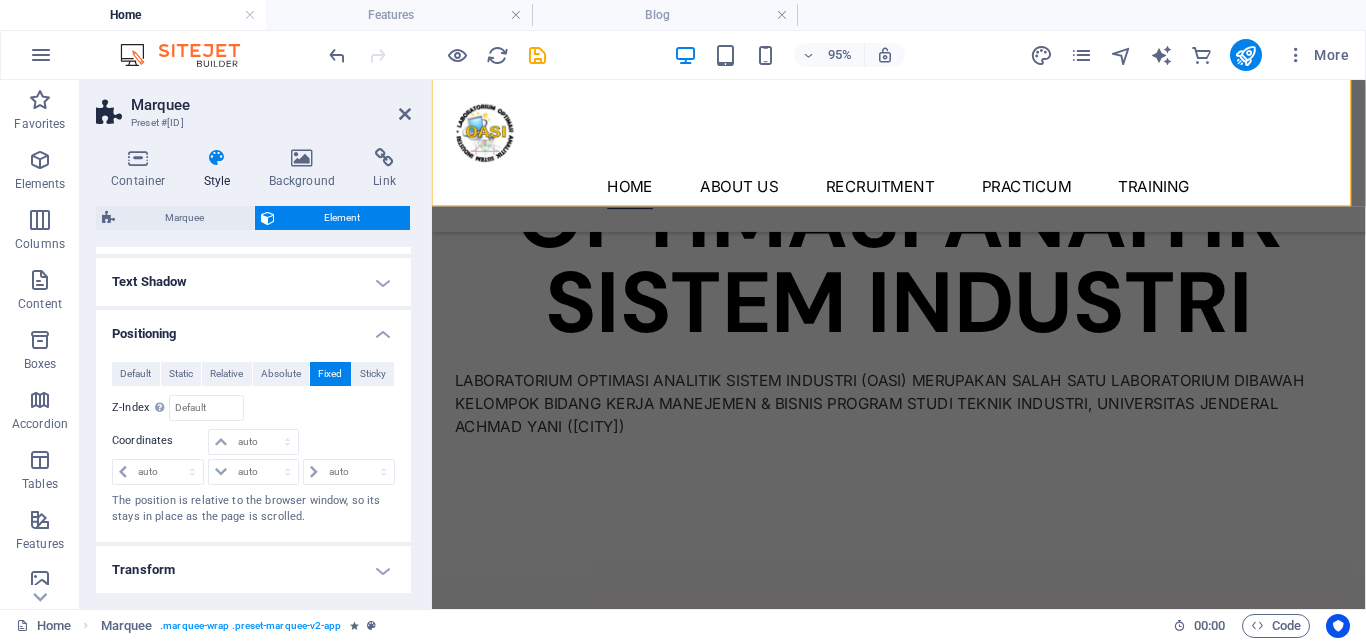 scroll, scrollTop: 1724, scrollLeft: 0, axis: vertical 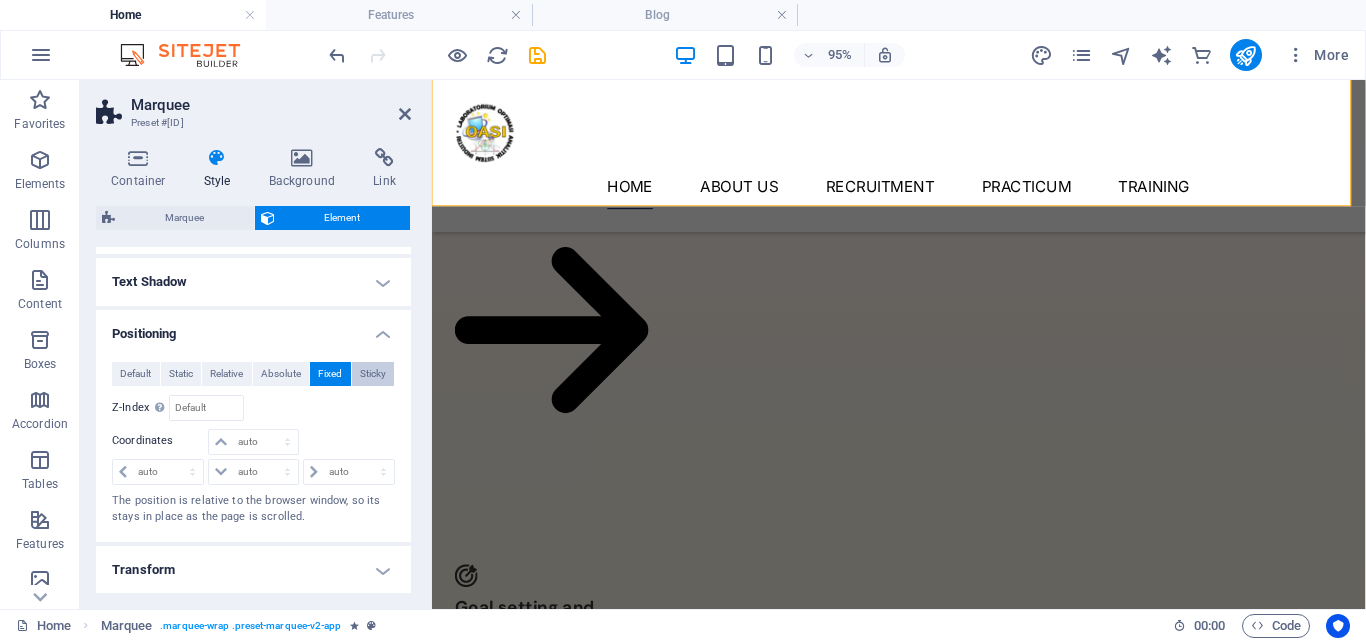 click on "Sticky" at bounding box center [373, 374] 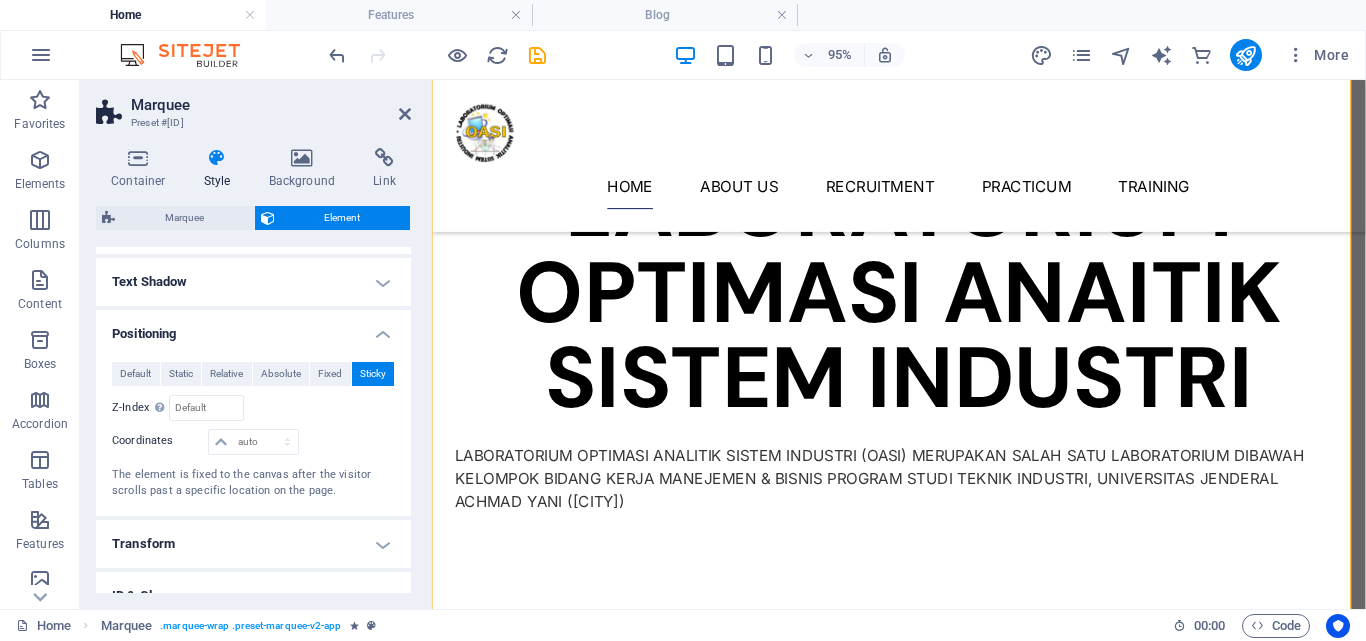 scroll, scrollTop: 777, scrollLeft: 0, axis: vertical 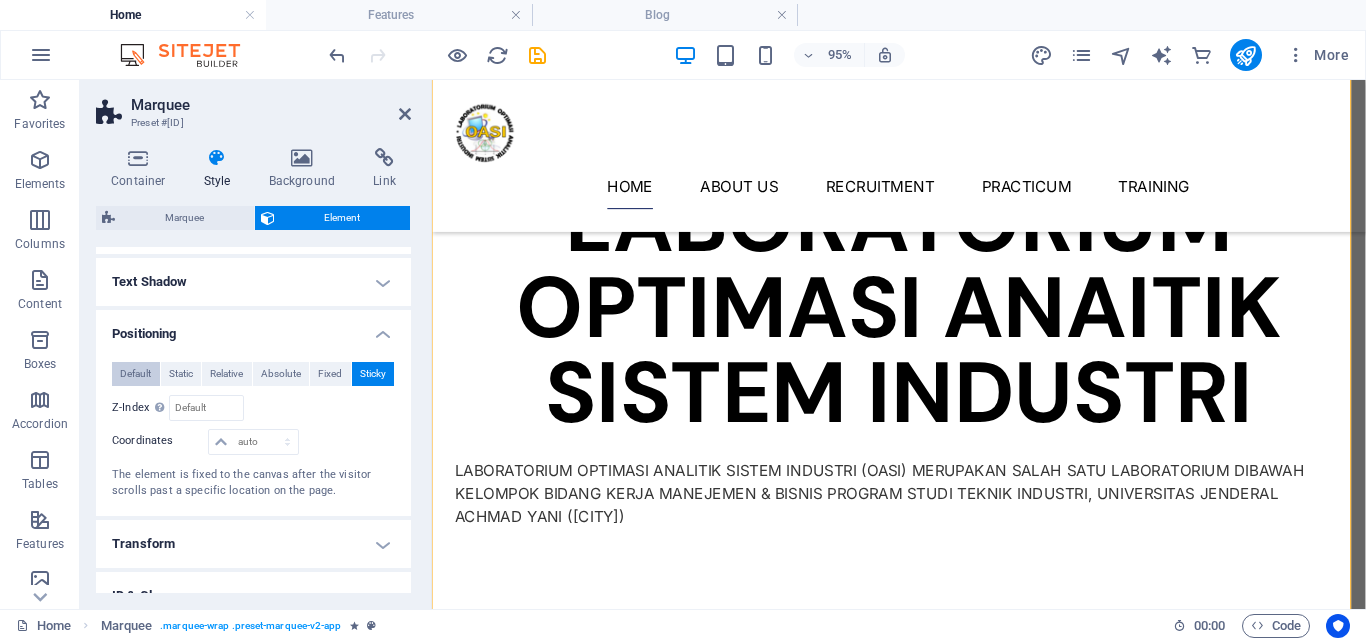 click on "Default" at bounding box center (135, 374) 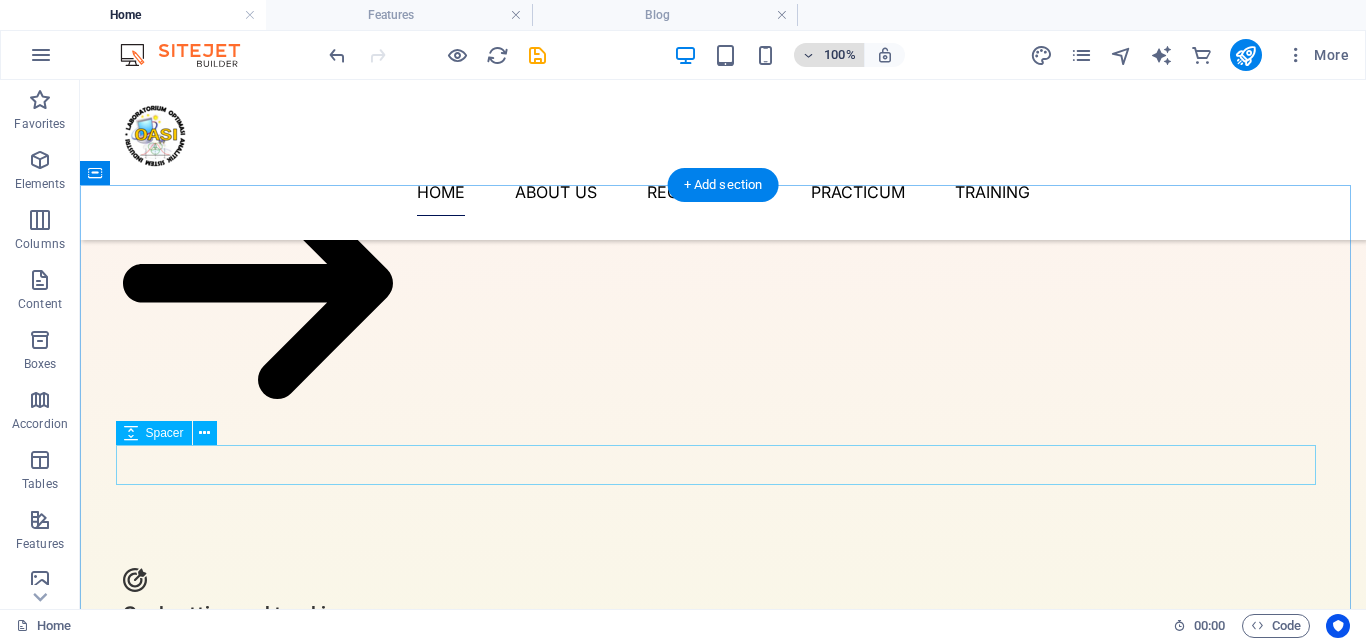 scroll, scrollTop: 2984, scrollLeft: 0, axis: vertical 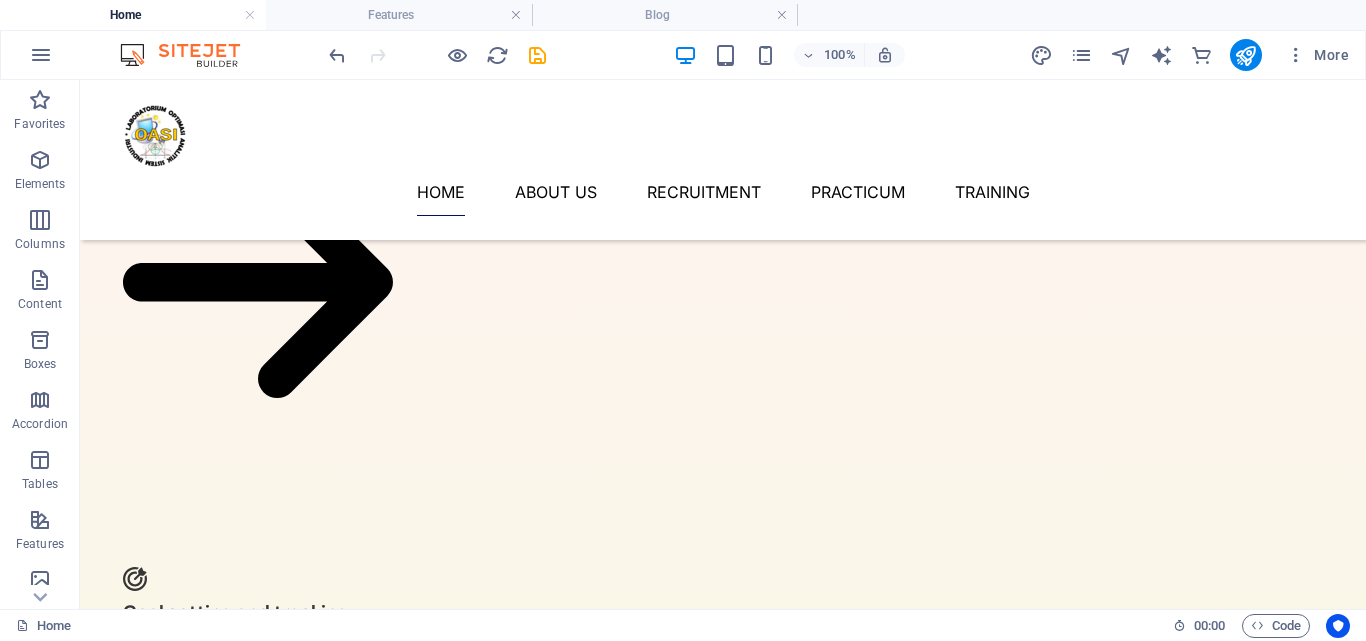 select on "px" 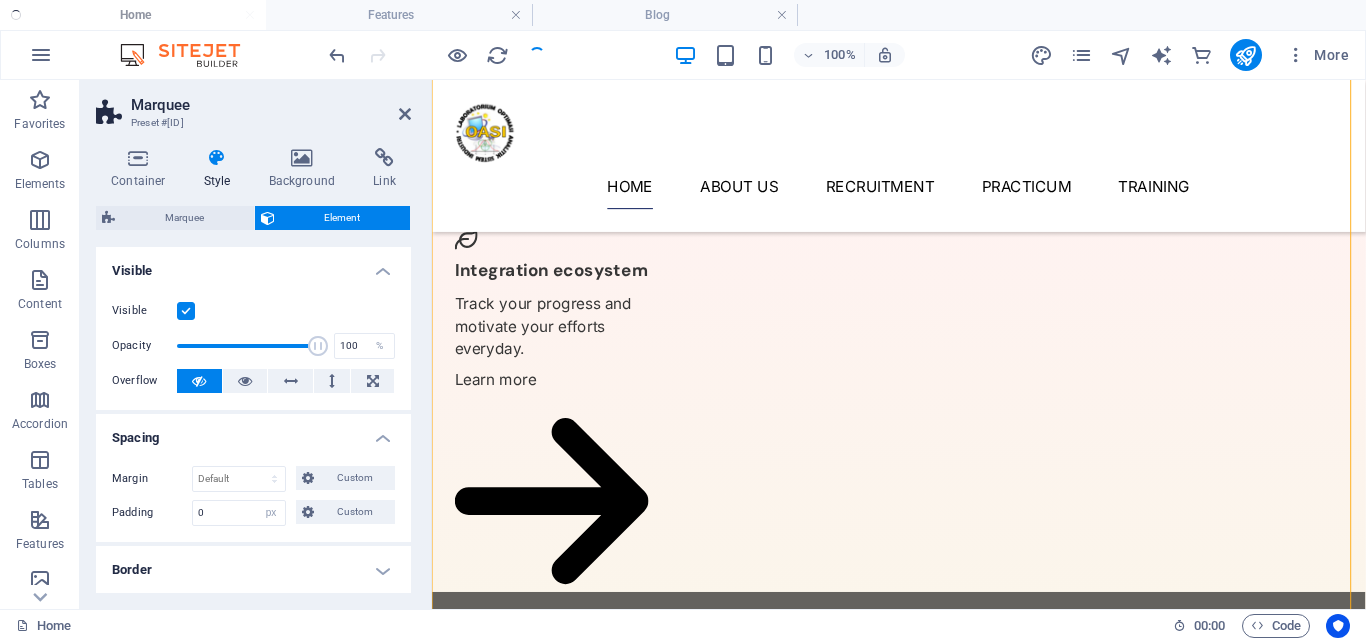 scroll, scrollTop: 777, scrollLeft: 0, axis: vertical 